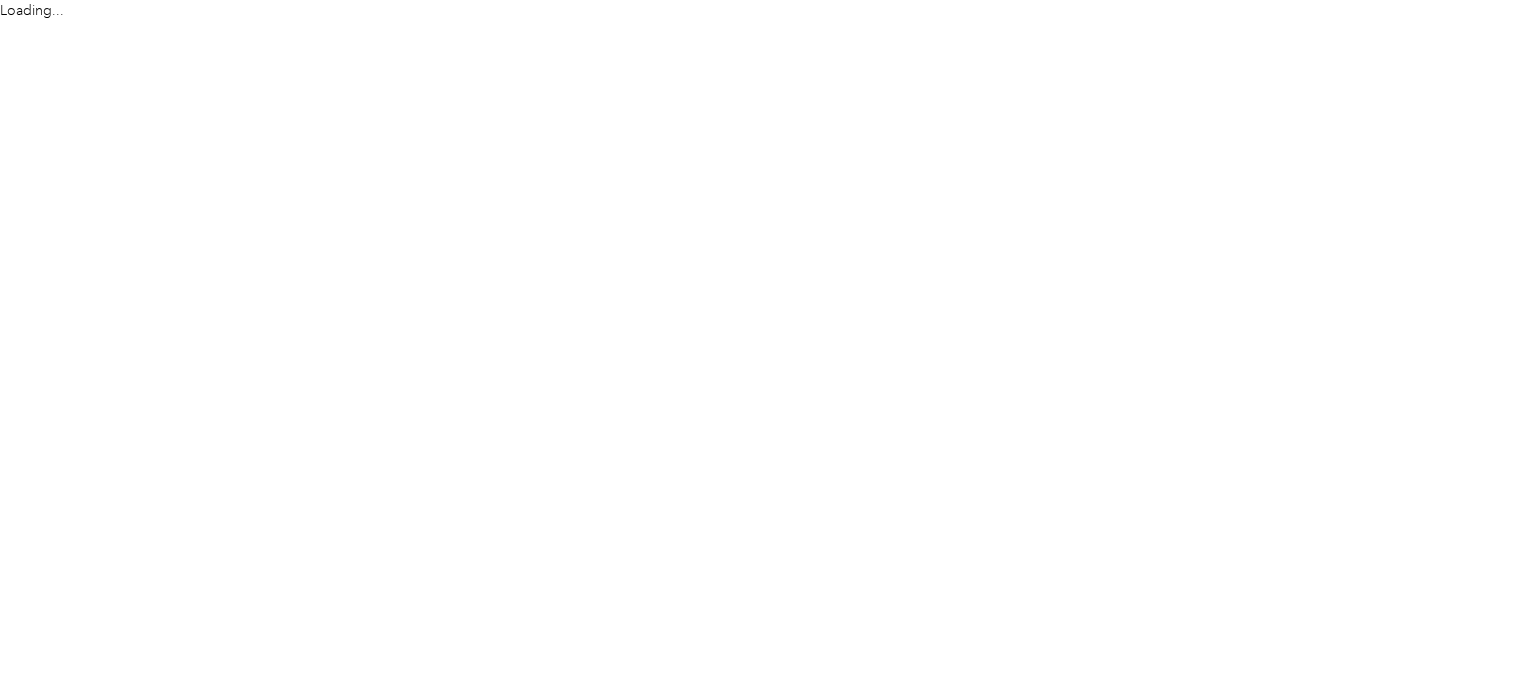 scroll, scrollTop: 0, scrollLeft: 0, axis: both 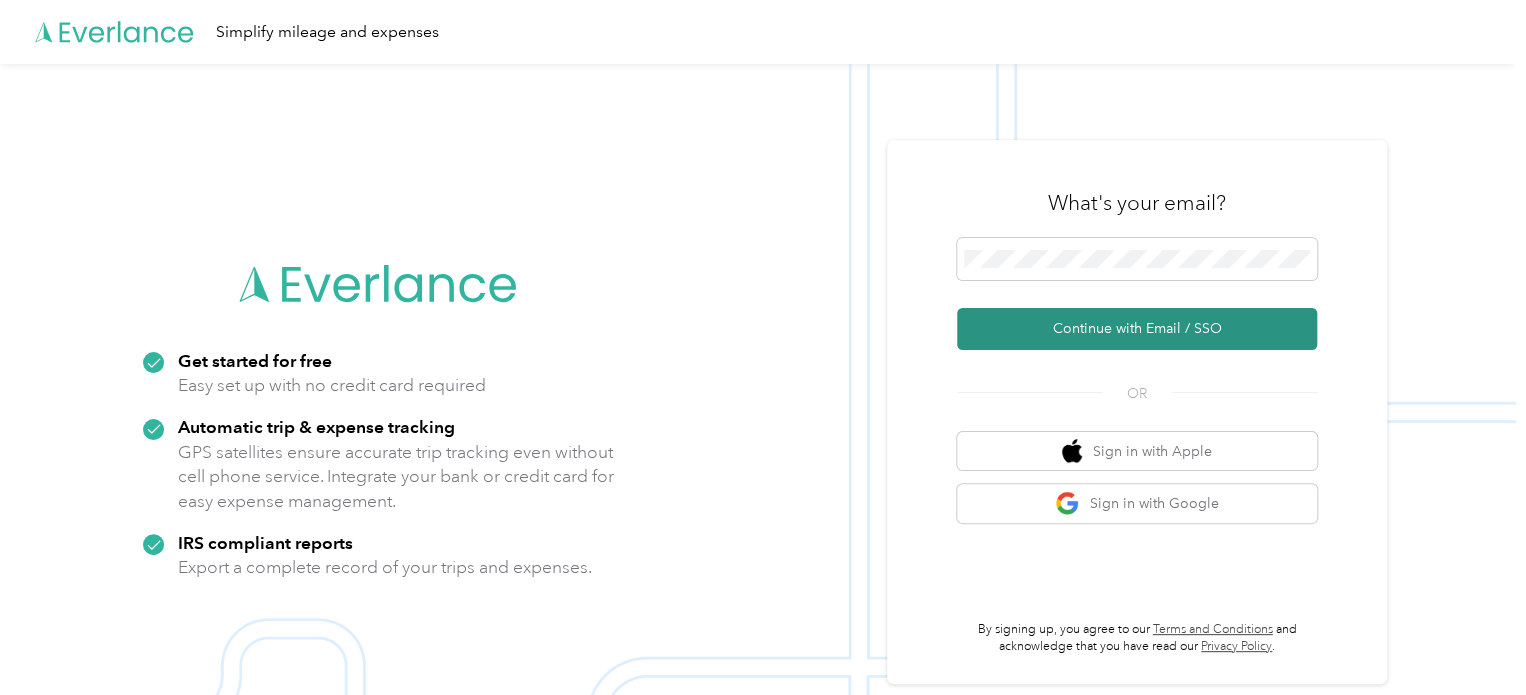 click on "Continue with Email / SSO" at bounding box center [1137, 329] 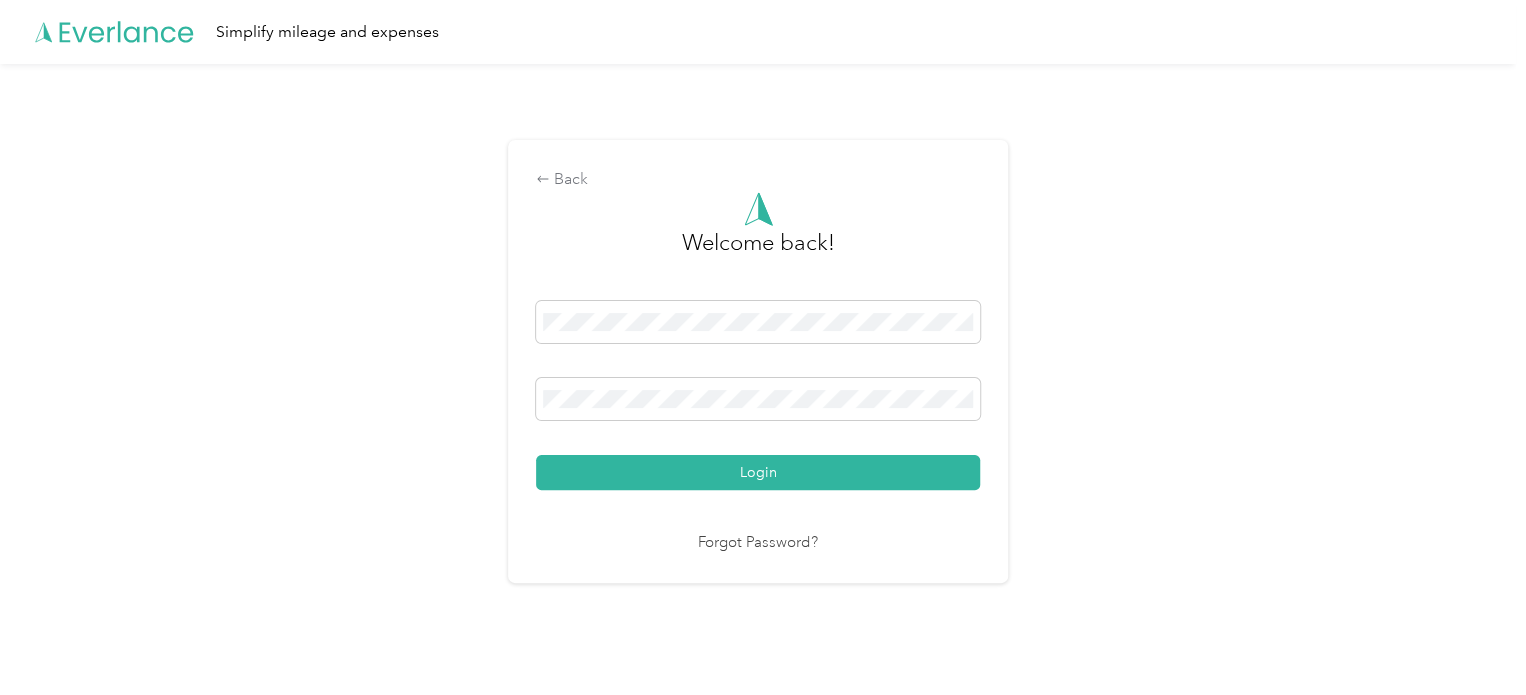 click on "Login" at bounding box center (758, 472) 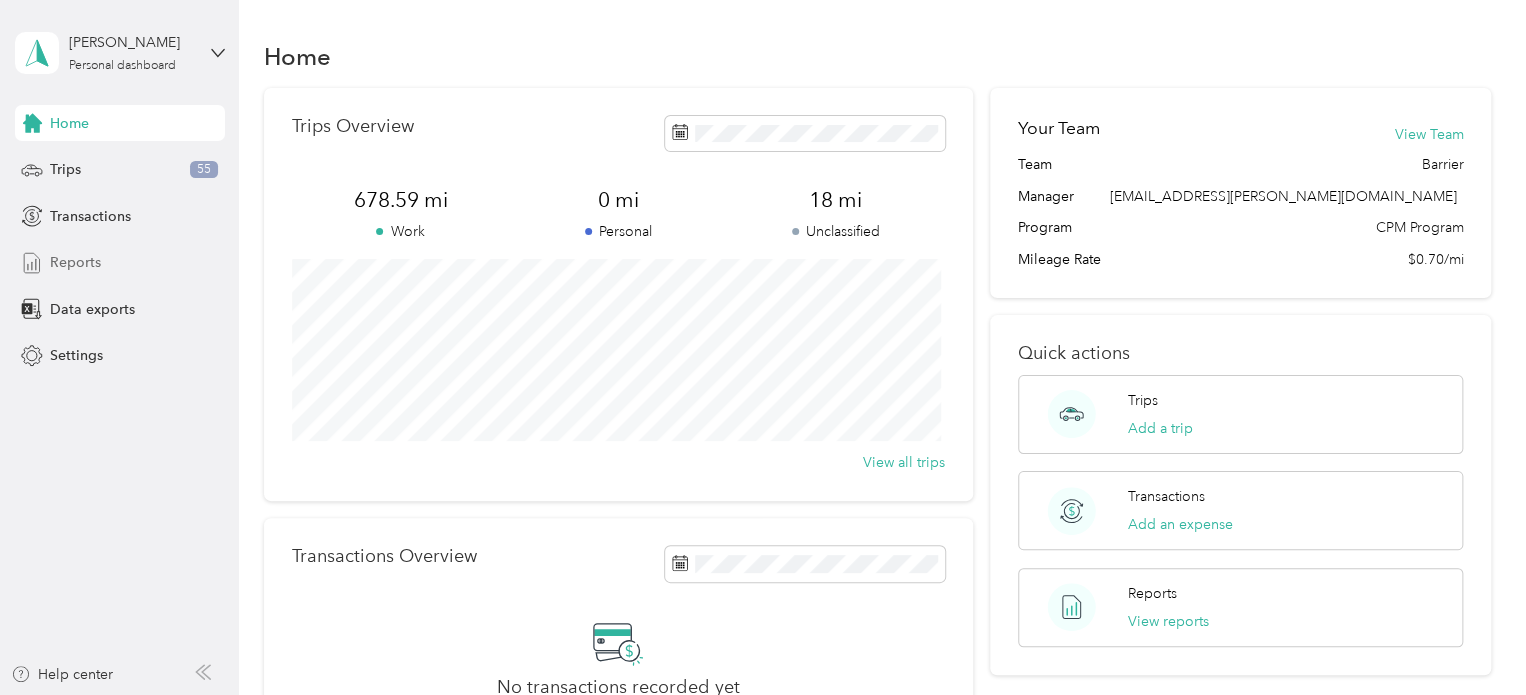 click on "Reports" at bounding box center [75, 262] 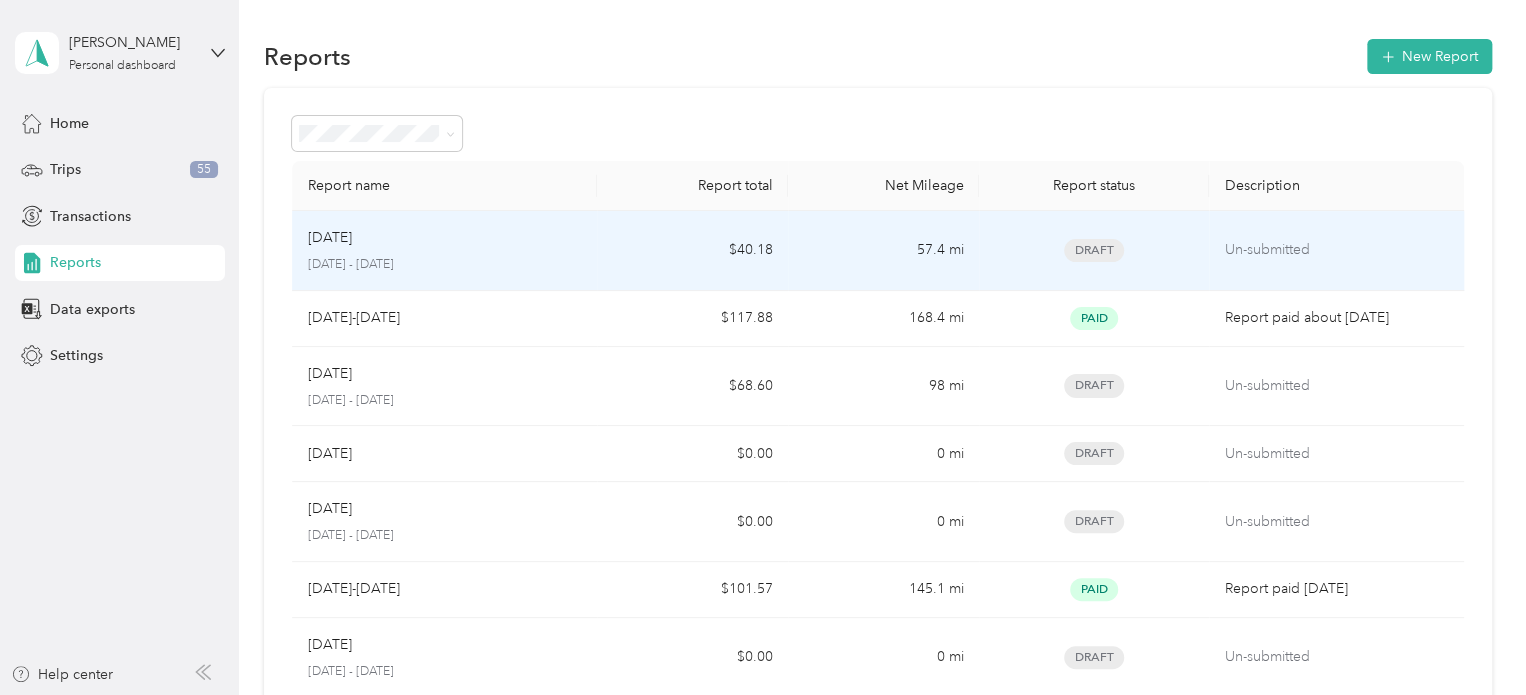 click on "[DATE] - [DATE]" at bounding box center [445, 265] 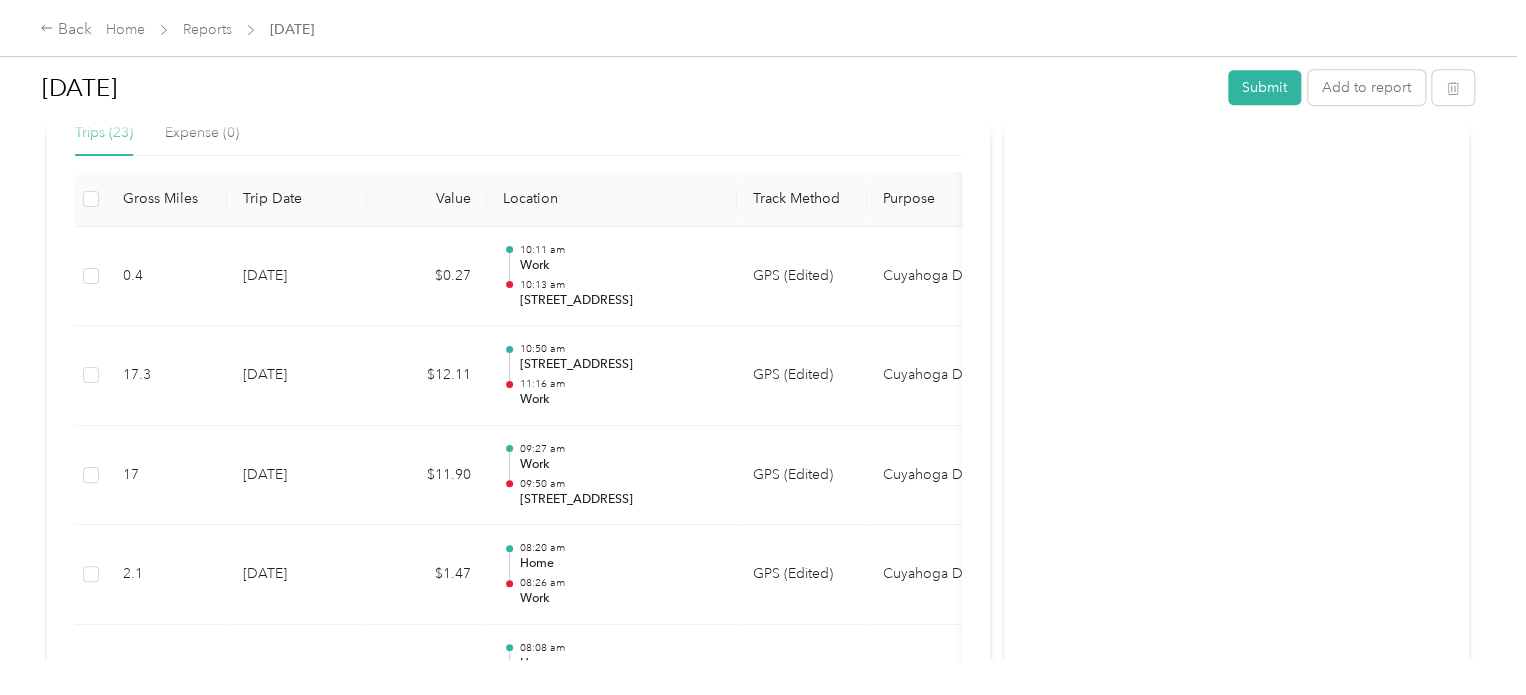 scroll, scrollTop: 459, scrollLeft: 0, axis: vertical 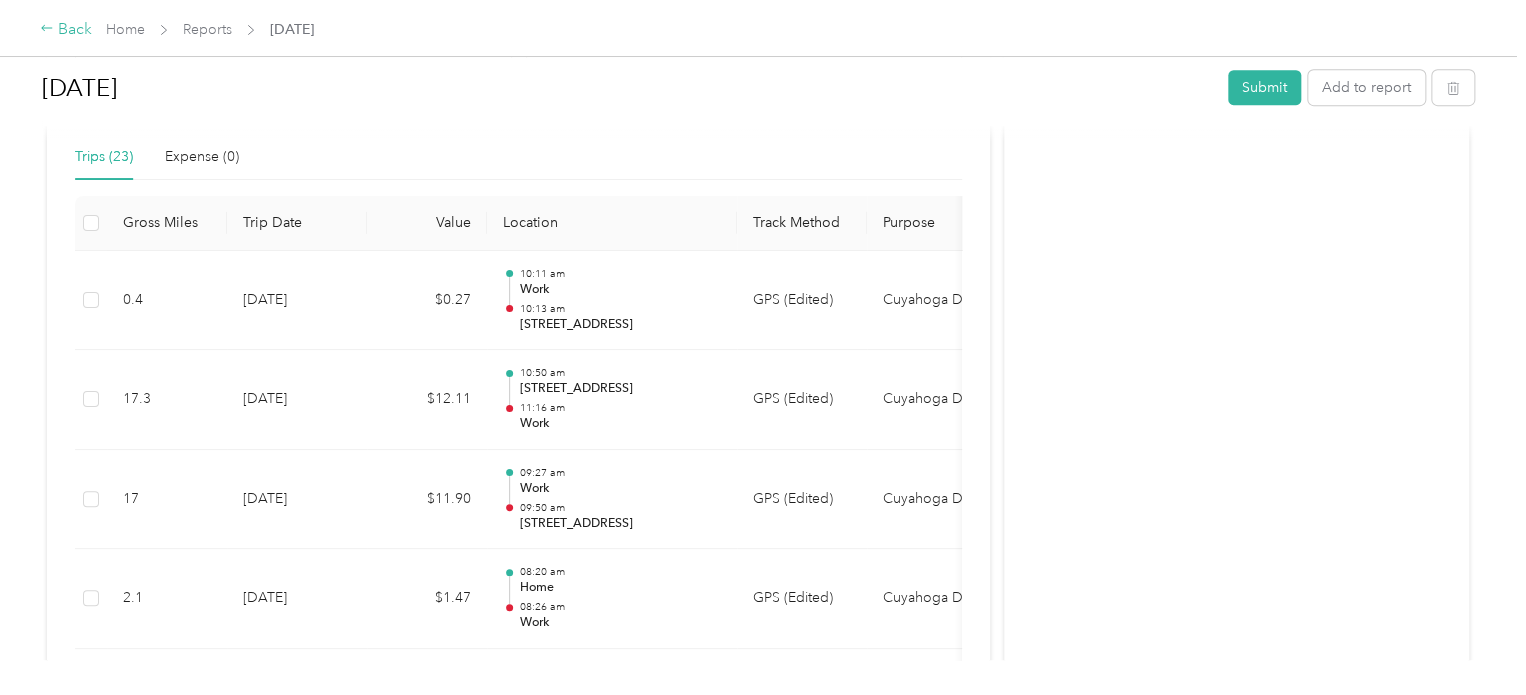 click 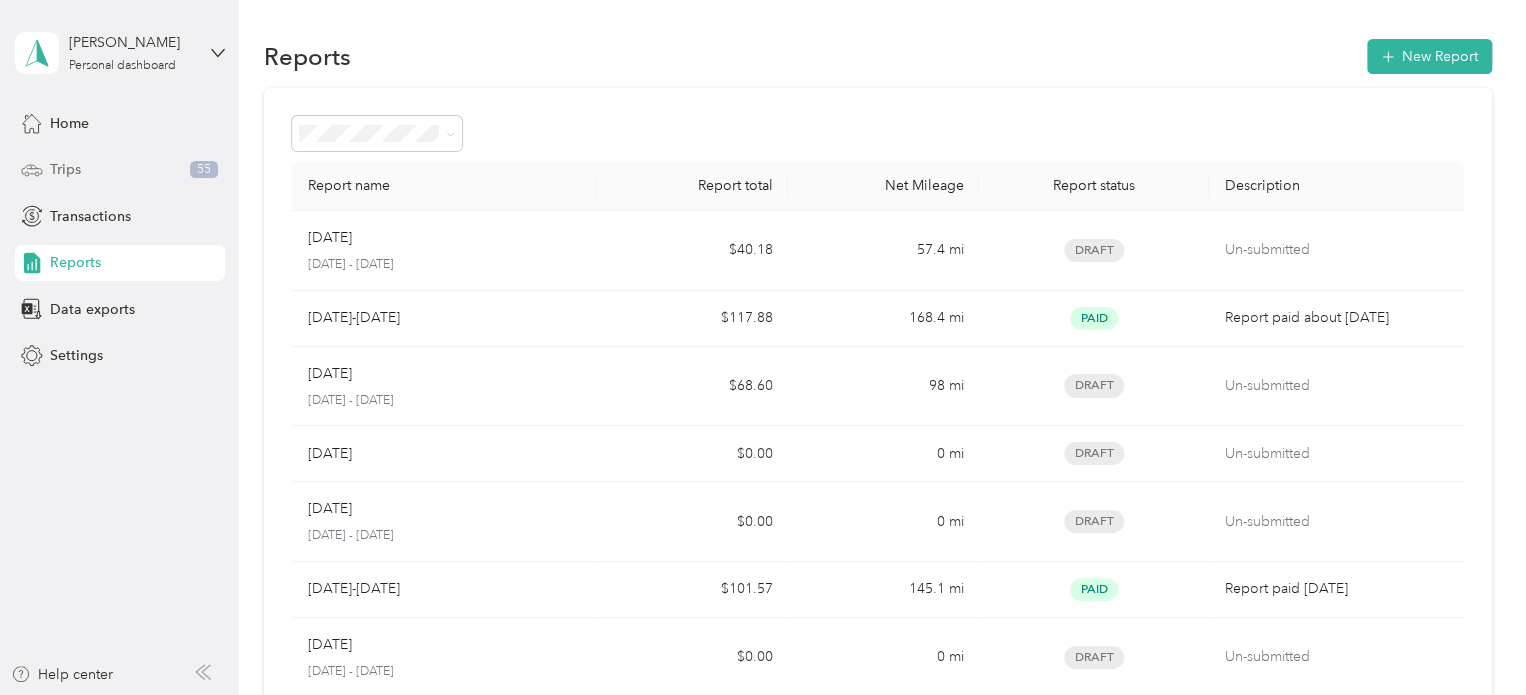 click on "Trips" at bounding box center [65, 169] 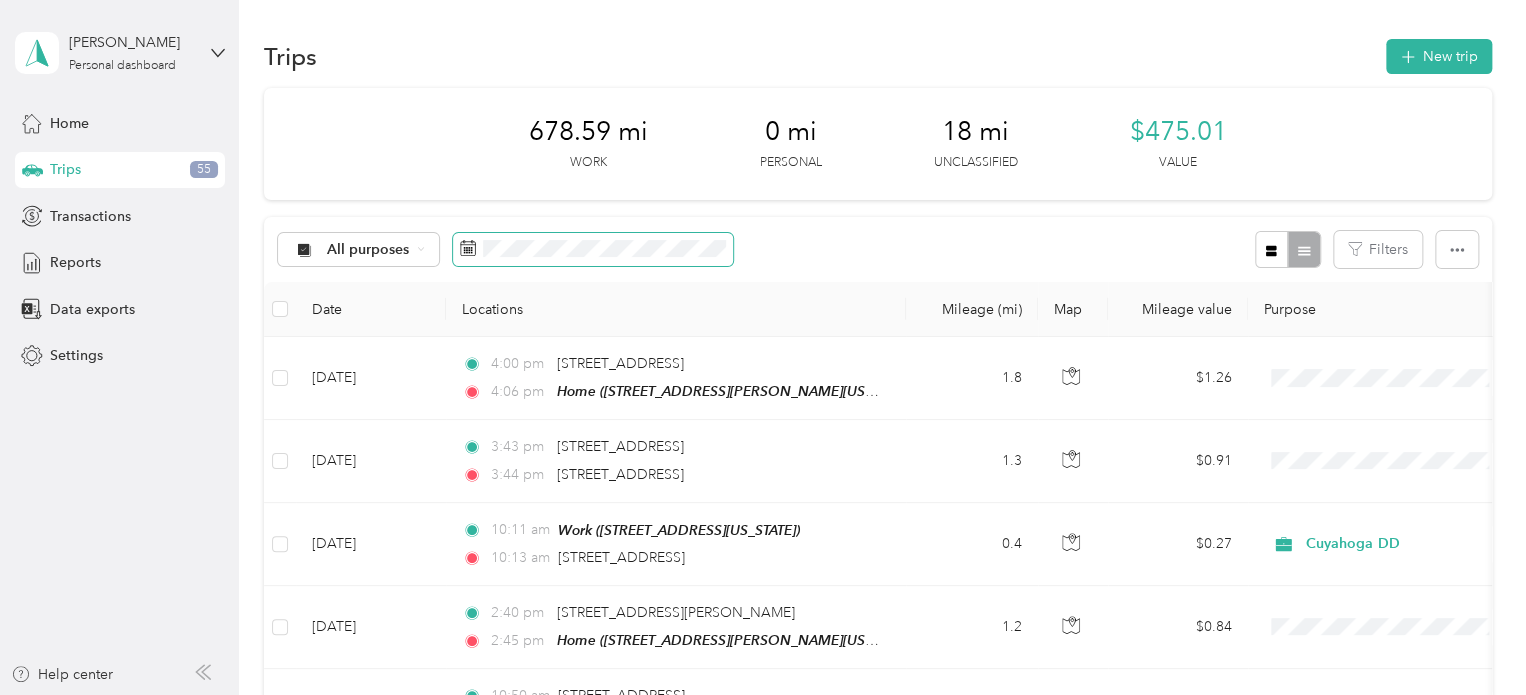 click 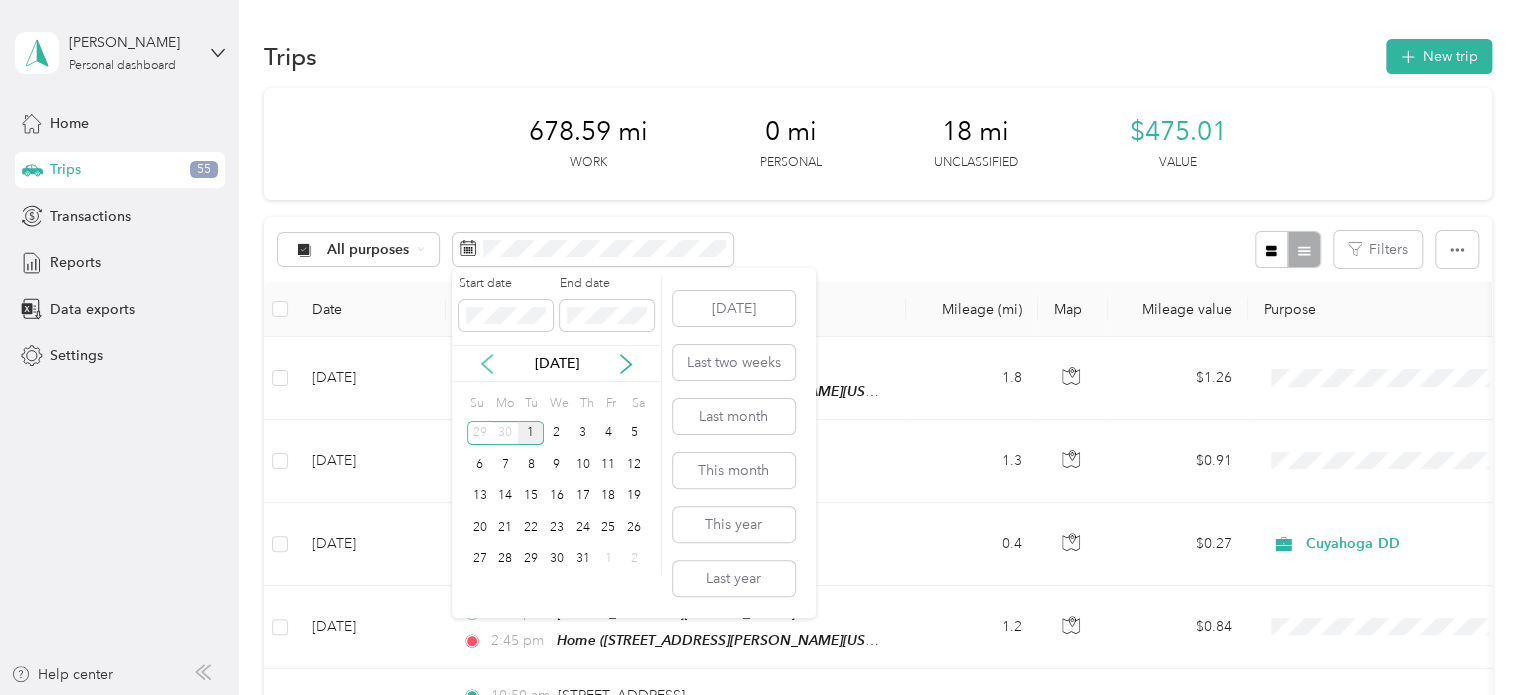 click 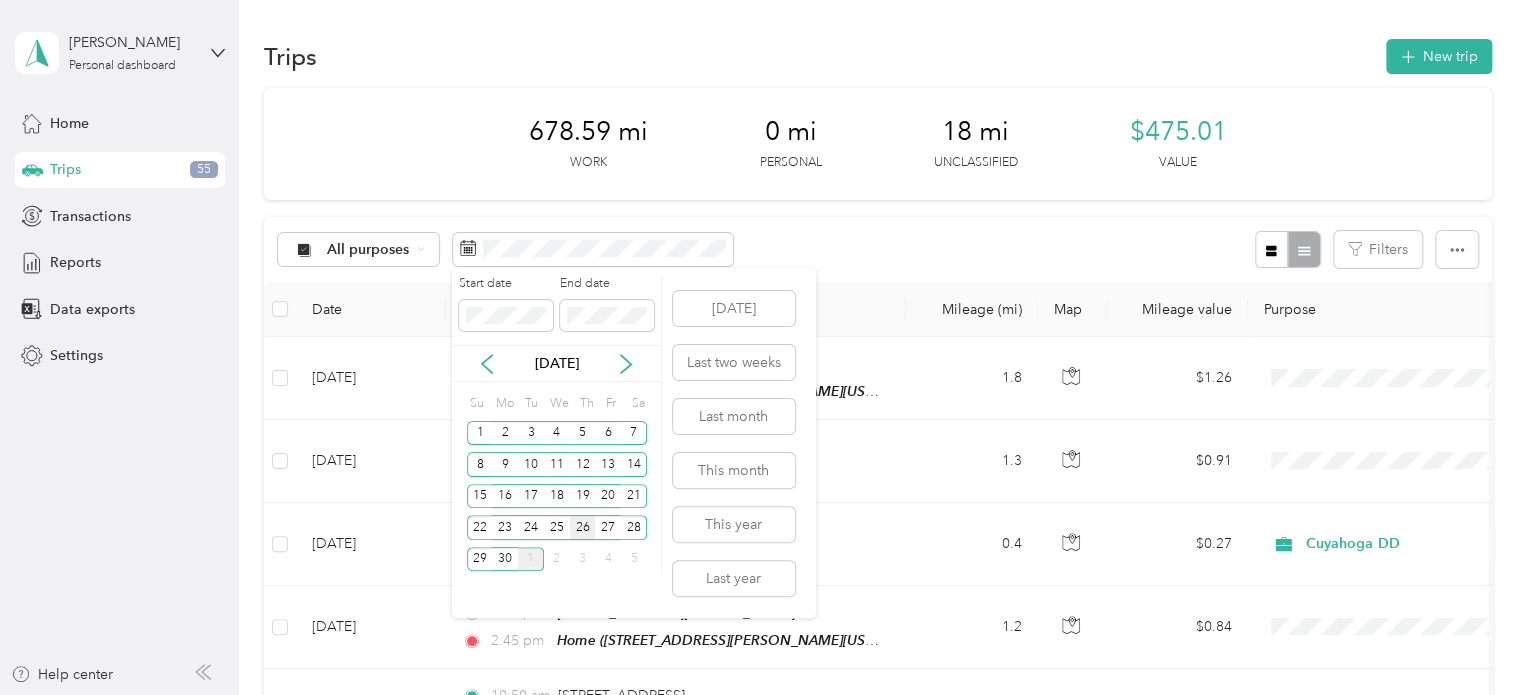 click on "26" at bounding box center (583, 527) 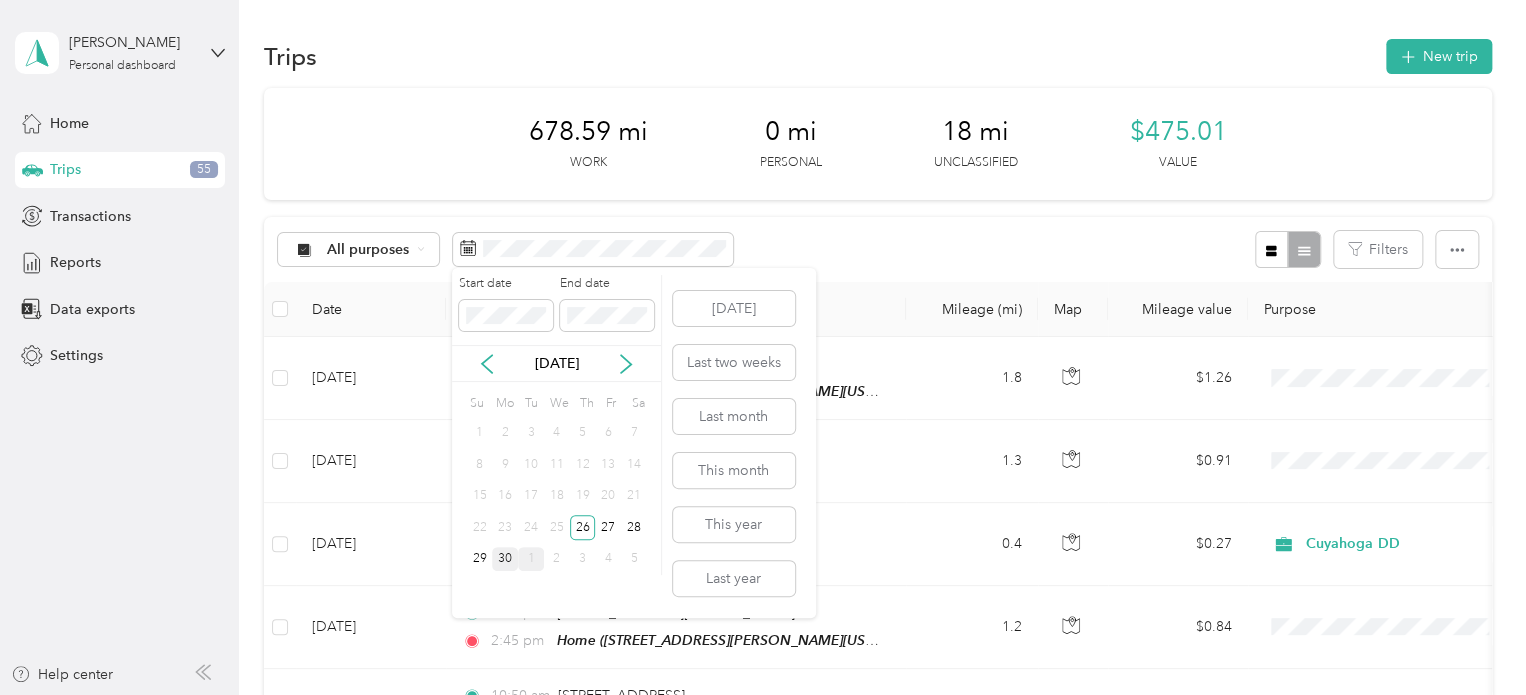 click on "30" at bounding box center (505, 559) 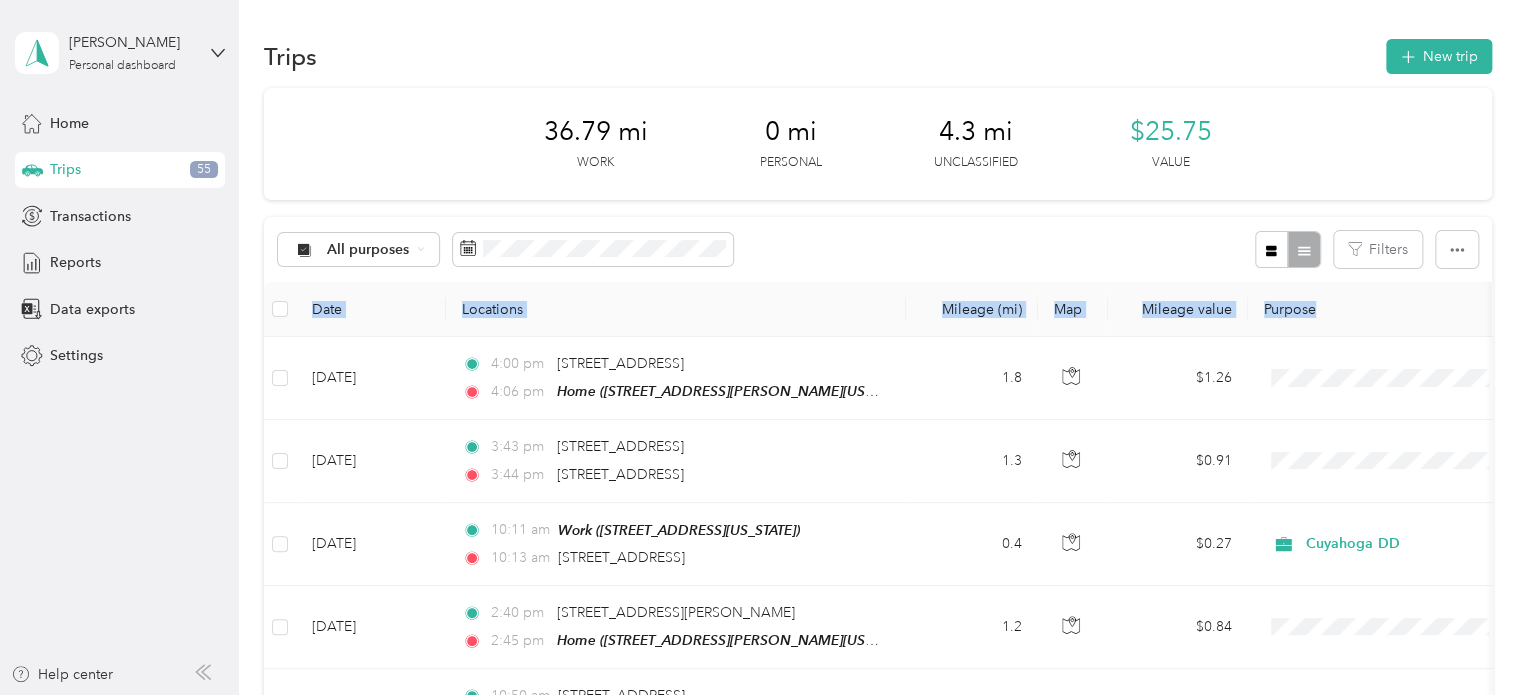drag, startPoint x: 1509, startPoint y: 271, endPoint x: 1512, endPoint y: 323, distance: 52.086468 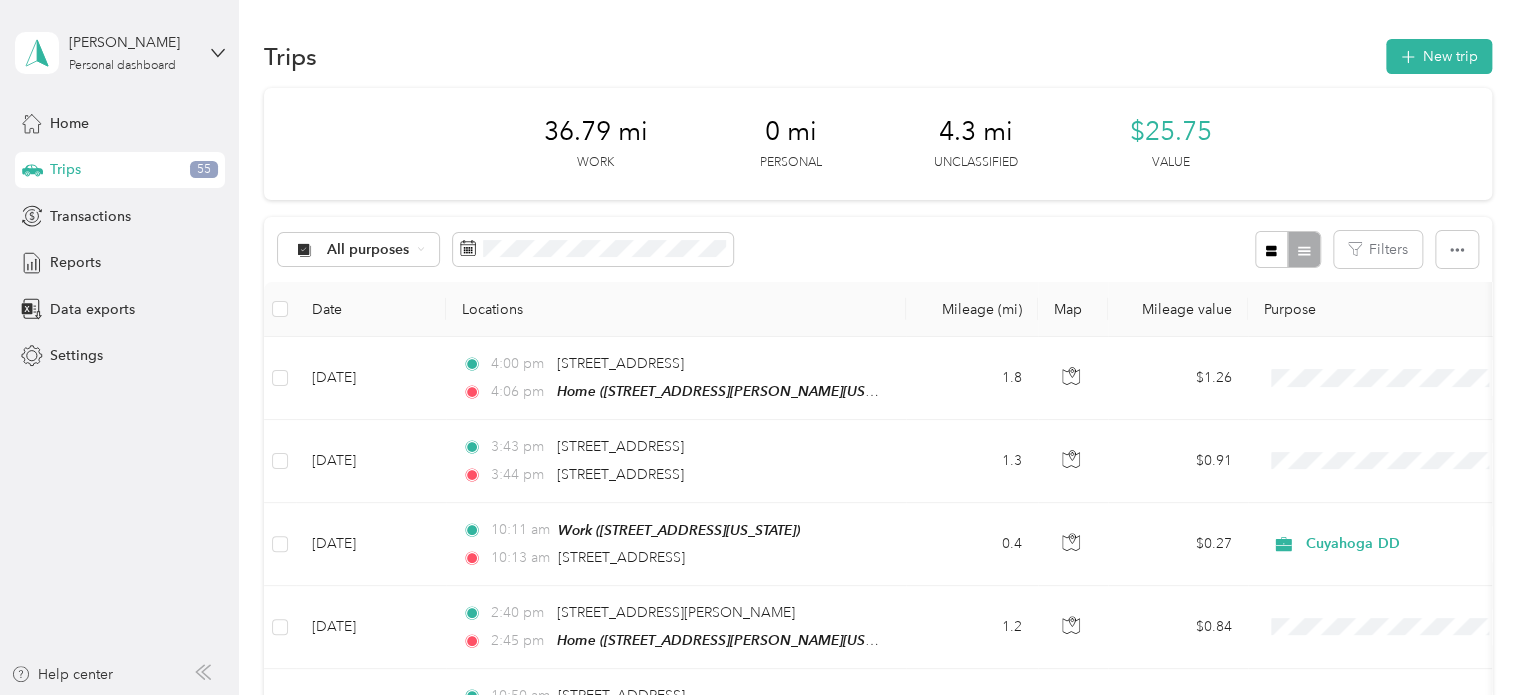 click on "Trips New trip 36.79   mi Work 0   mi Personal 4.3   mi Unclassified $25.75 Value All purposes Filters Date Locations Mileage (mi) Map Mileage value Purpose Track Method Report                     [DATE] 4:00 pm [STREET_ADDRESS] 4:06 pm Home ([STREET_ADDRESS][PERSON_NAME][US_STATE]) 1.8 $1.26 GPS -- [DATE] 3:43 pm [STREET_ADDRESS] 3:44 pm [STREET_ADDRESS] 1.3 $0.91 GPS -- [DATE] 10:11 am Work ([GEOGRAPHIC_DATA][US_STATE]) 10:13 am [STREET_ADDRESS] 0.4 $0.27 Cuyahoga DD GPS (Edited) [DATE] [DATE] 2:40 pm [STREET_ADDRESS][PERSON_NAME] 2:45 pm Home ([STREET_ADDRESS][PERSON_NAME][US_STATE]) 1.2 $0.84 GPS -- [DATE] 10:50 am [STREET_ADDRESS] 11:16 am Work (W [GEOGRAPHIC_DATA], [US_STATE]) 17.3 $12.11 Cuyahoga DD GPS (Edited) [DATE] [DATE] 9:27 am Work (W [GEOGRAPHIC_DATA], [US_STATE]) 9:50 am [STREET_ADDRESS] 17 $11.90 Cuyahoga DD GPS (Edited) [DATE] [DATE] 8:20 am 8:26 am 2.1" at bounding box center [877, 584] 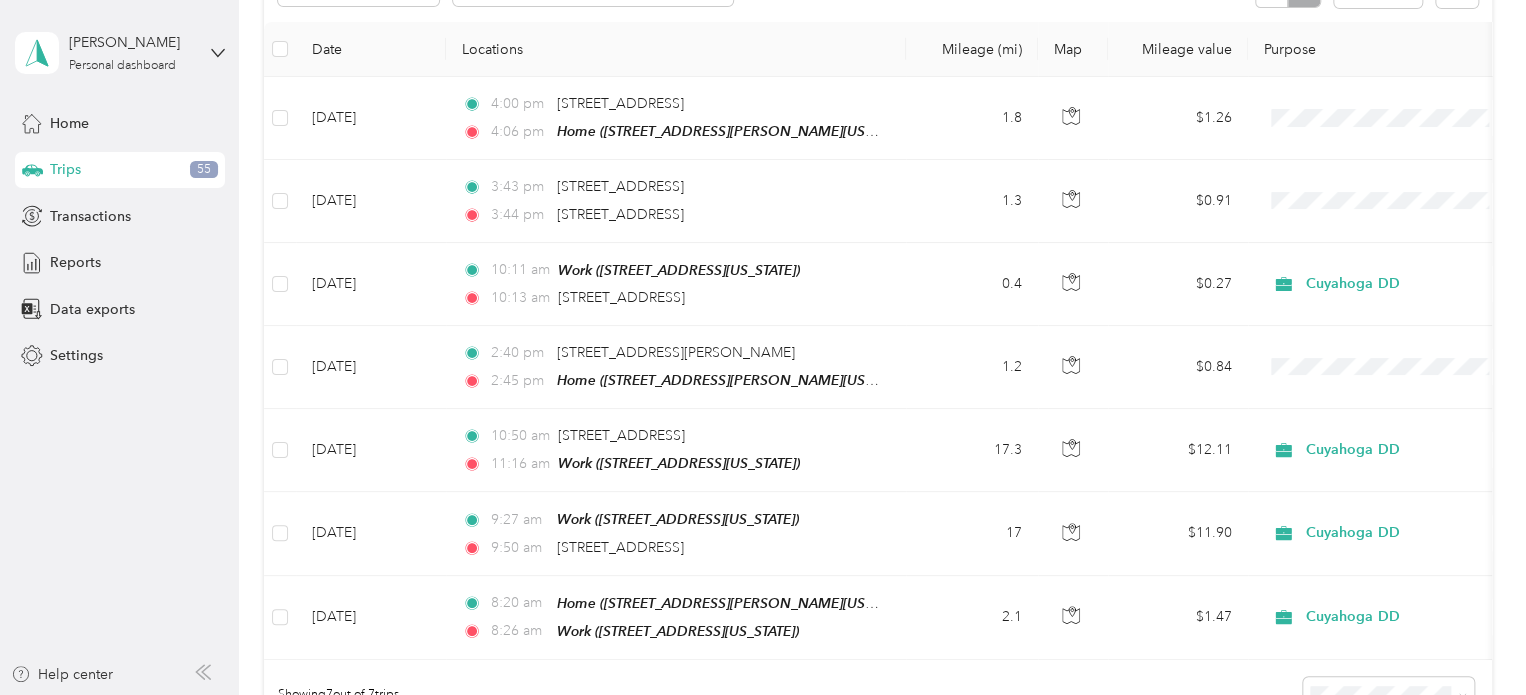 scroll, scrollTop: 266, scrollLeft: 0, axis: vertical 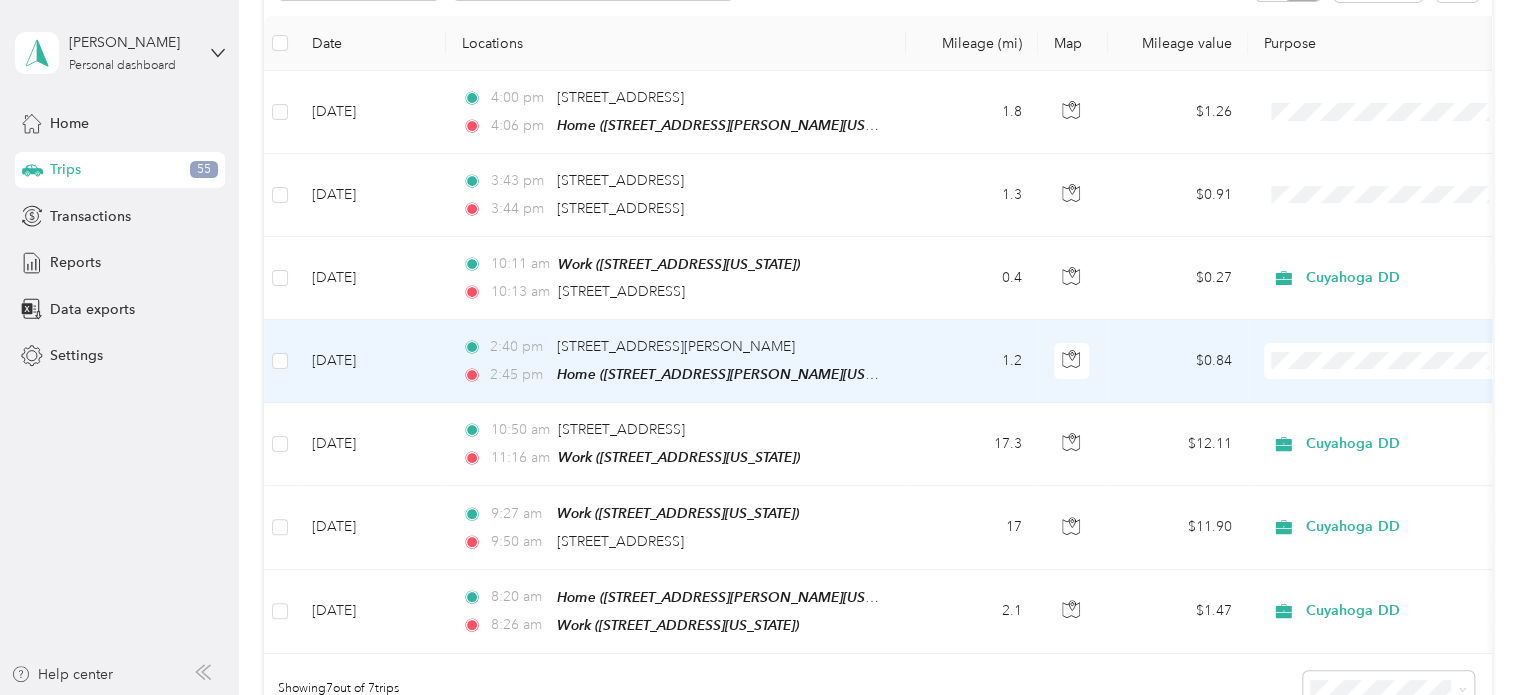 click on "[DATE]" at bounding box center (371, 361) 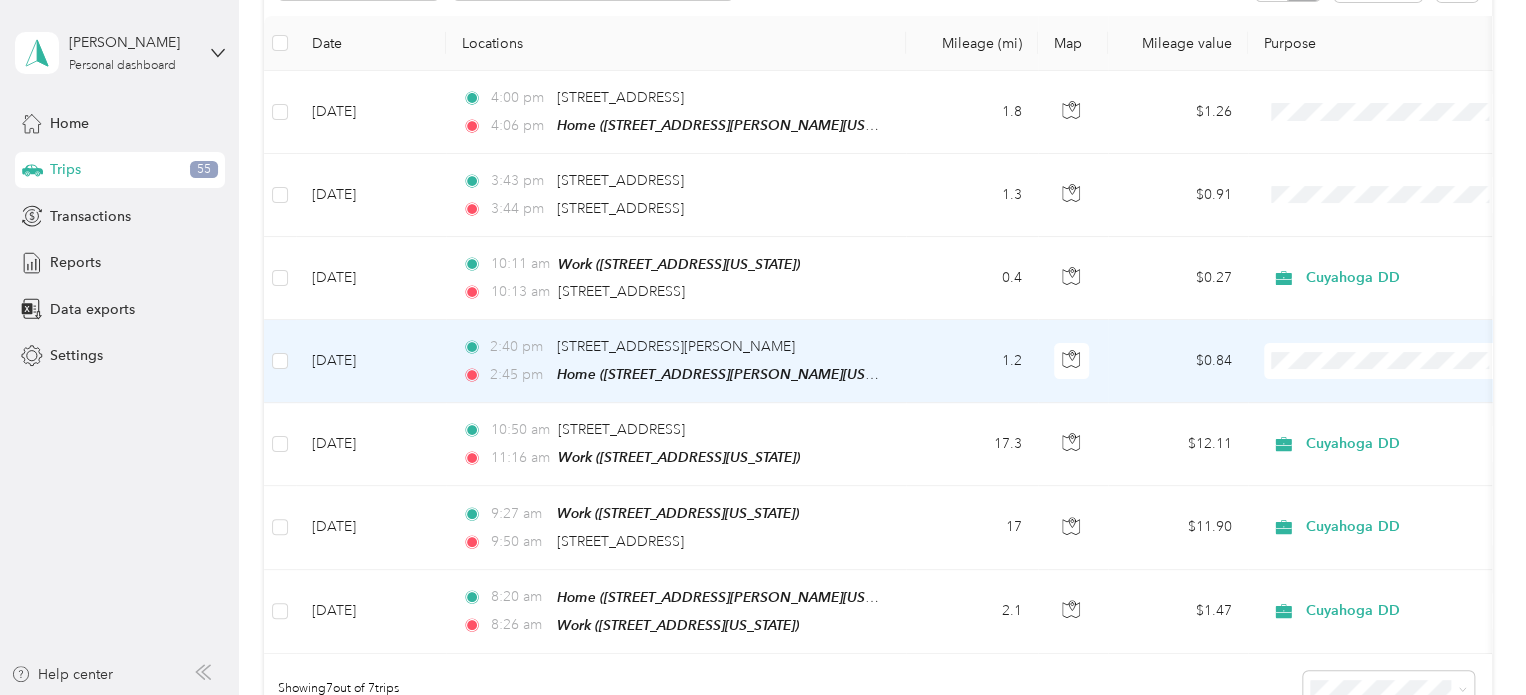 click at bounding box center [758, 695] 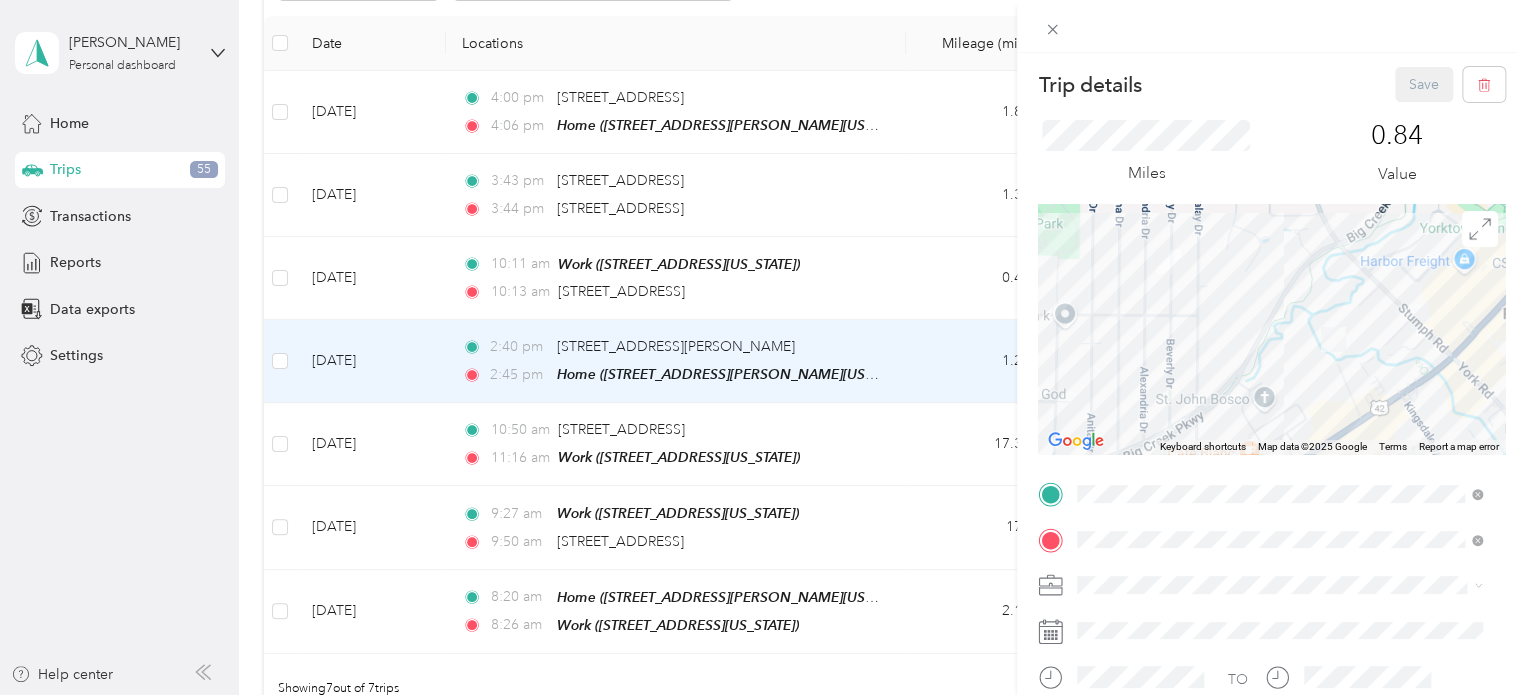 click on "Work [STREET_ADDRESS][US_STATE]" at bounding box center [1279, 345] 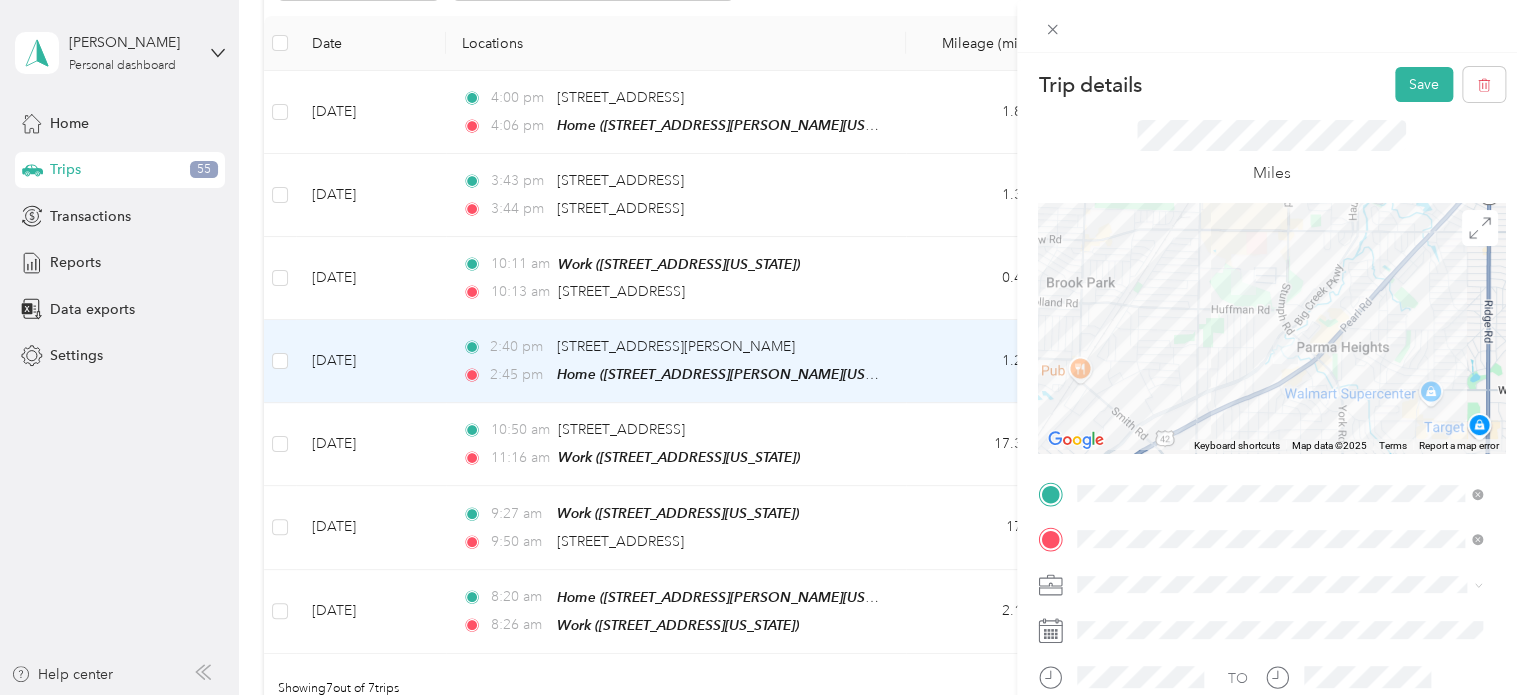 click on "Cuyahoga DD" at bounding box center (1279, 612) 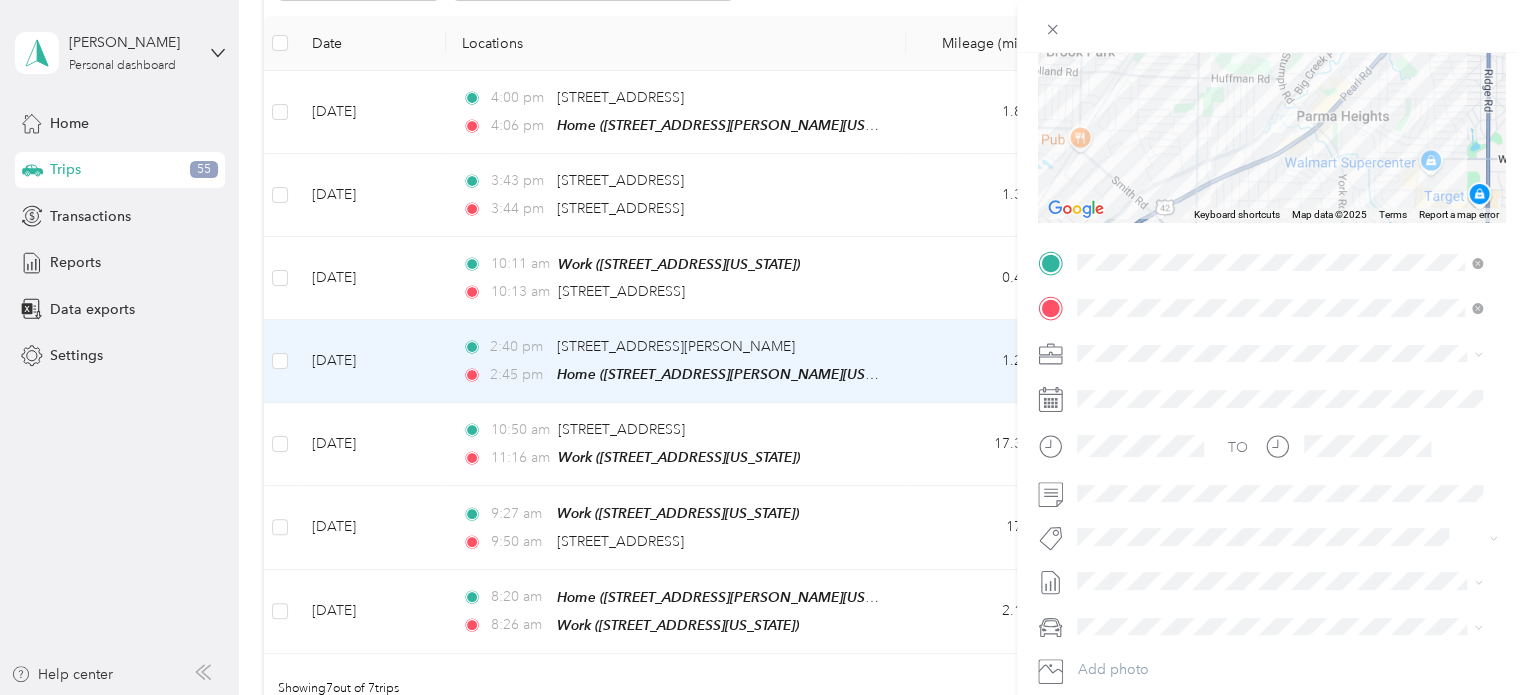 scroll, scrollTop: 246, scrollLeft: 0, axis: vertical 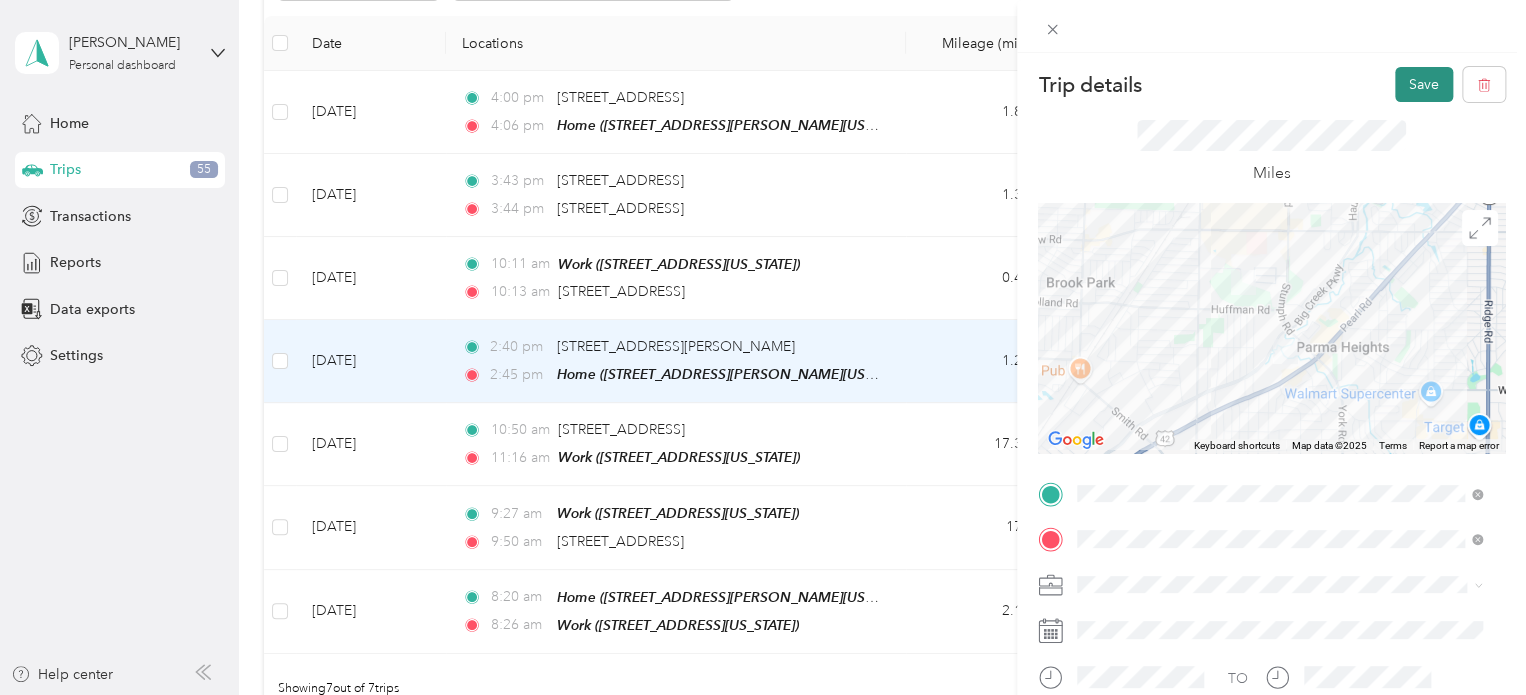 click on "Save" at bounding box center [1424, 84] 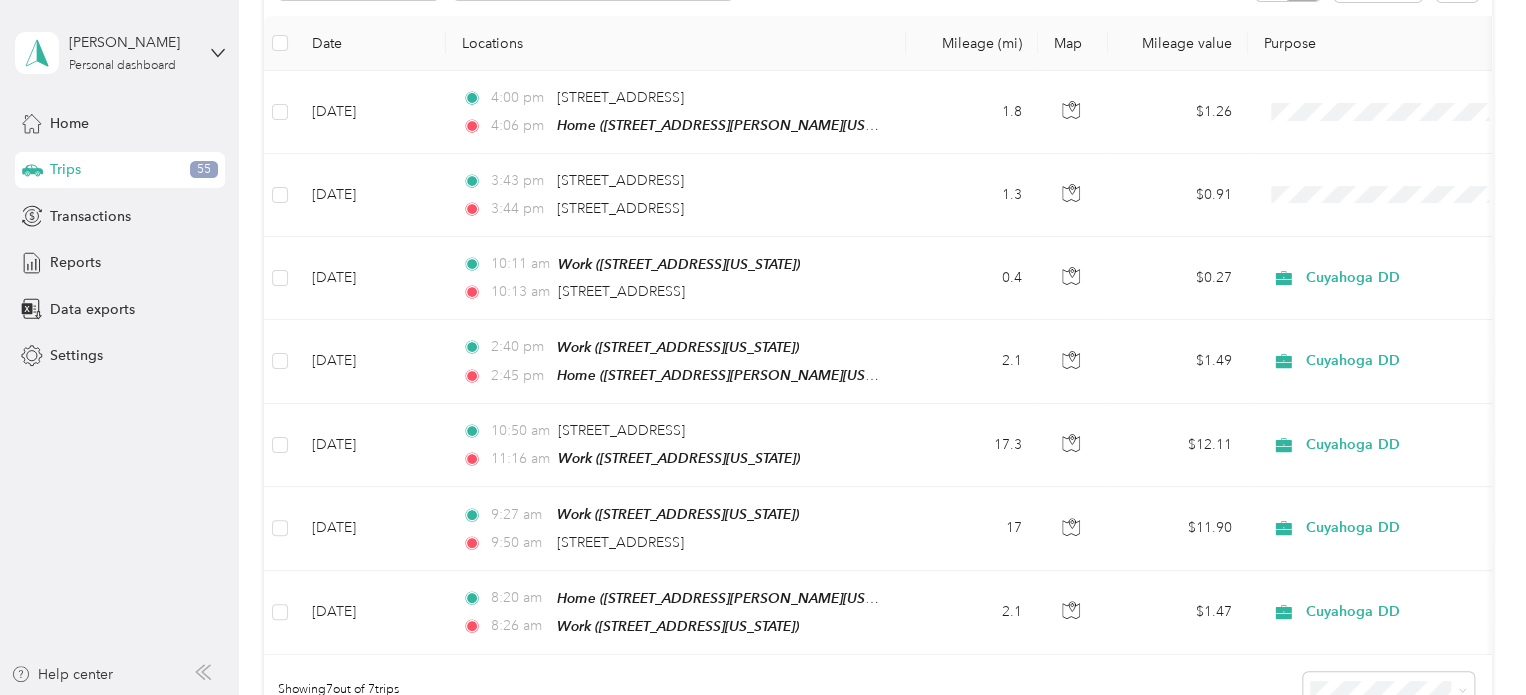 scroll, scrollTop: 0, scrollLeft: 0, axis: both 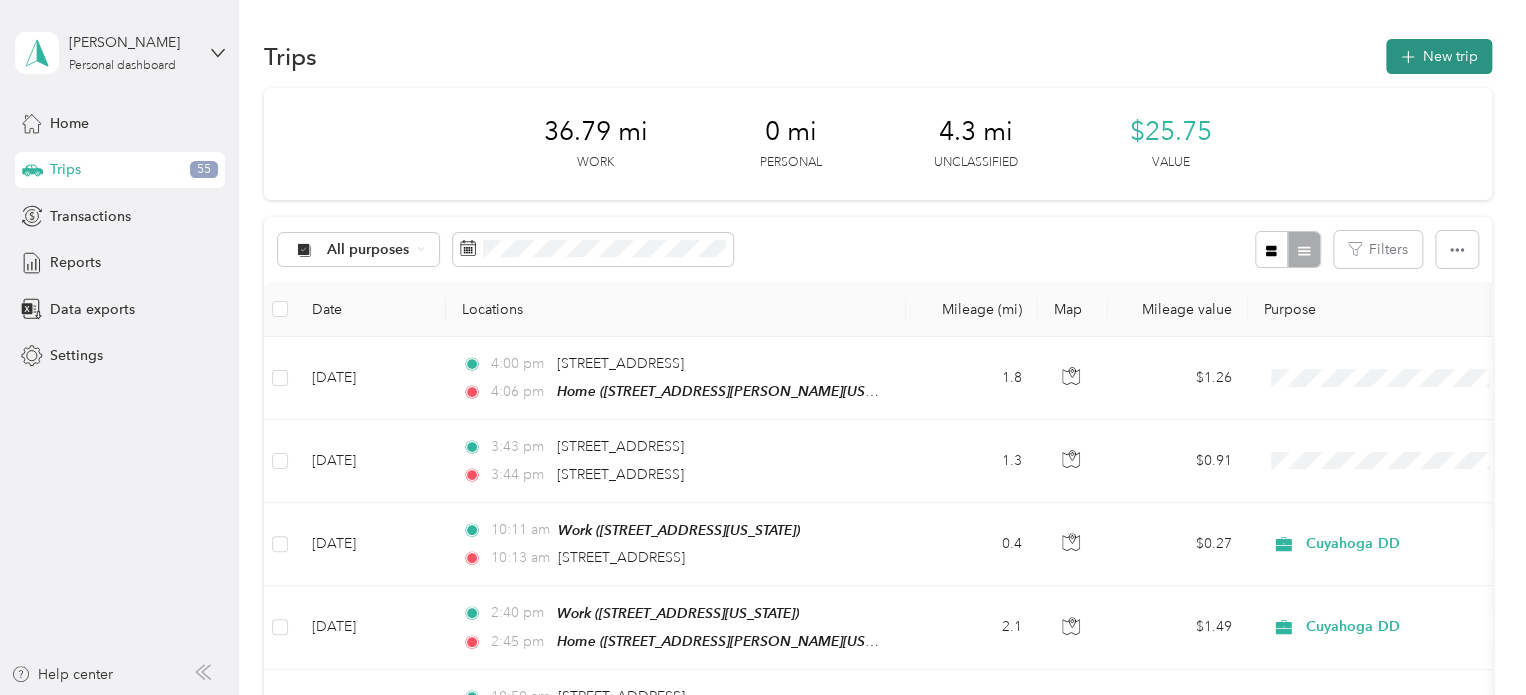 click on "New trip" at bounding box center (1439, 56) 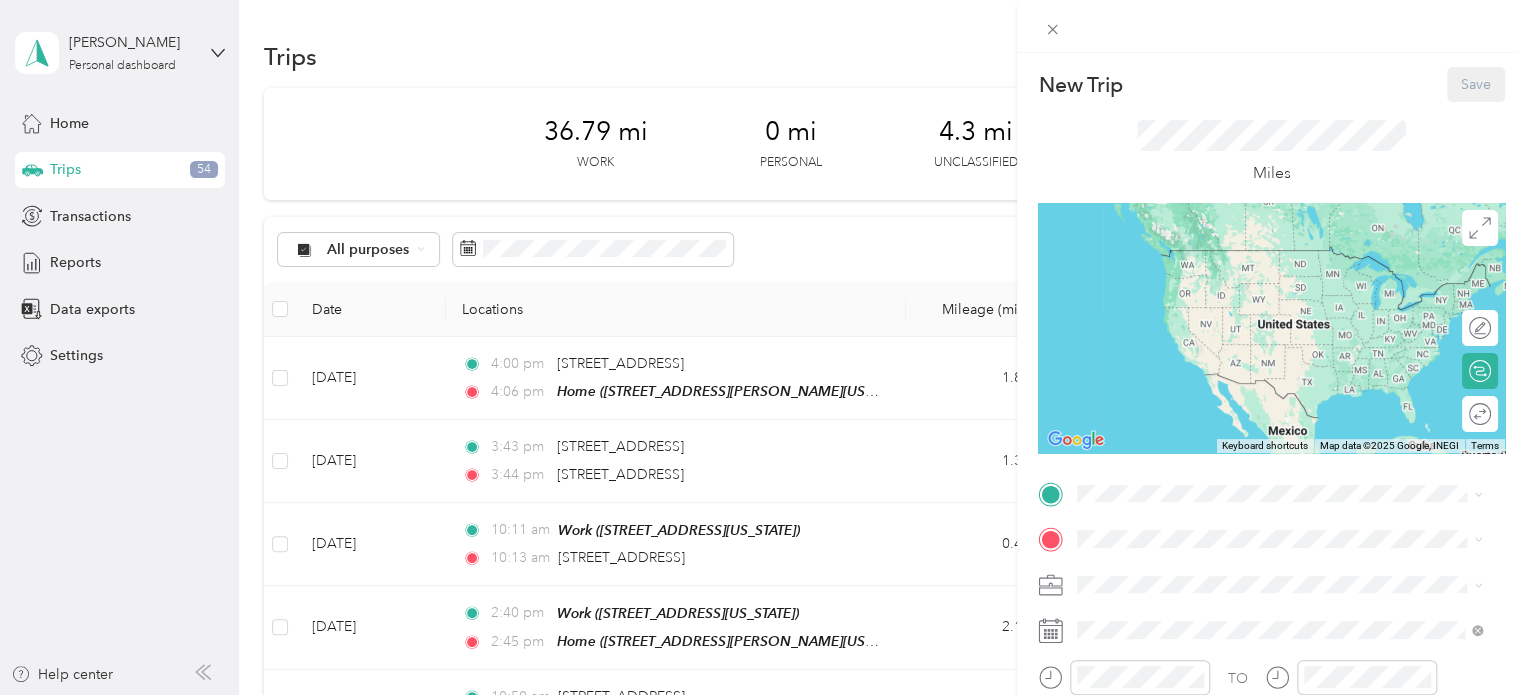 click on "[STREET_ADDRESS][PERSON_NAME][US_STATE]" at bounding box center [1270, 424] 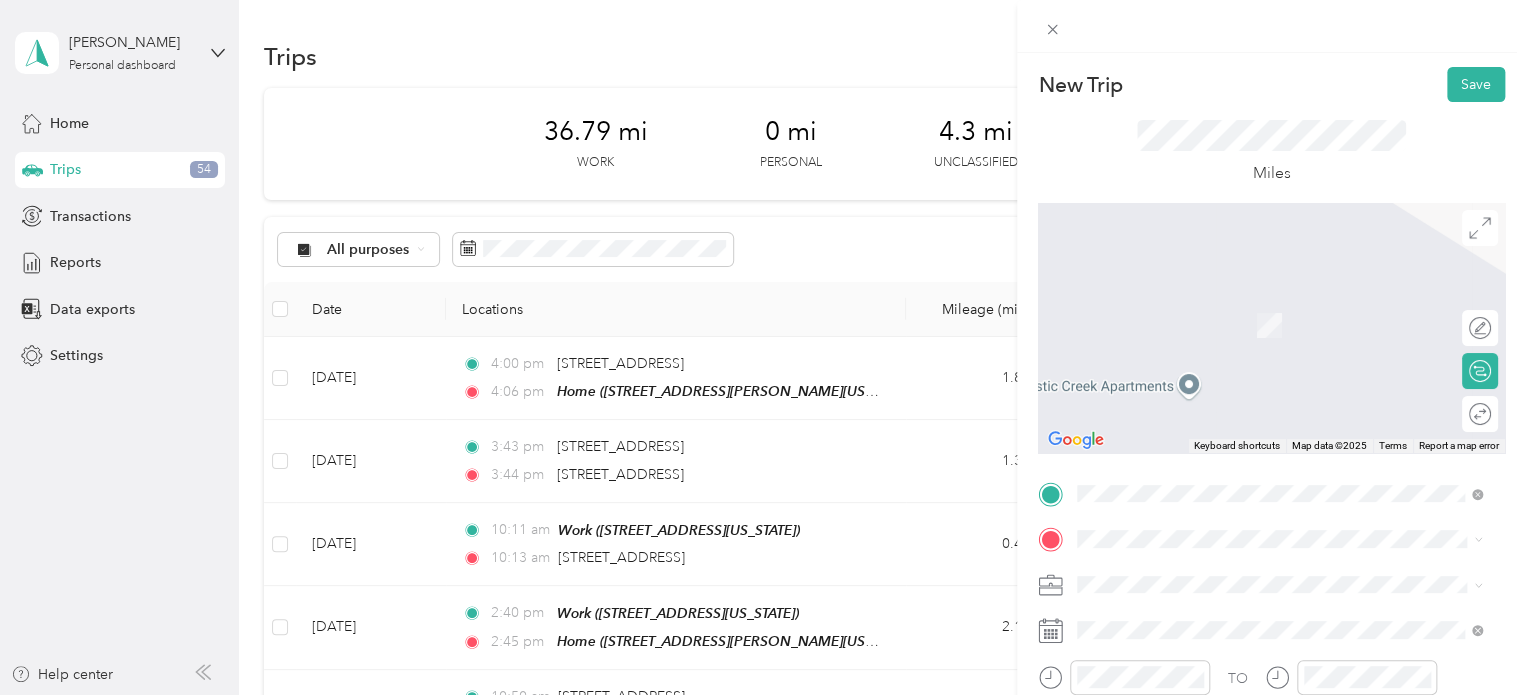 click on "Work [STREET_ADDRESS][US_STATE]" at bounding box center [1224, 398] 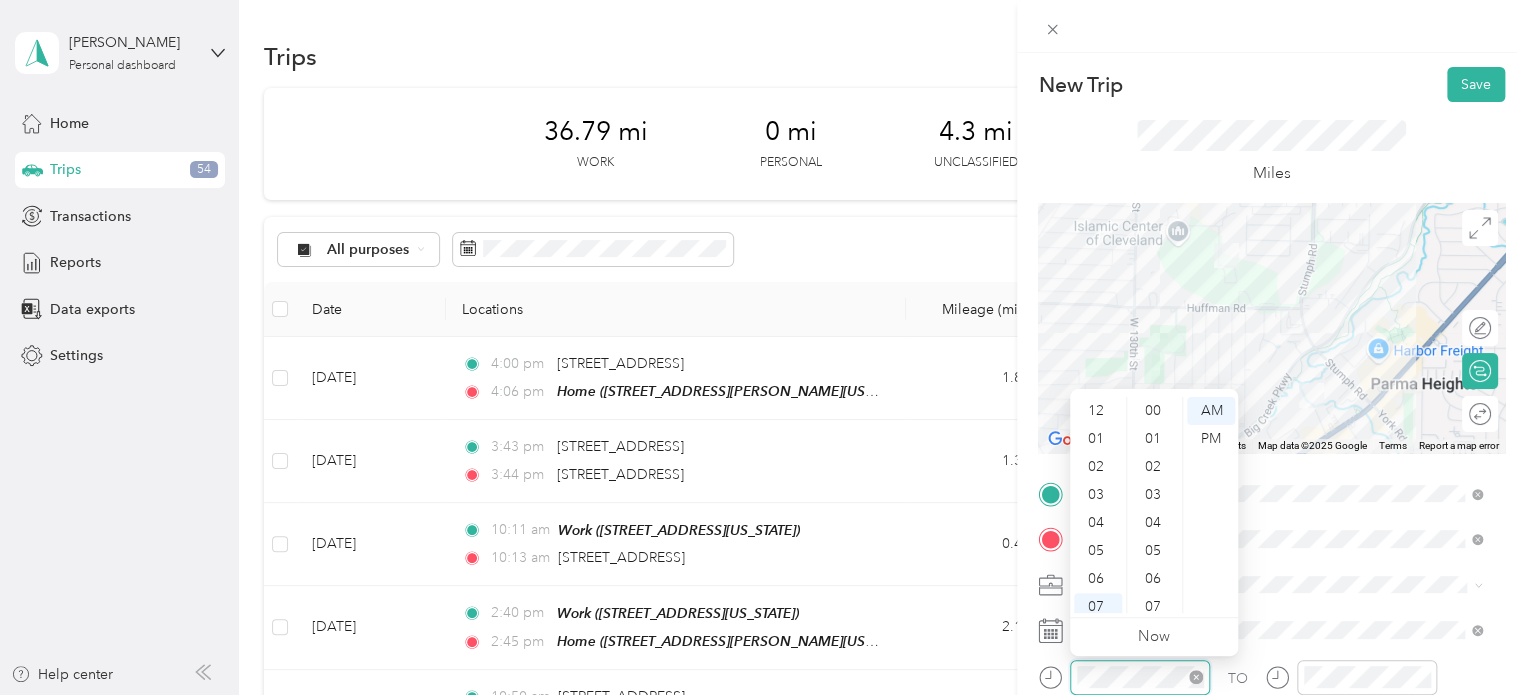 scroll, scrollTop: 1148, scrollLeft: 0, axis: vertical 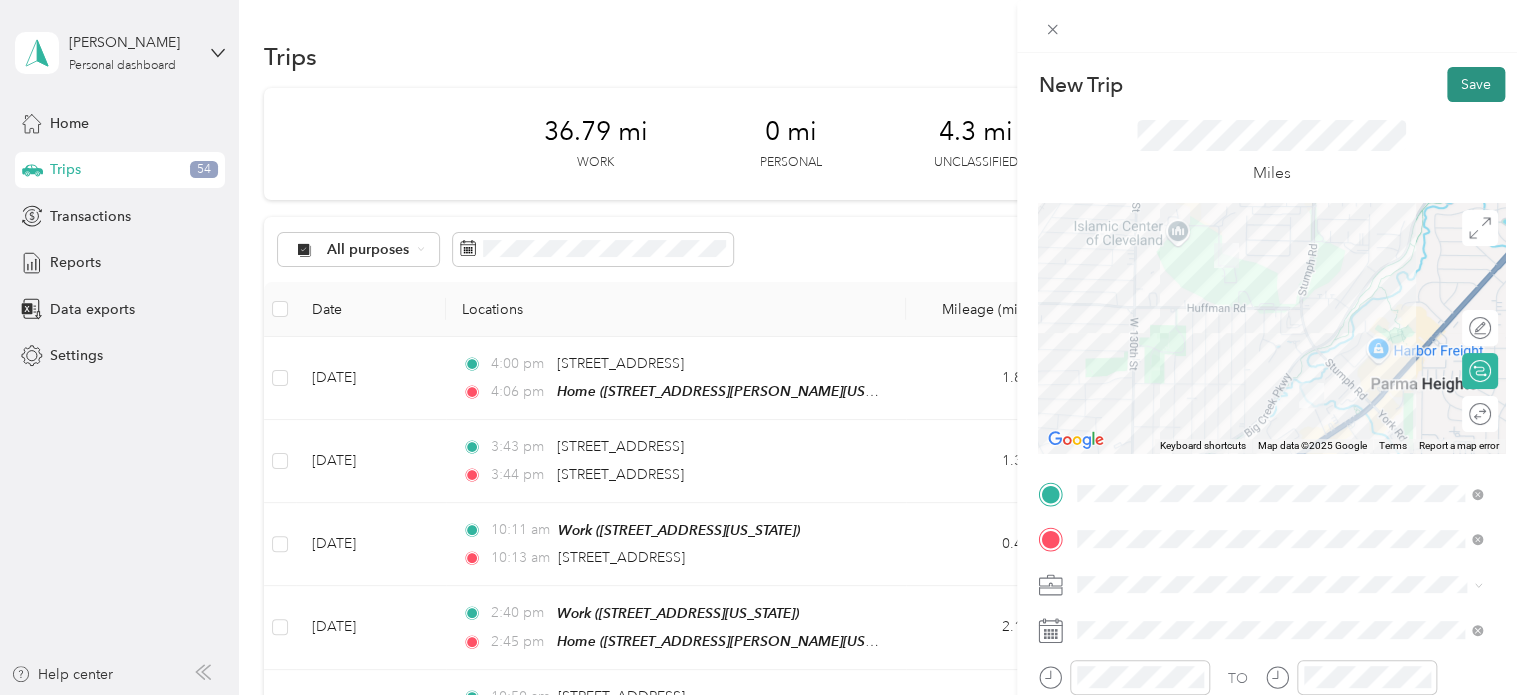 click on "Save" at bounding box center (1476, 84) 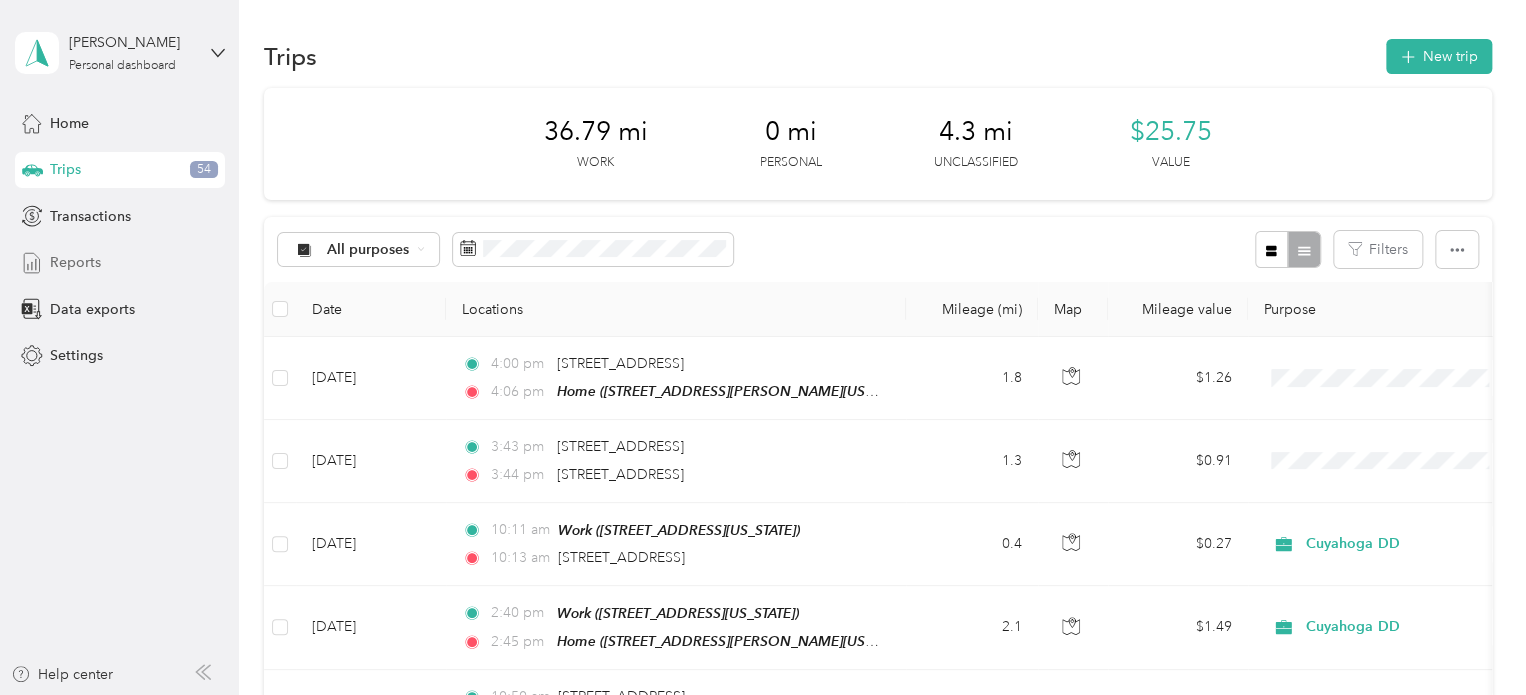 click on "Reports" at bounding box center [75, 262] 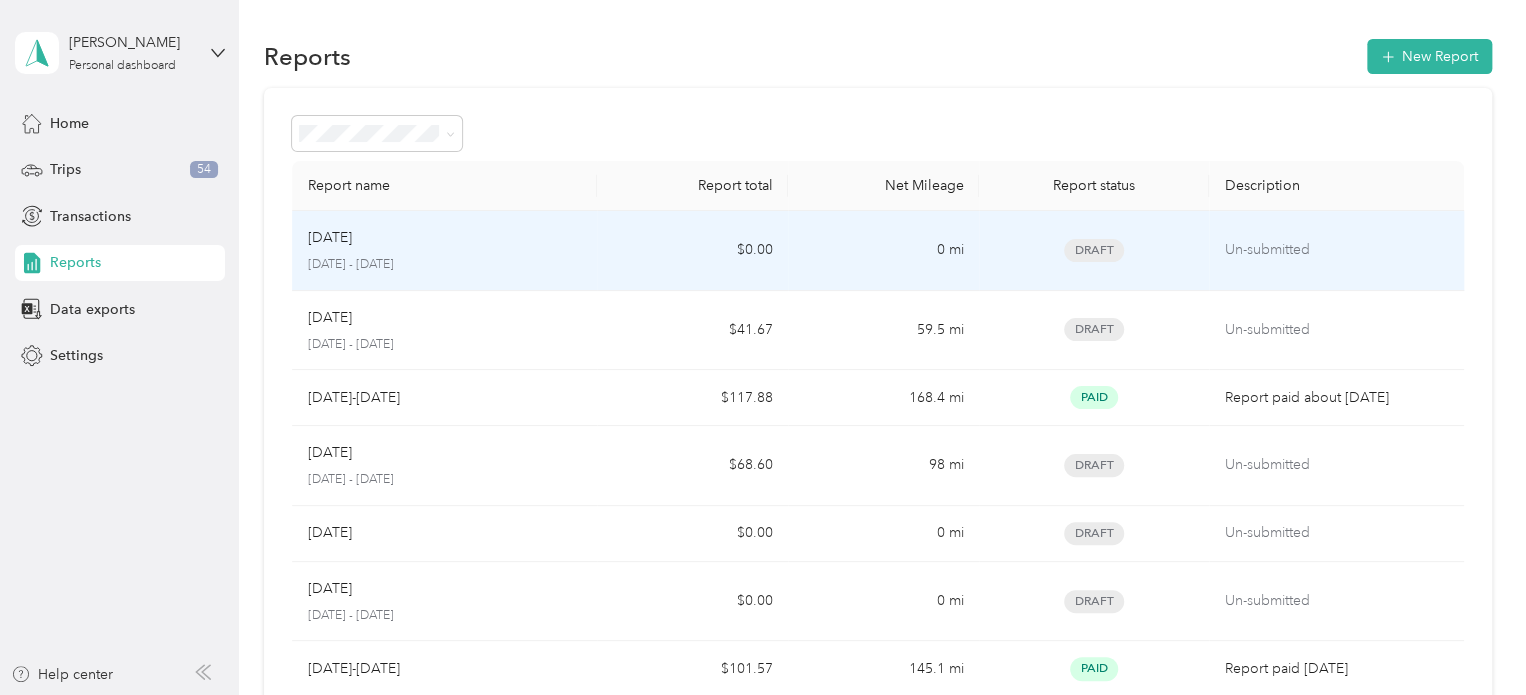 click on "[DATE] - [DATE]" at bounding box center [445, 265] 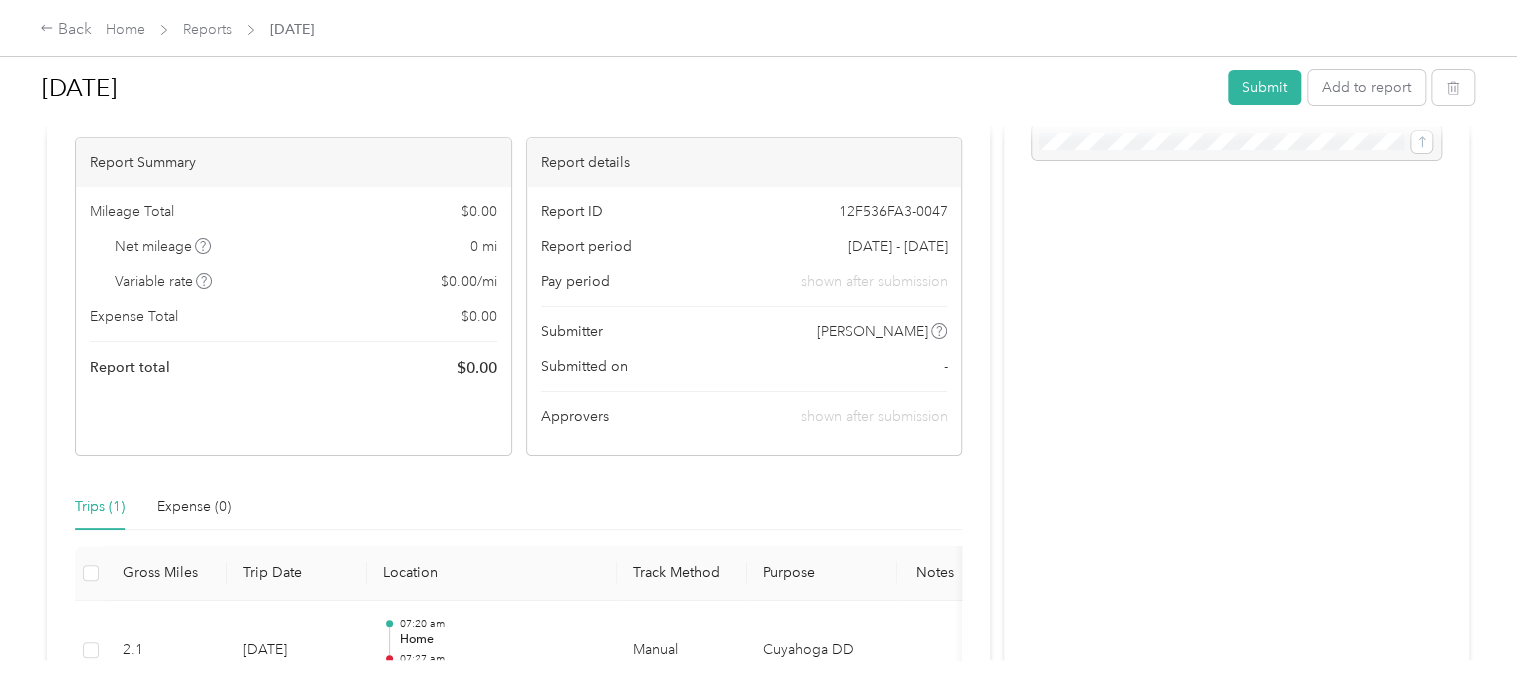 scroll, scrollTop: 0, scrollLeft: 0, axis: both 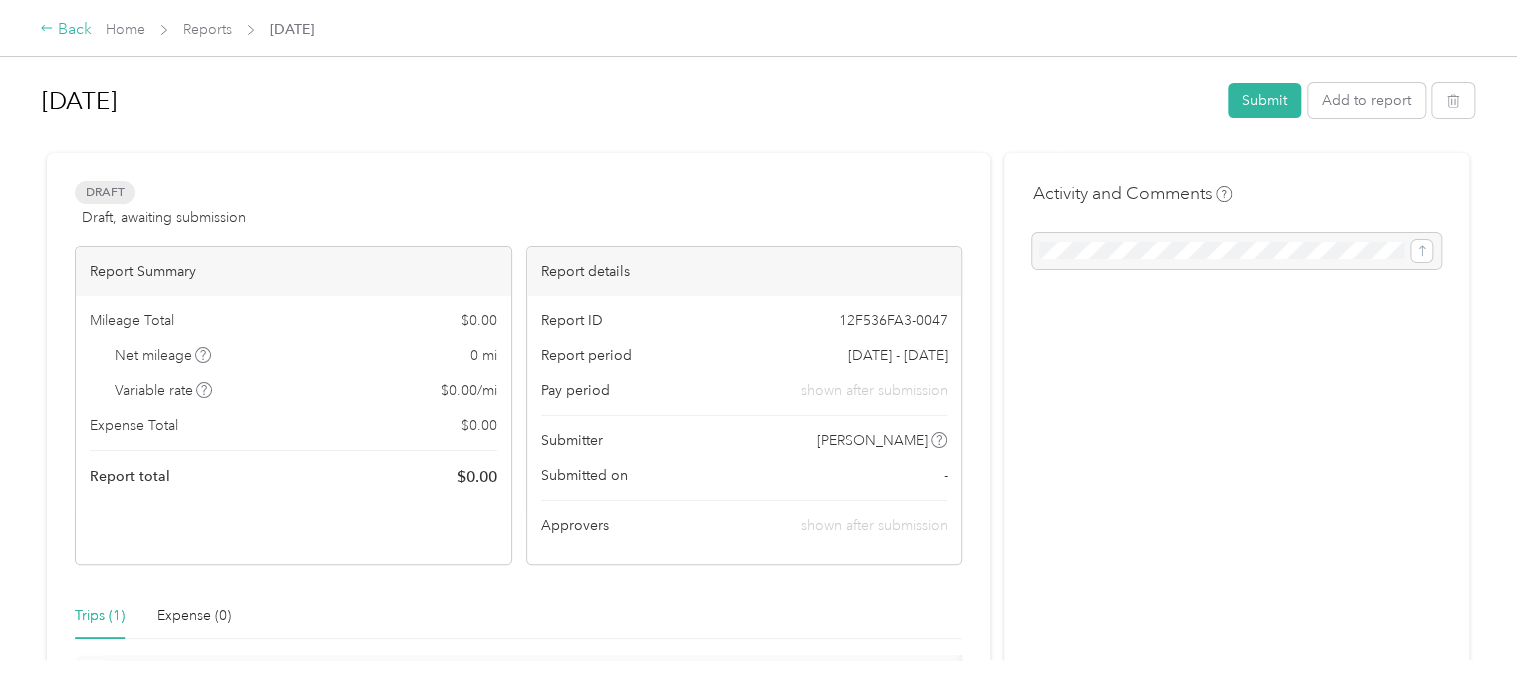 click on "Back" at bounding box center (66, 30) 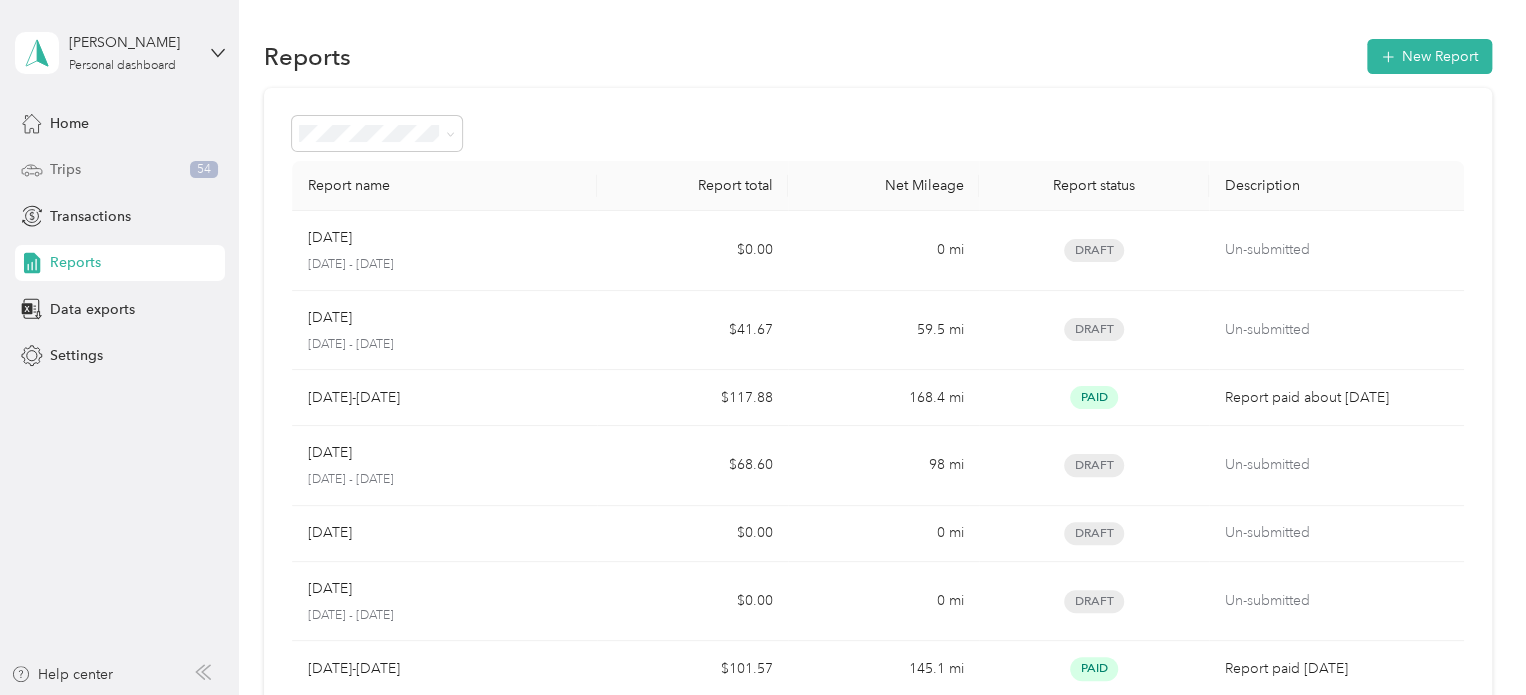 click on "Trips 54" at bounding box center (120, 170) 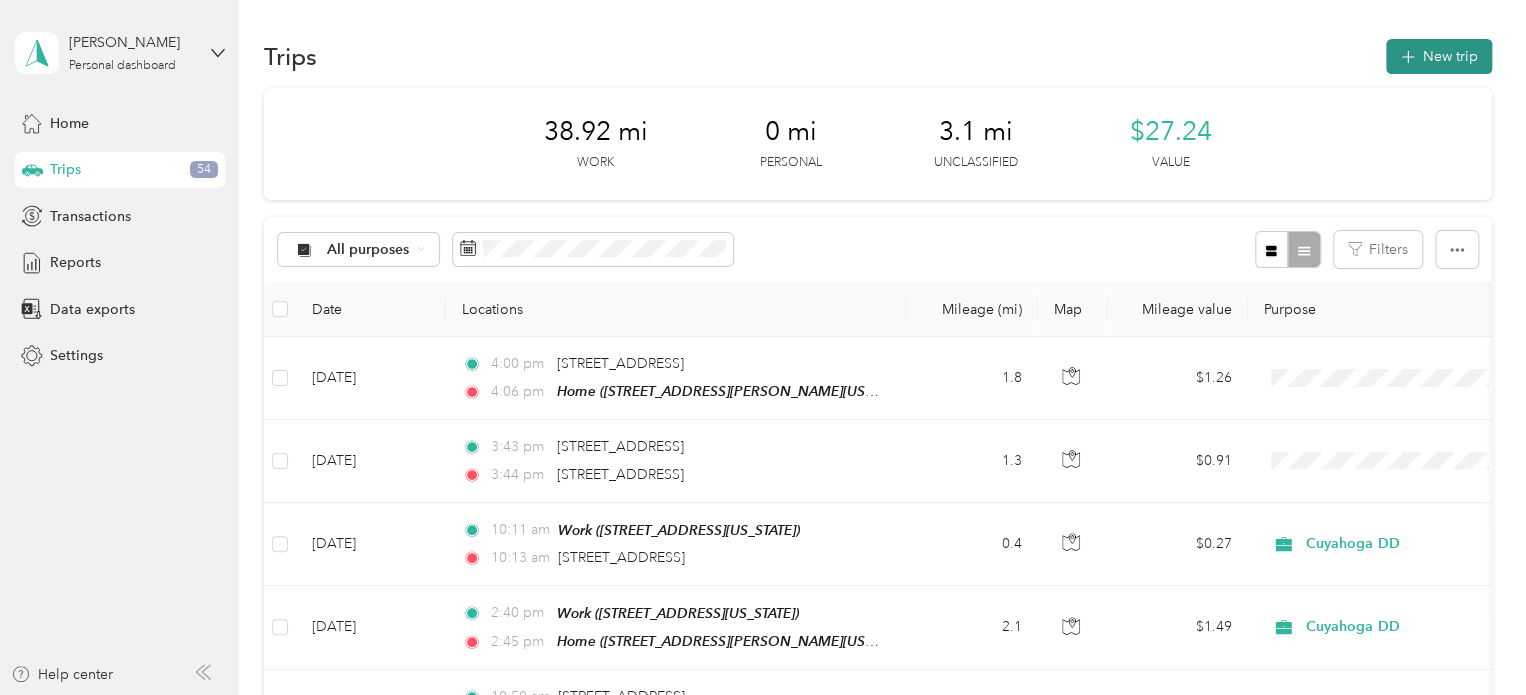 click on "New trip" at bounding box center [1439, 56] 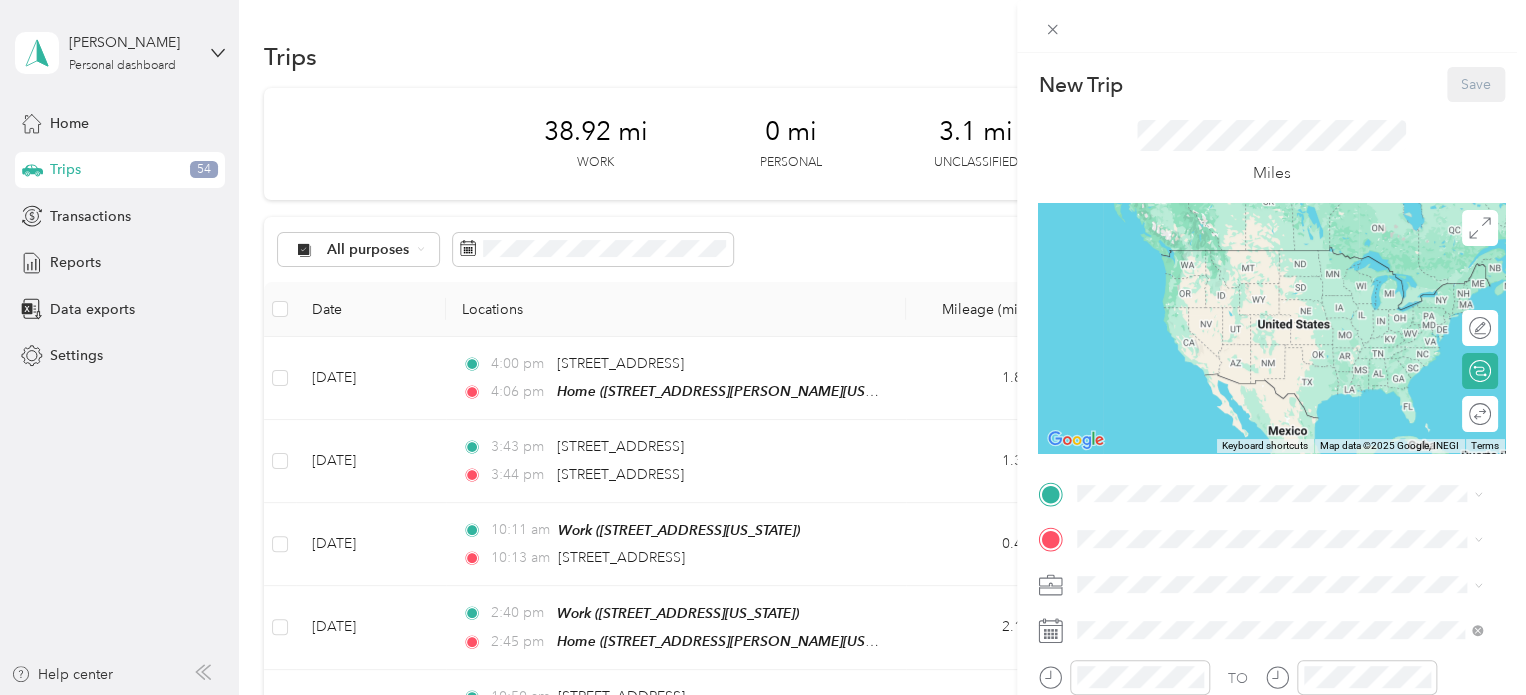 click on "Home" at bounding box center [1134, 401] 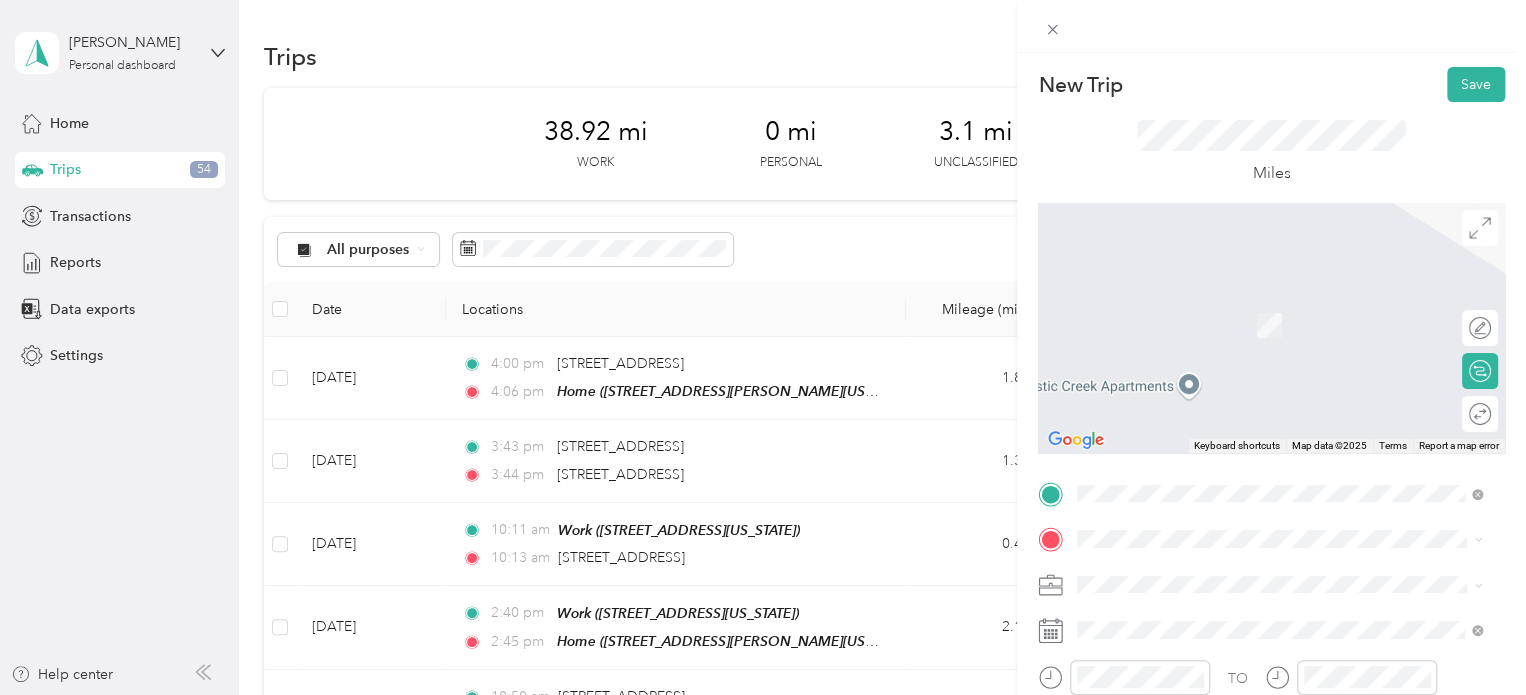 click on "Work [STREET_ADDRESS][US_STATE]" at bounding box center (1224, 400) 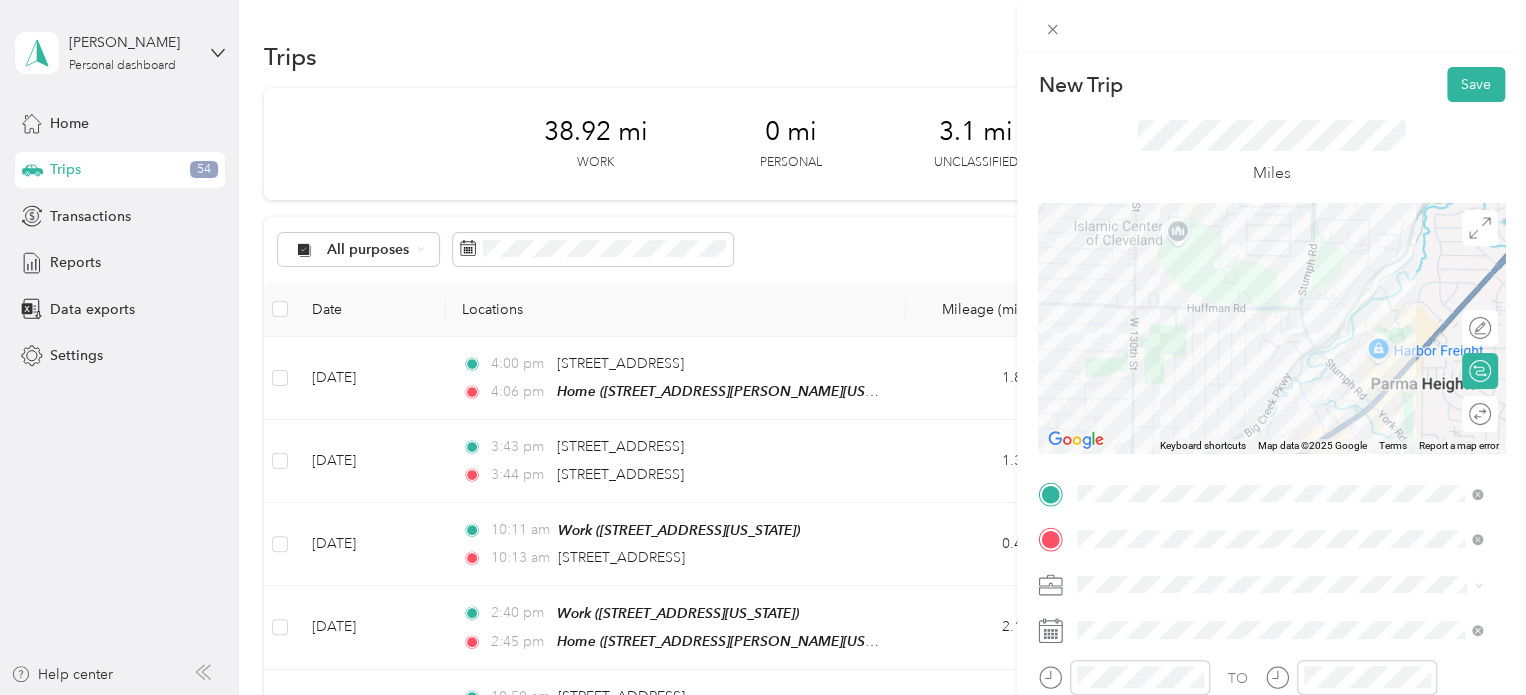 click 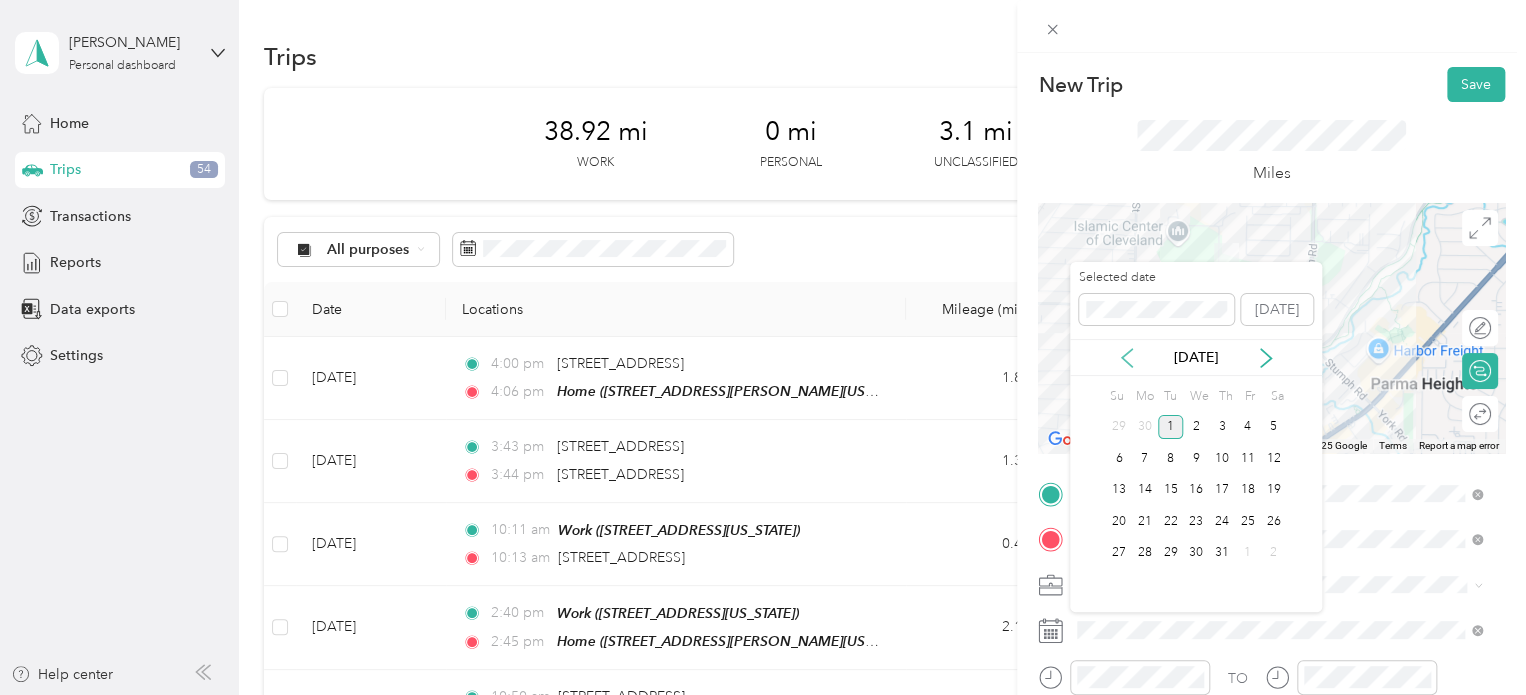 click 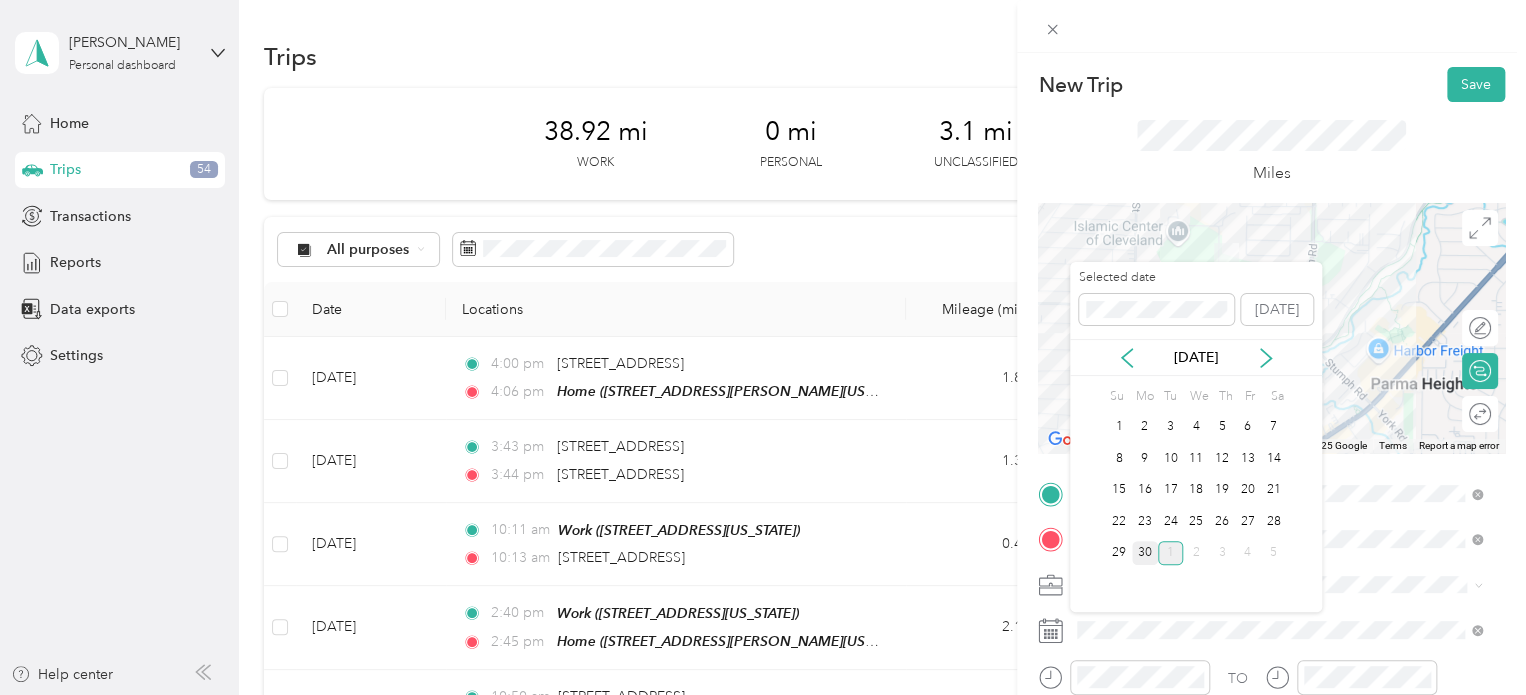 click on "30" at bounding box center (1145, 553) 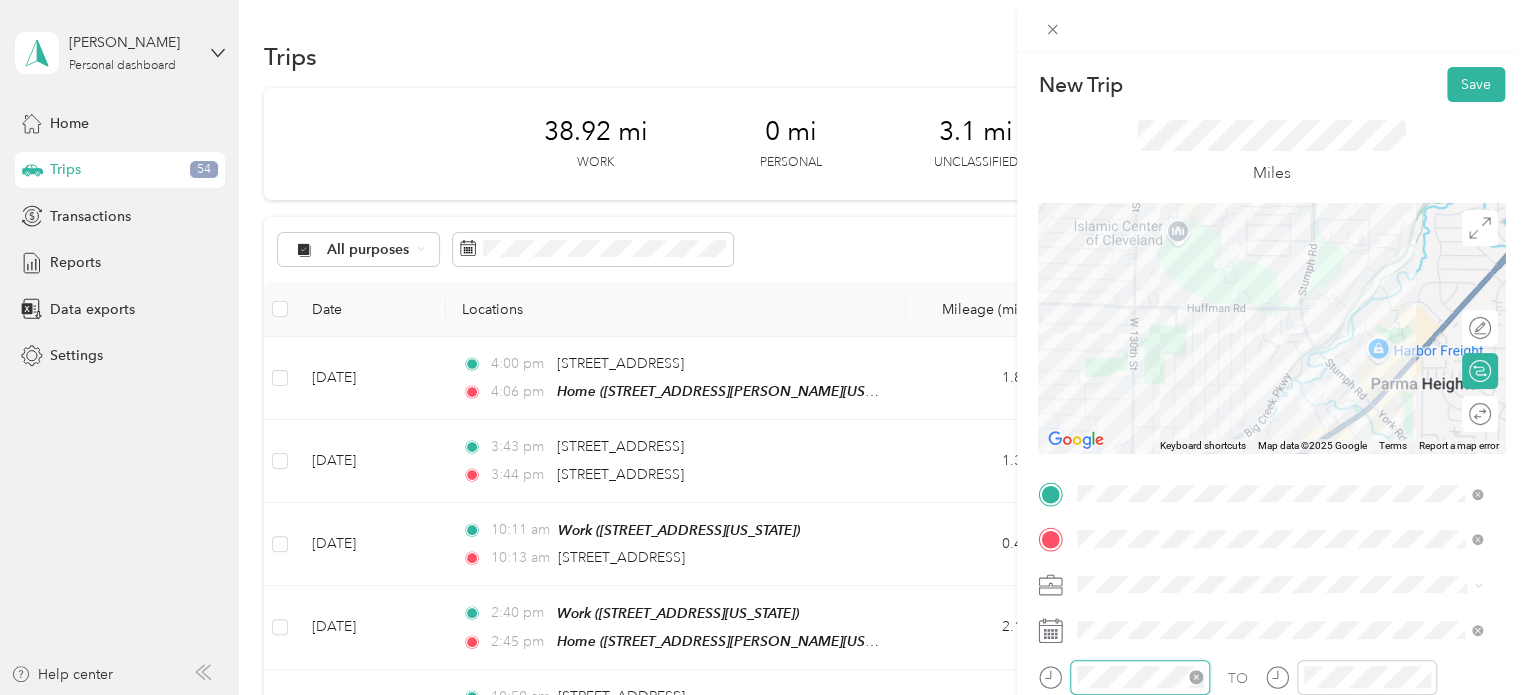 scroll, scrollTop: 120, scrollLeft: 0, axis: vertical 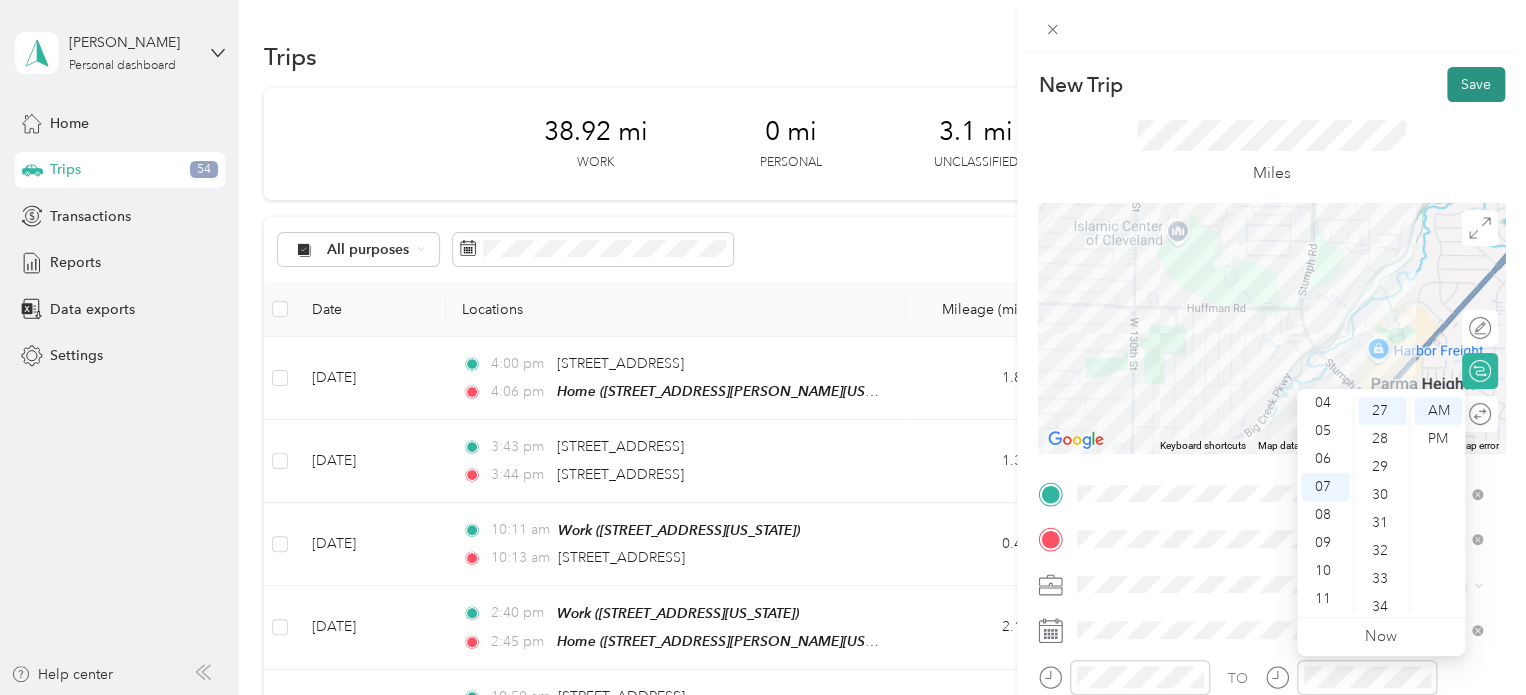 click on "Save" at bounding box center [1476, 84] 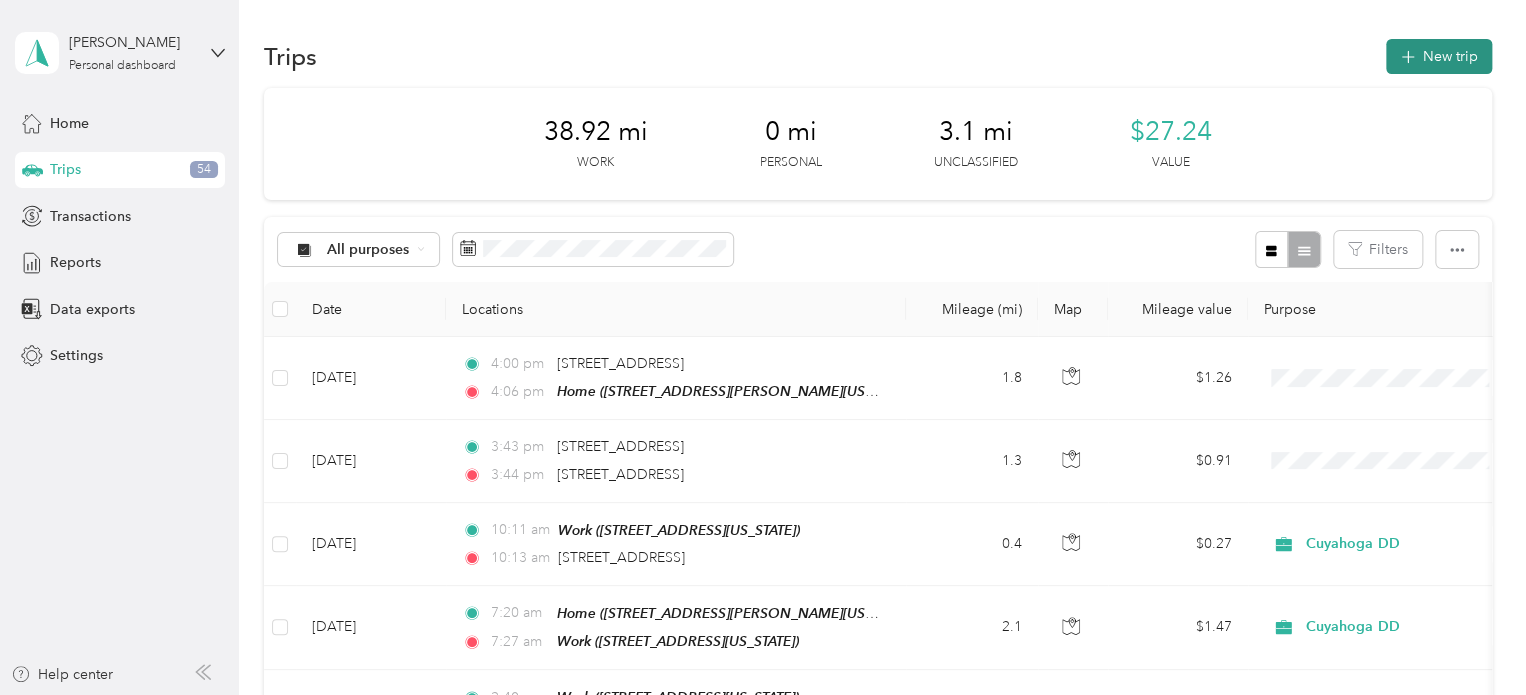 click 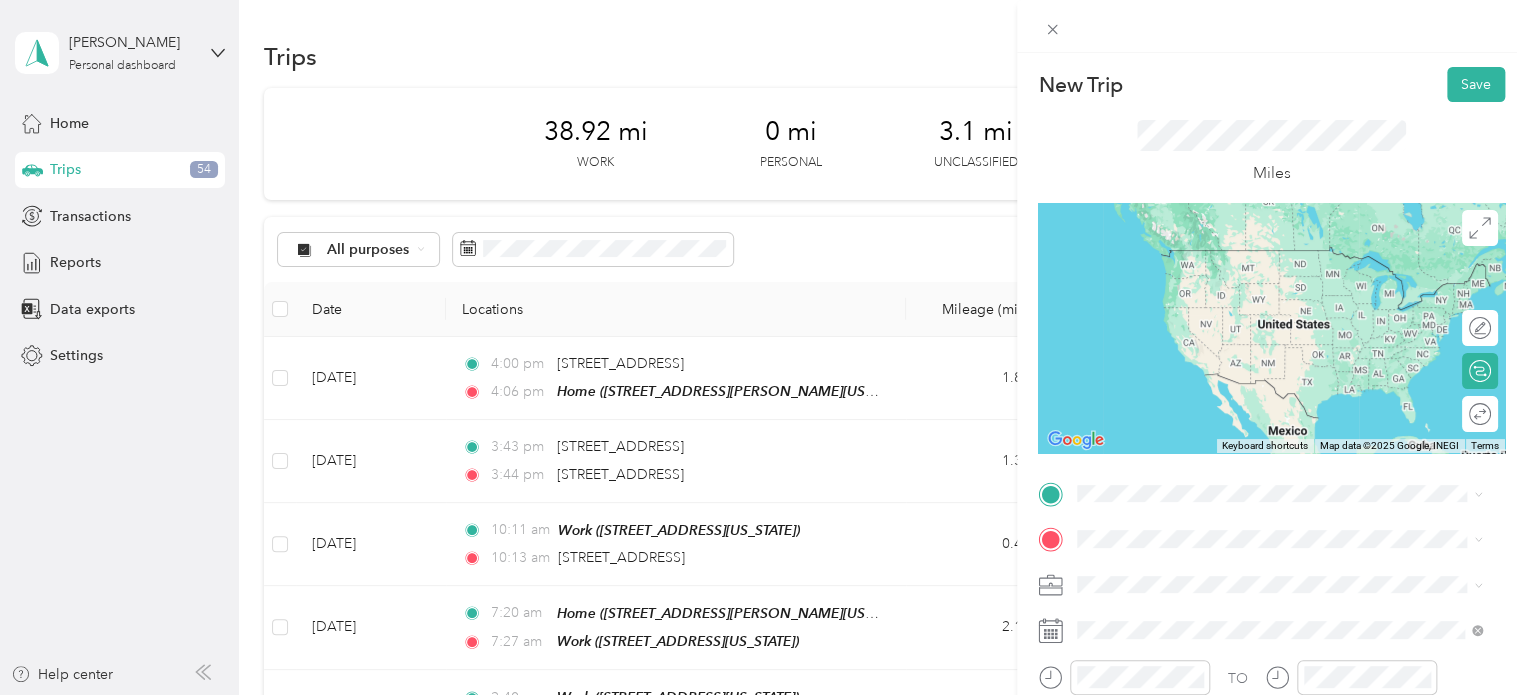 click on "[STREET_ADDRESS][US_STATE]" at bounding box center [1215, 246] 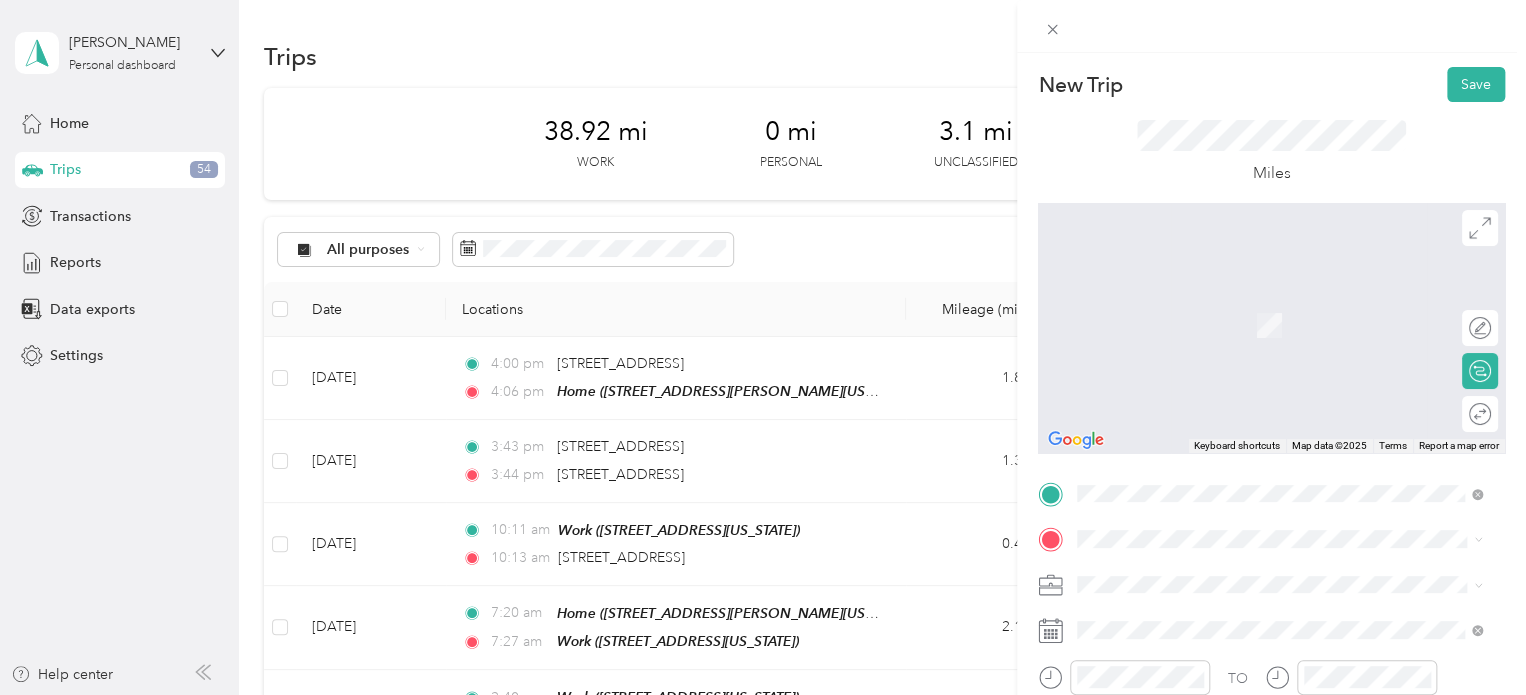 click on "Work [STREET_ADDRESS][US_STATE]" at bounding box center (1224, 395) 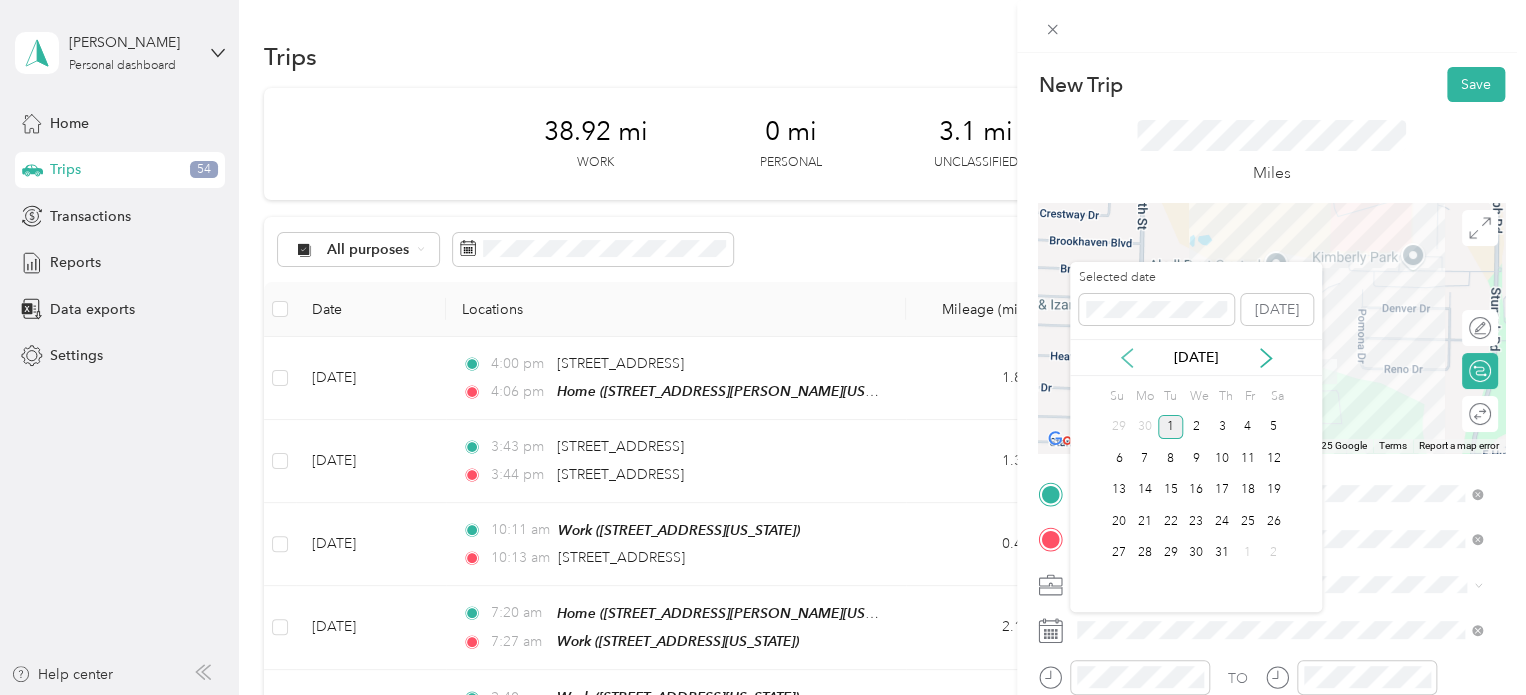 click 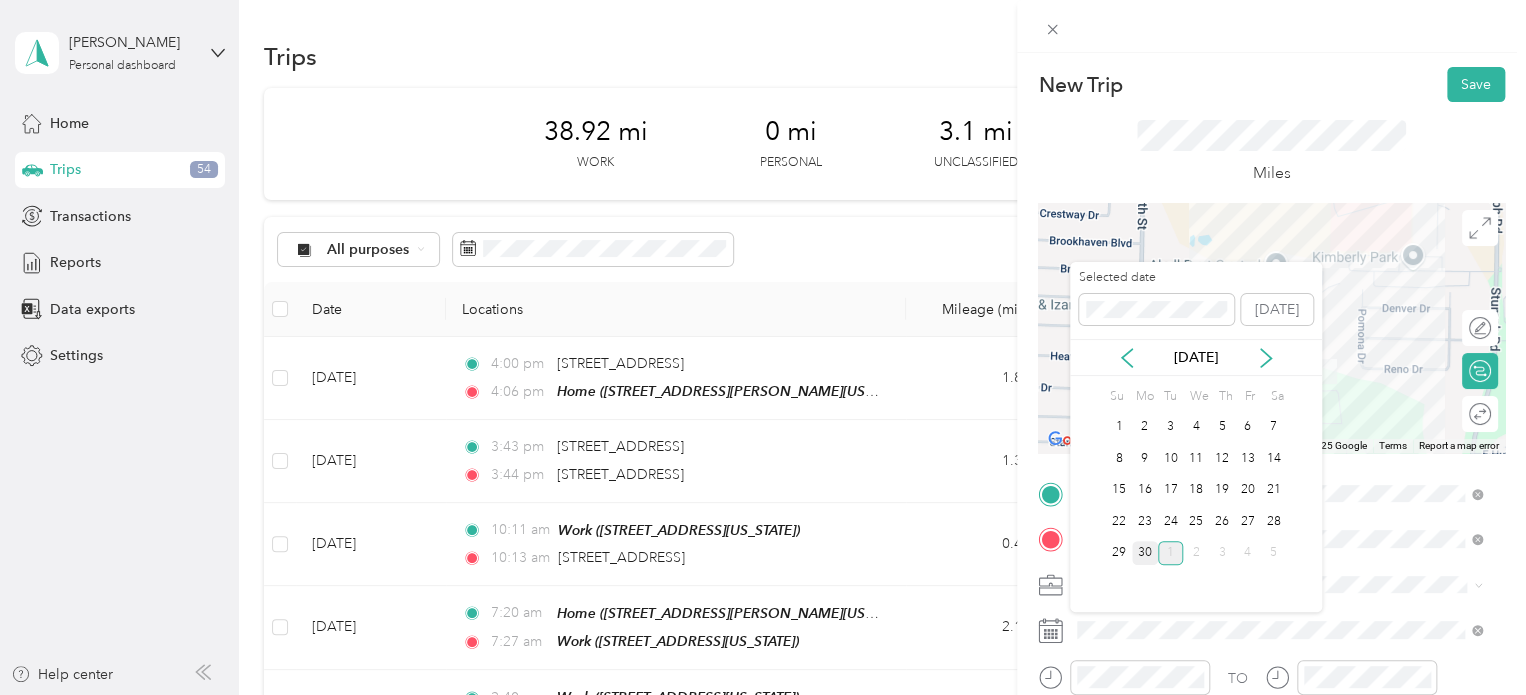 click on "30" at bounding box center [1145, 553] 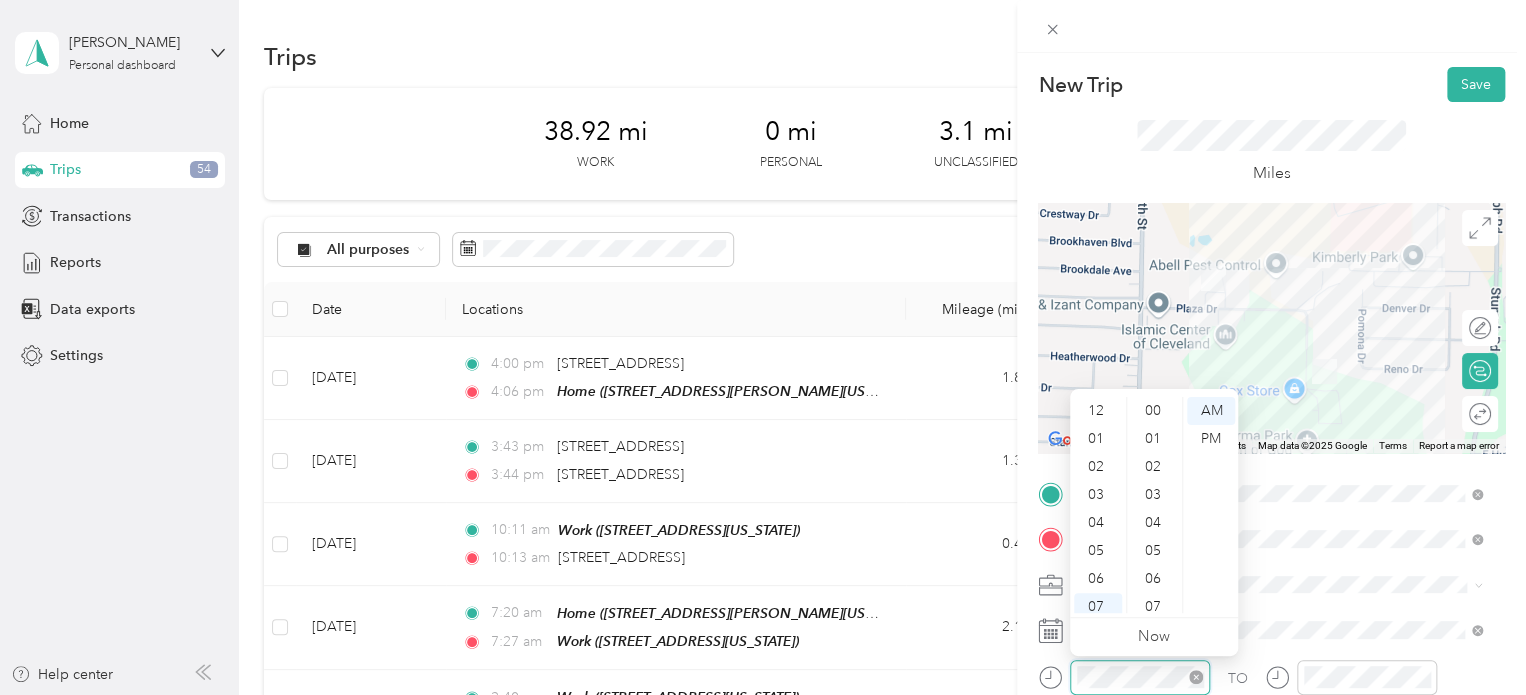 scroll, scrollTop: 1204, scrollLeft: 0, axis: vertical 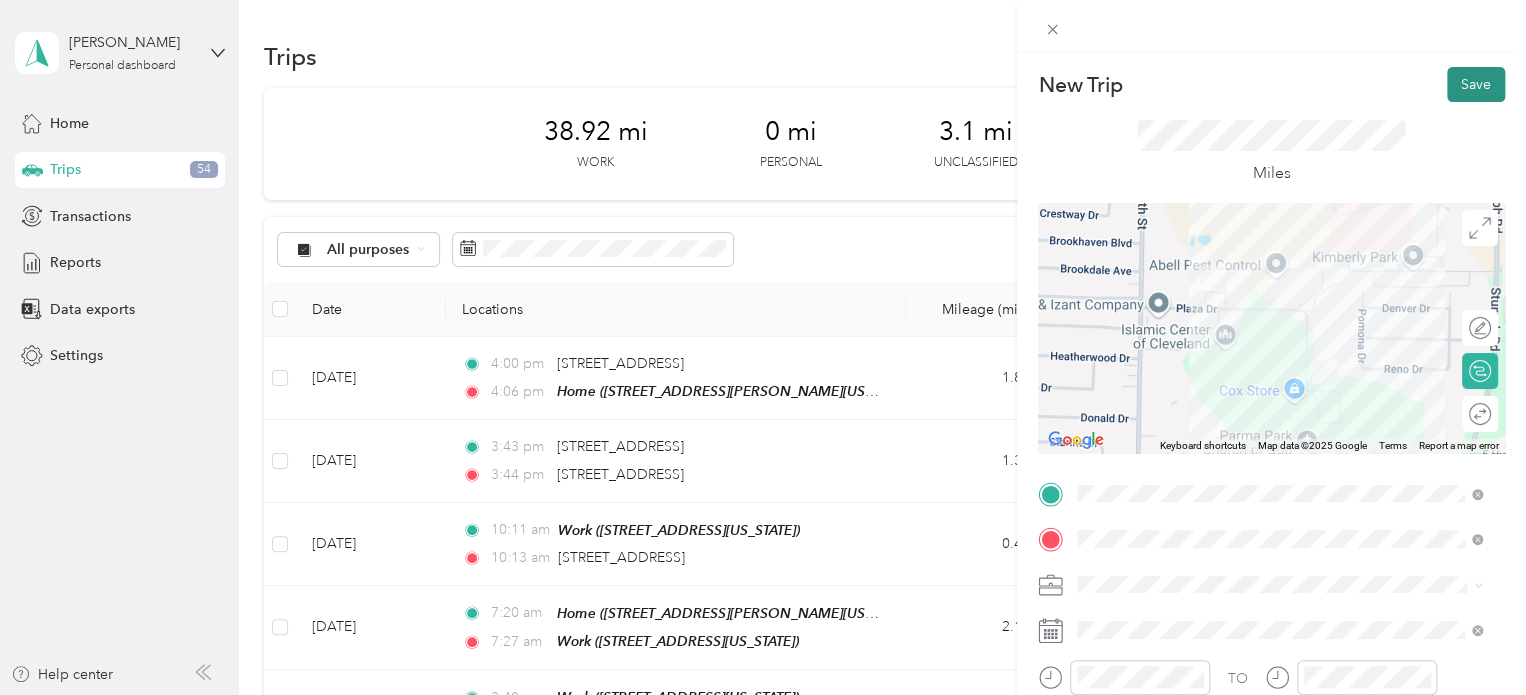 click on "Save" at bounding box center [1476, 84] 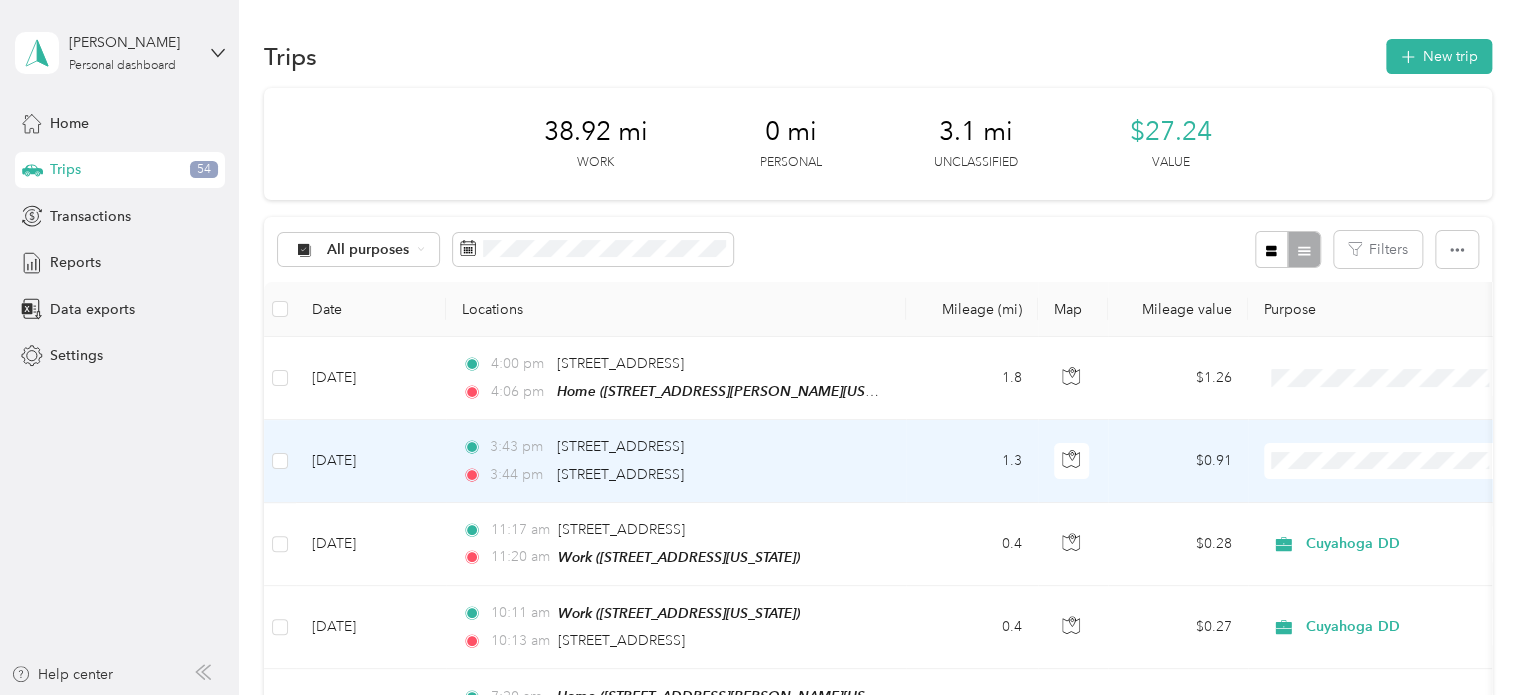 click on "[DATE]" at bounding box center [371, 461] 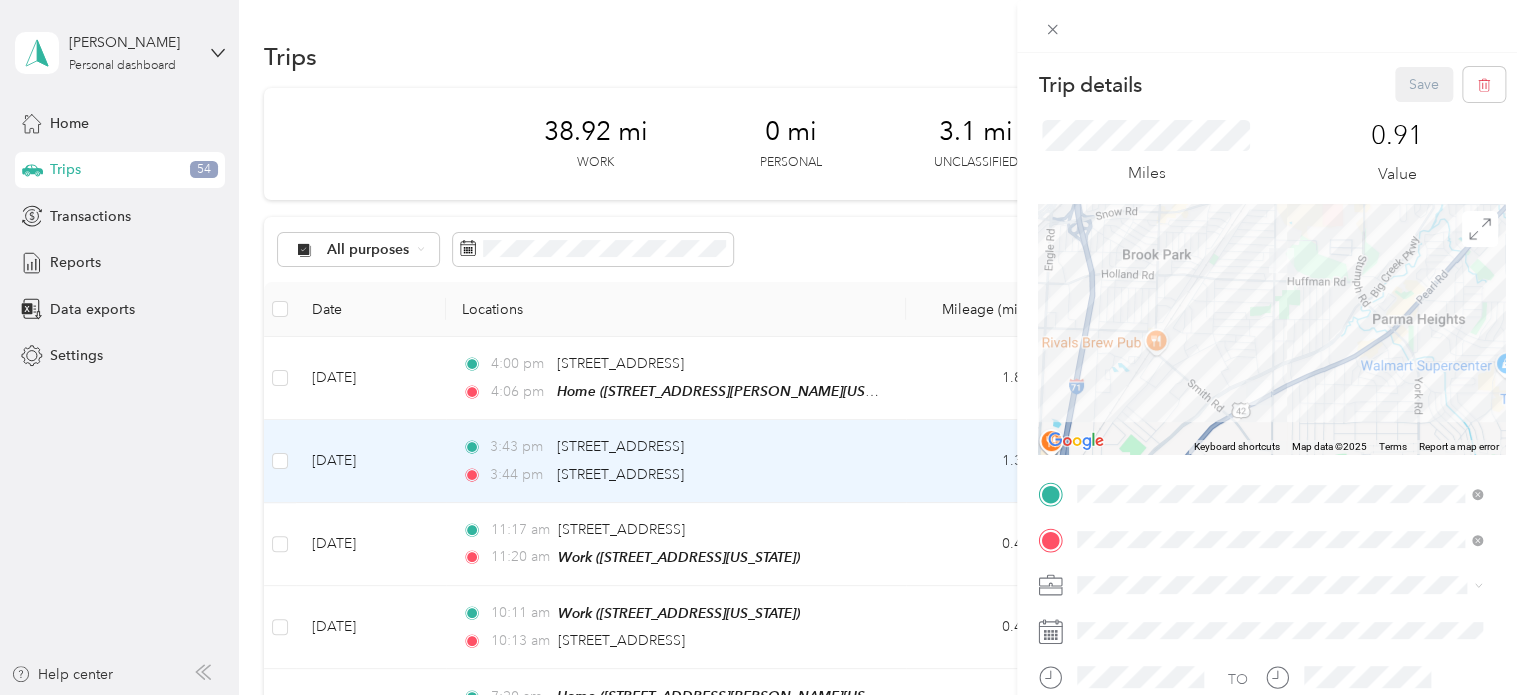 click on "Home [STREET_ADDRESS][PERSON_NAME][US_STATE]" at bounding box center [1270, 329] 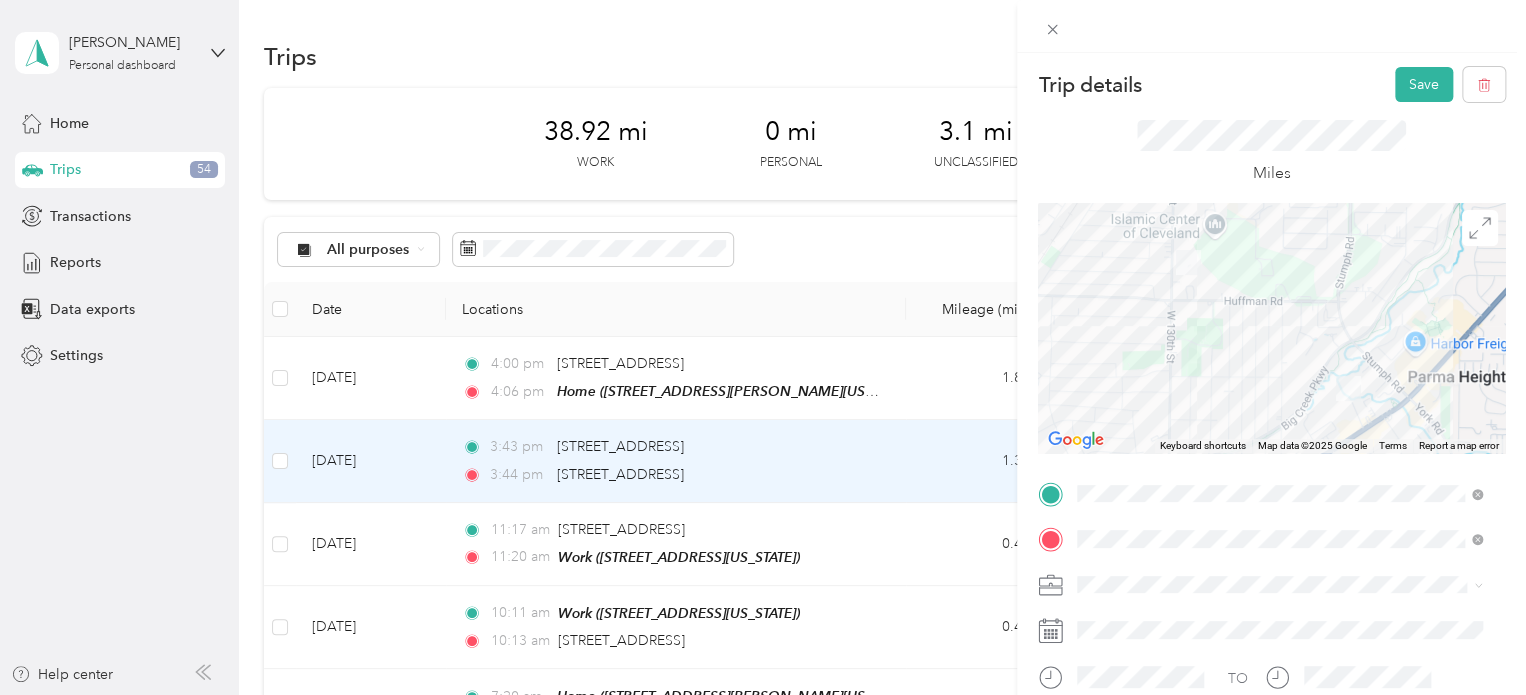 click on "Trip details Save This trip cannot be edited because it is either under review, approved, or paid. Contact your Team Manager to edit it. Miles ← Move left → Move right ↑ Move up ↓ Move down + Zoom in - Zoom out Home Jump left by 75% End Jump right by 75% Page Up Jump up by 75% Page Down Jump down by 75% To navigate, press the arrow keys. Keyboard shortcuts Map Data Map data ©2025 Google Map data ©2025 Google 500 m  Click to toggle between metric and imperial units Terms Report a map error TO Add photo" at bounding box center [763, 347] 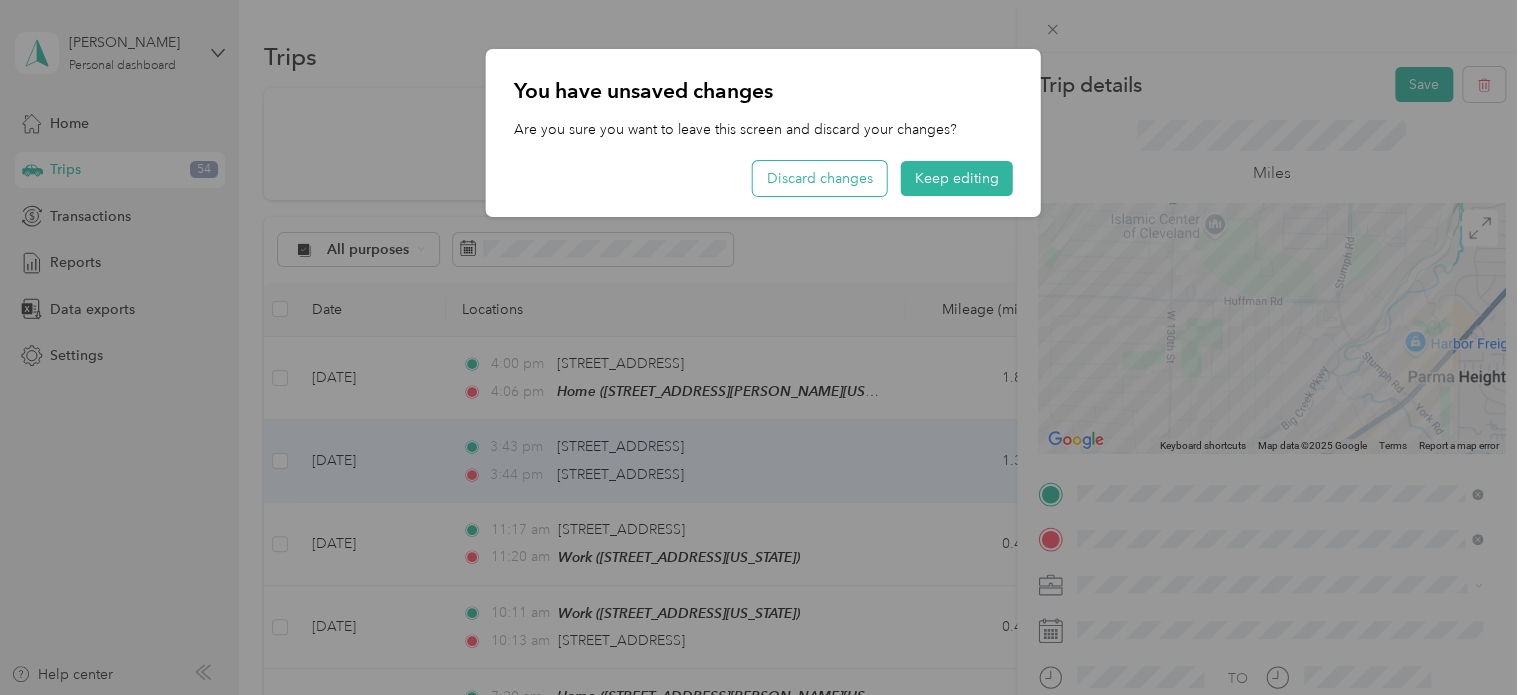 click on "Discard changes" at bounding box center (820, 178) 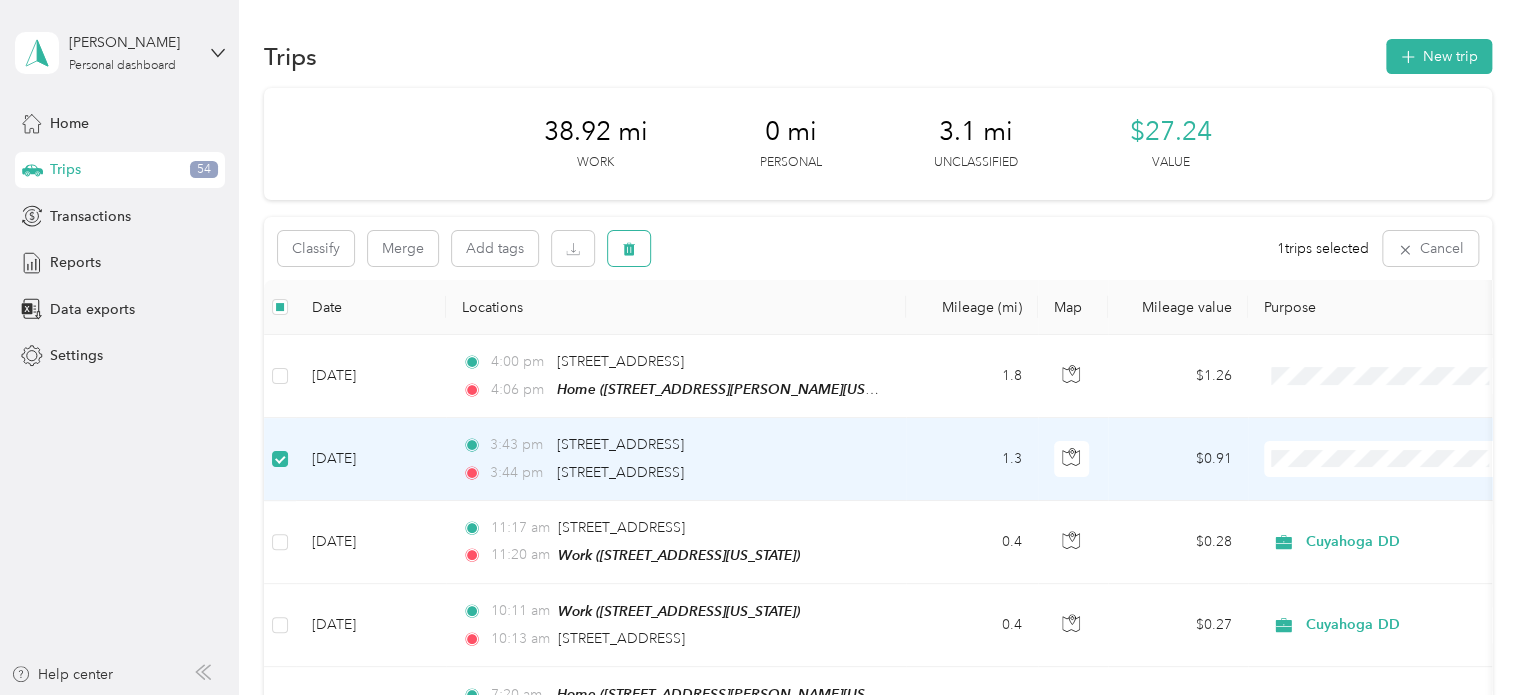 click 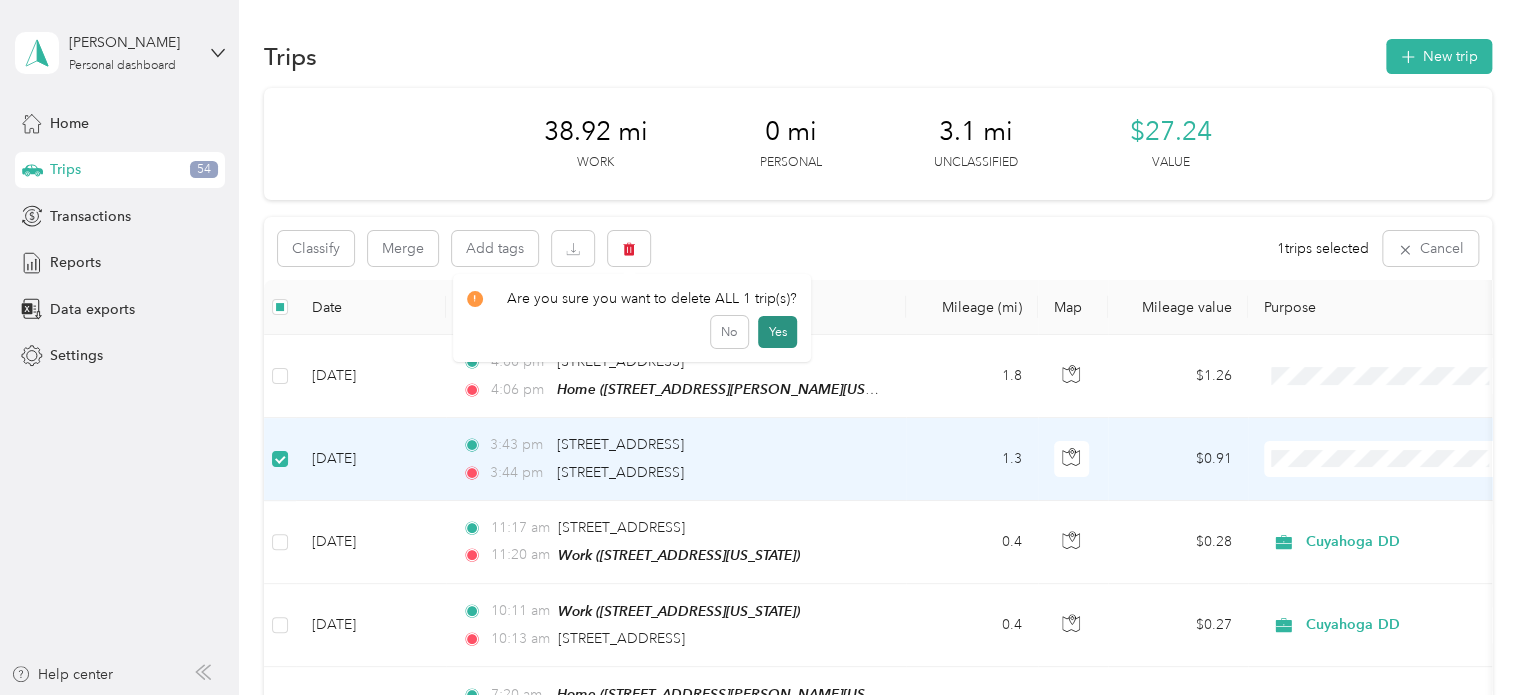 click on "Yes" at bounding box center [777, 332] 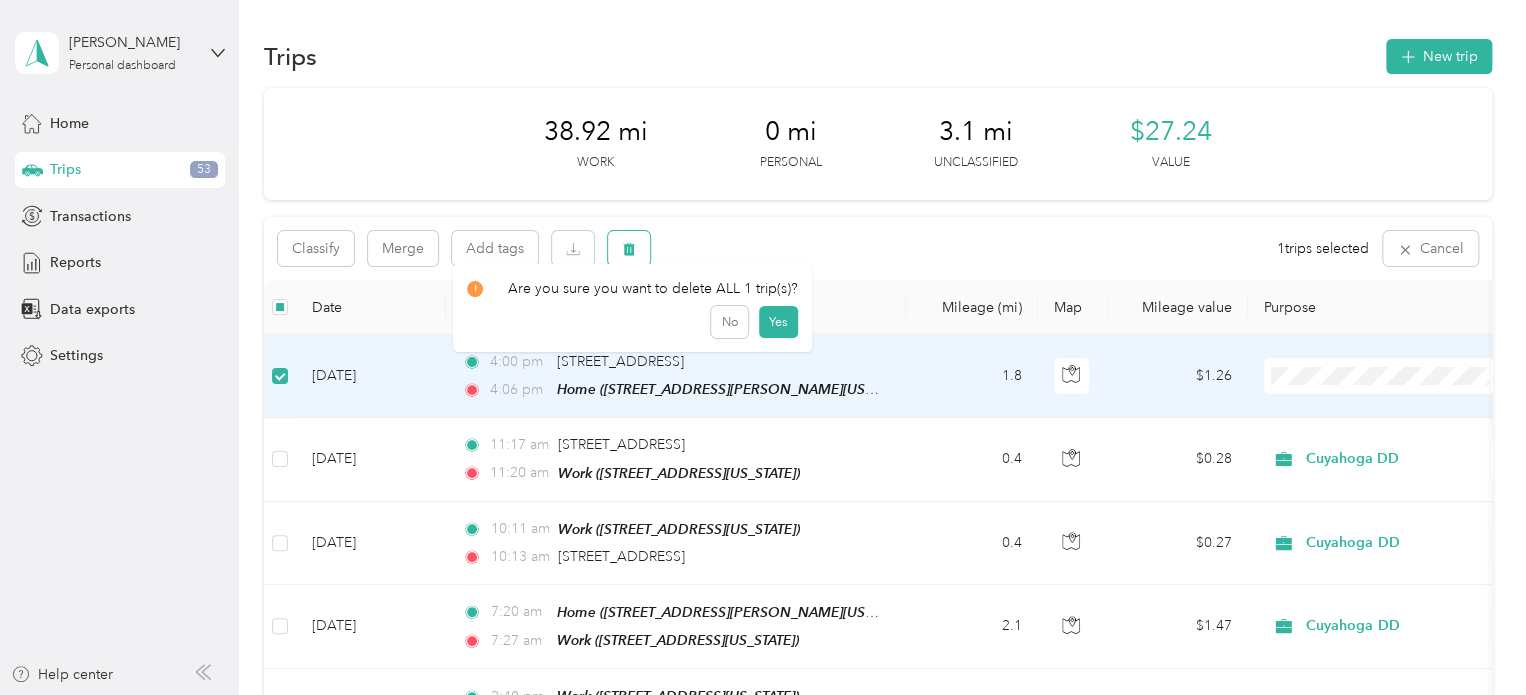 click 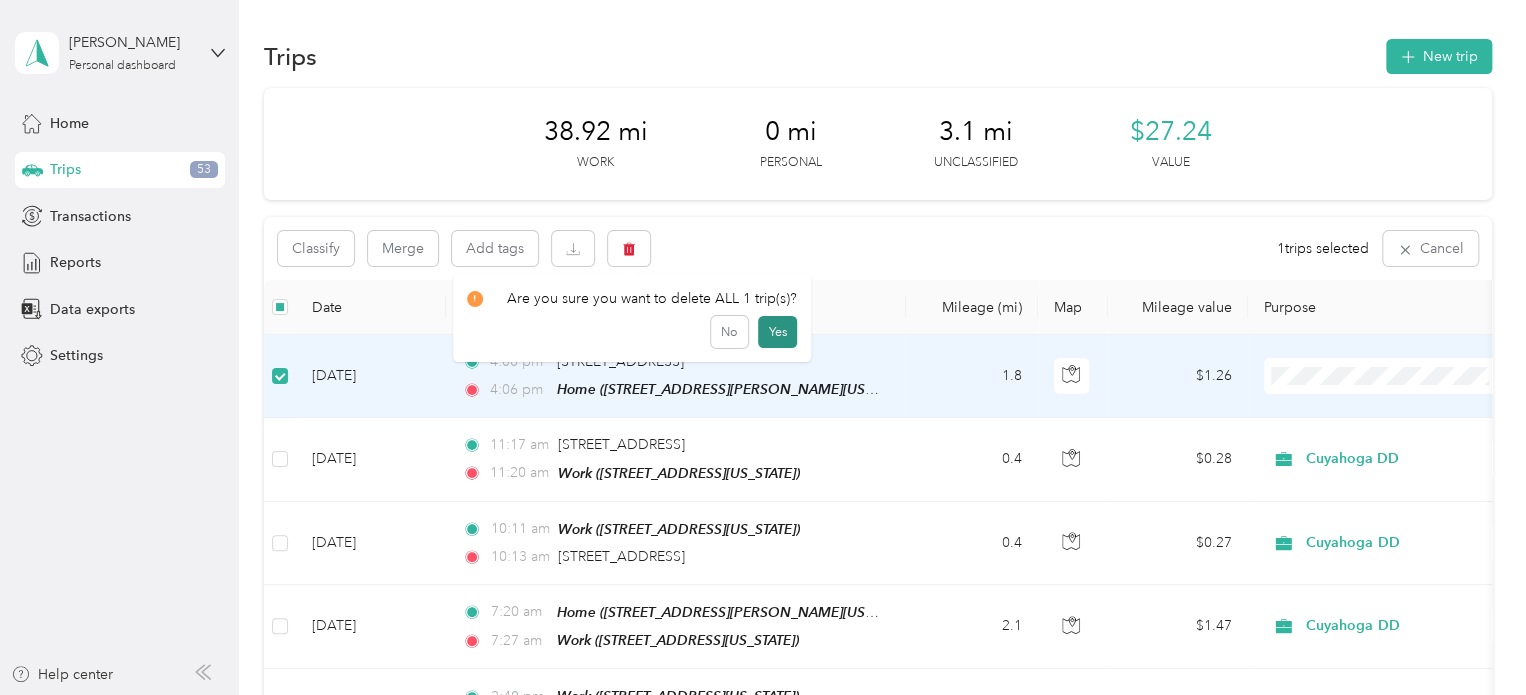 click on "Yes" at bounding box center (777, 332) 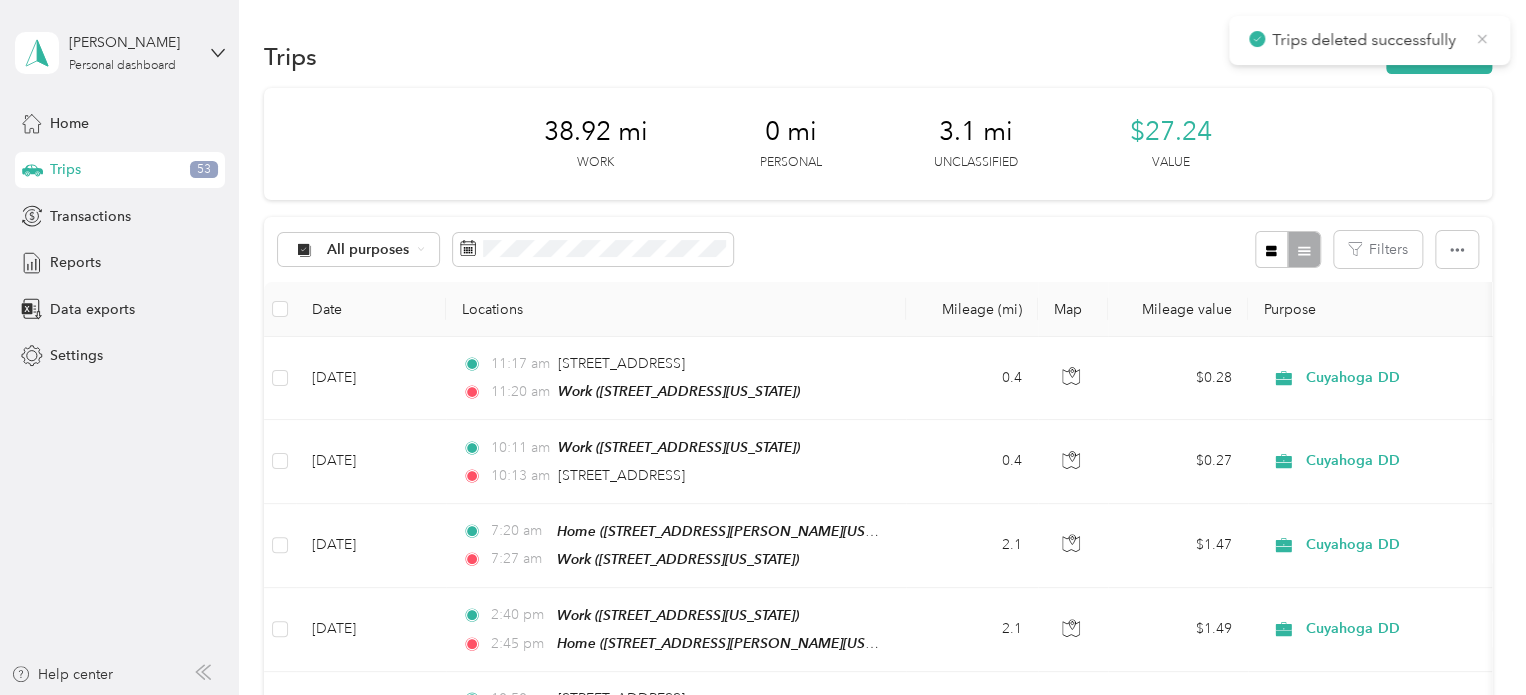 click 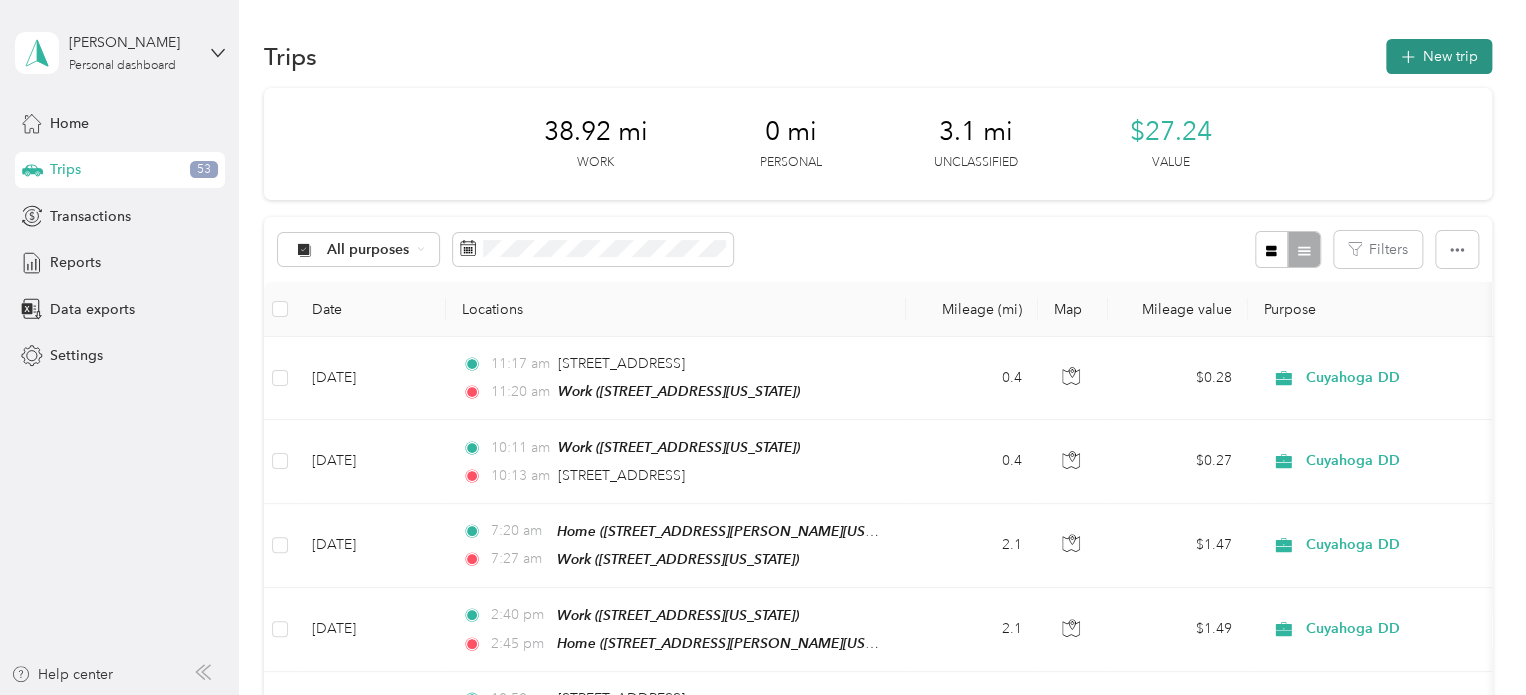 click on "New trip" at bounding box center (1439, 56) 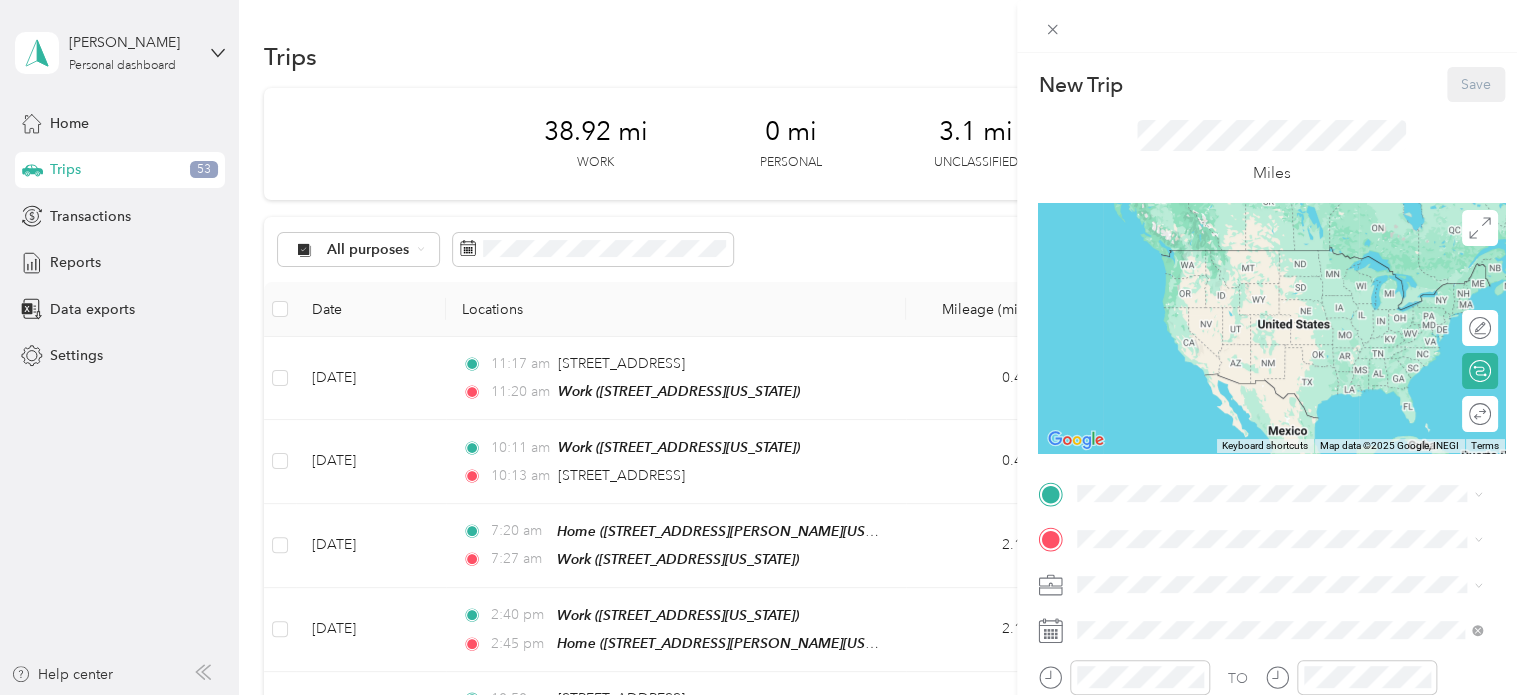 click on "Work [STREET_ADDRESS][US_STATE]" at bounding box center [1224, 354] 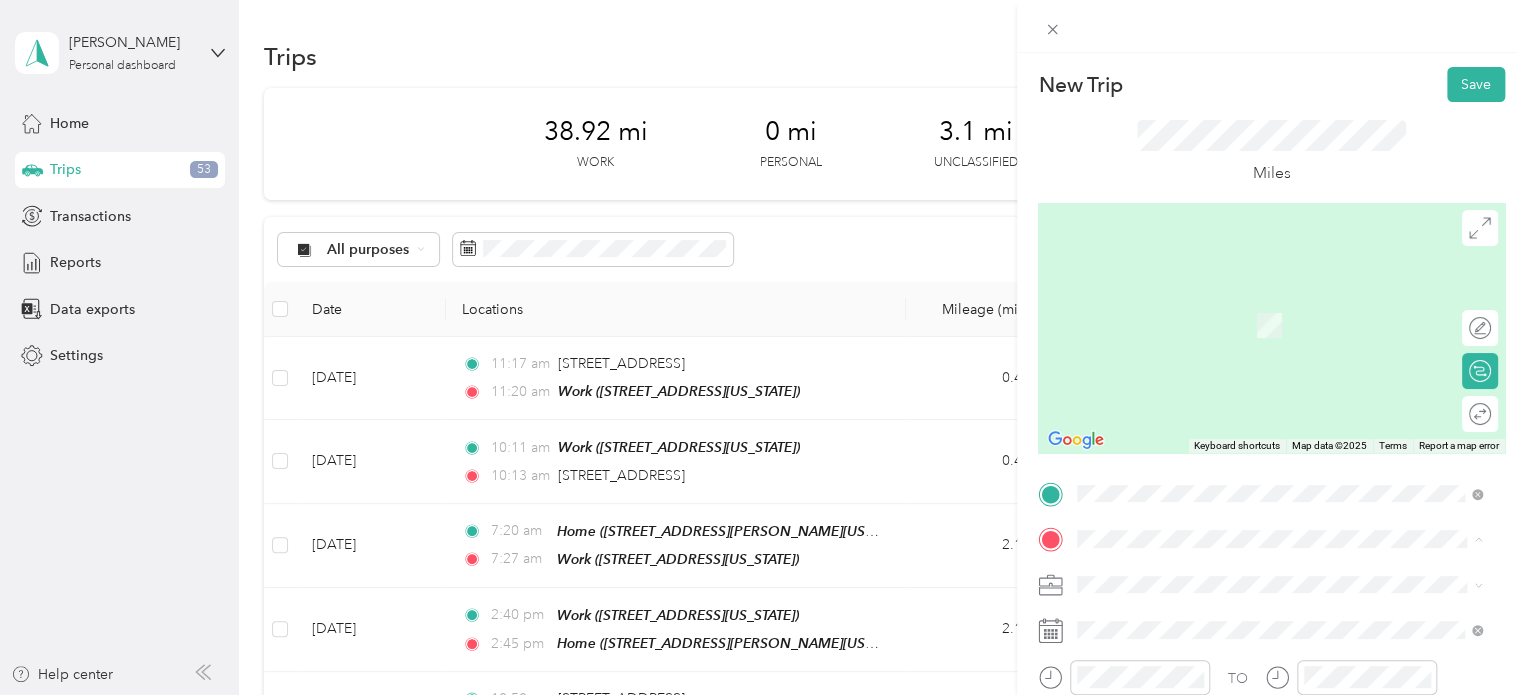 click on "Home [STREET_ADDRESS][PERSON_NAME][US_STATE]" at bounding box center [1270, 469] 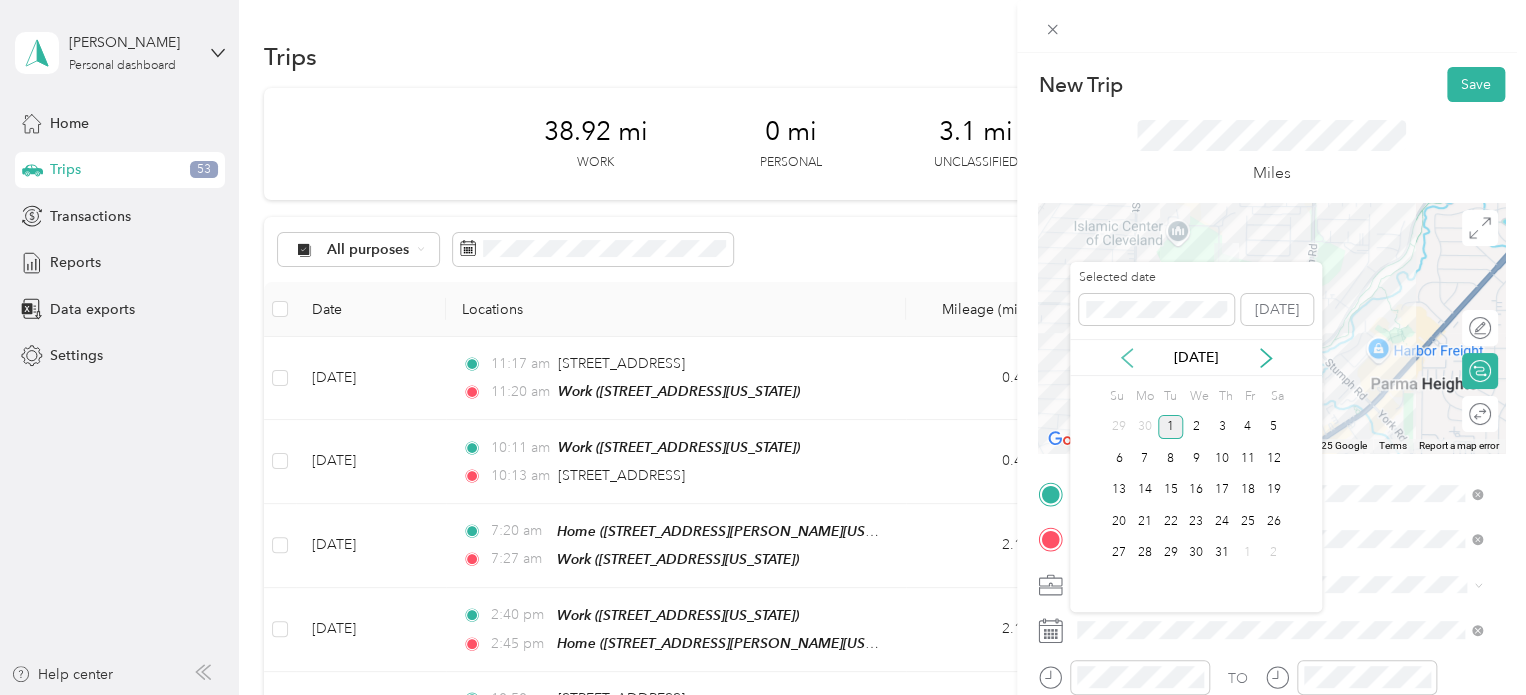 click 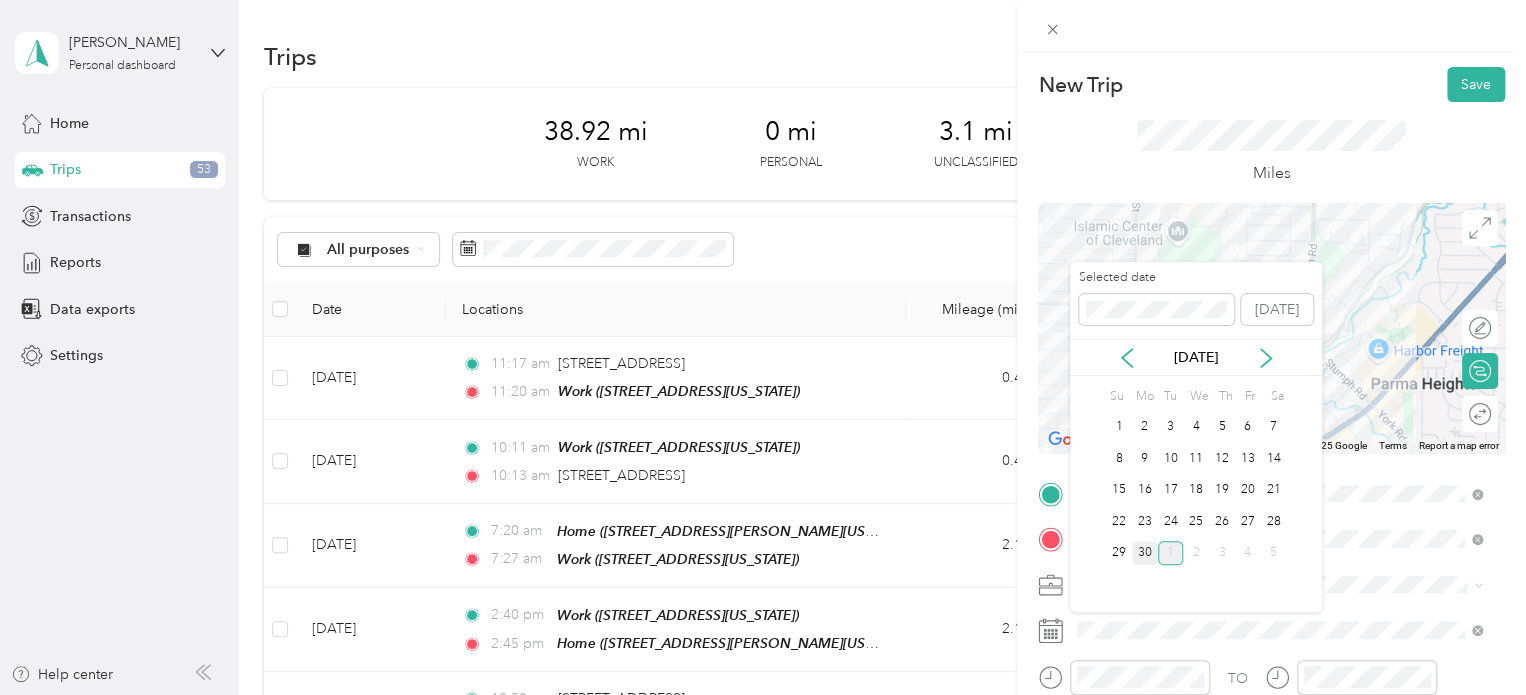 click on "30" at bounding box center (1145, 553) 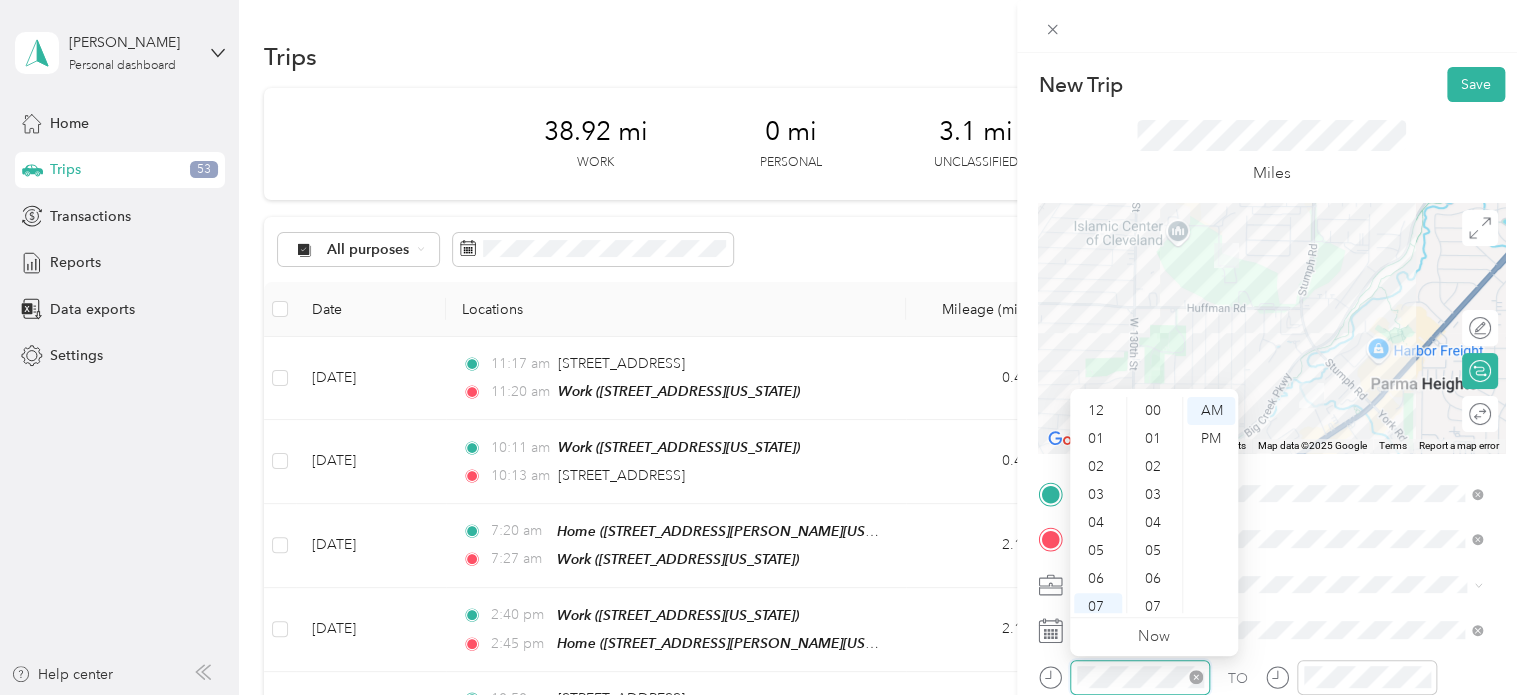 scroll, scrollTop: 1232, scrollLeft: 0, axis: vertical 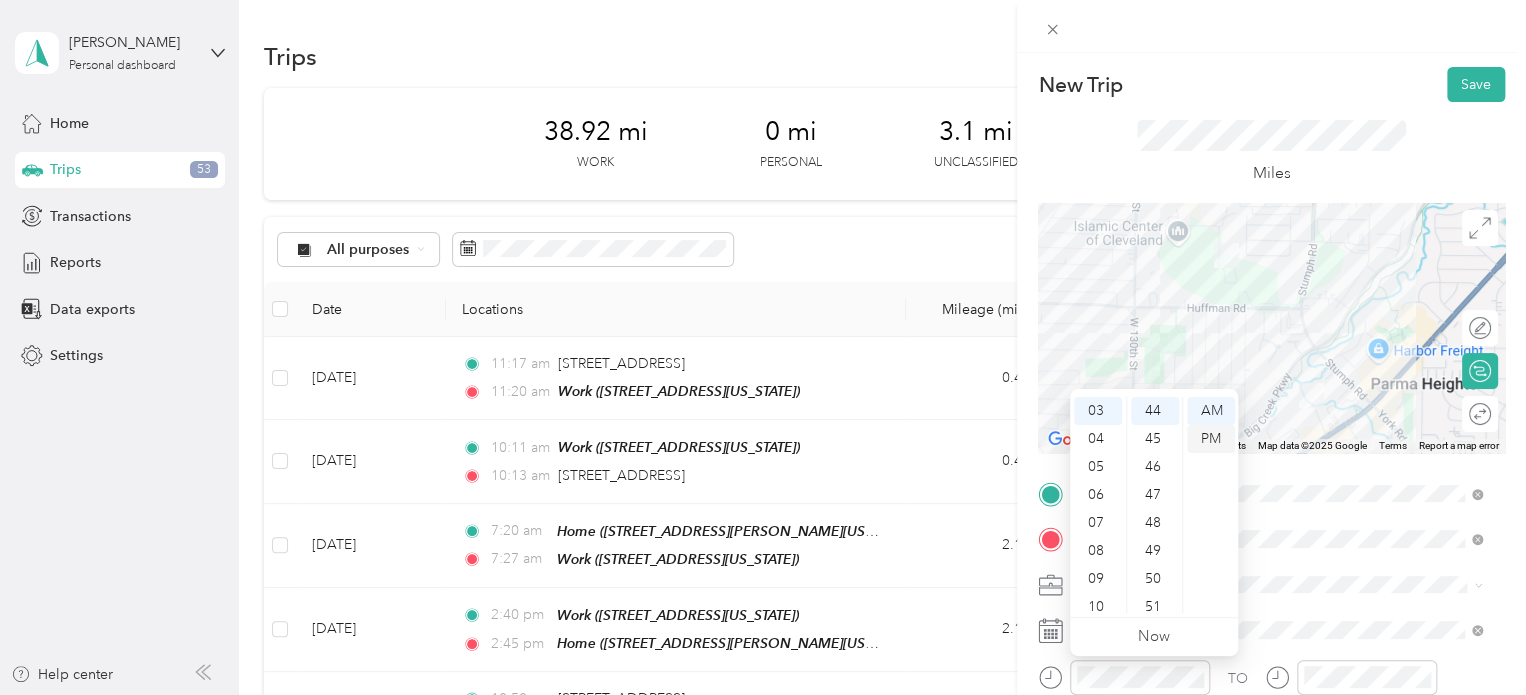 click on "PM" at bounding box center [1211, 439] 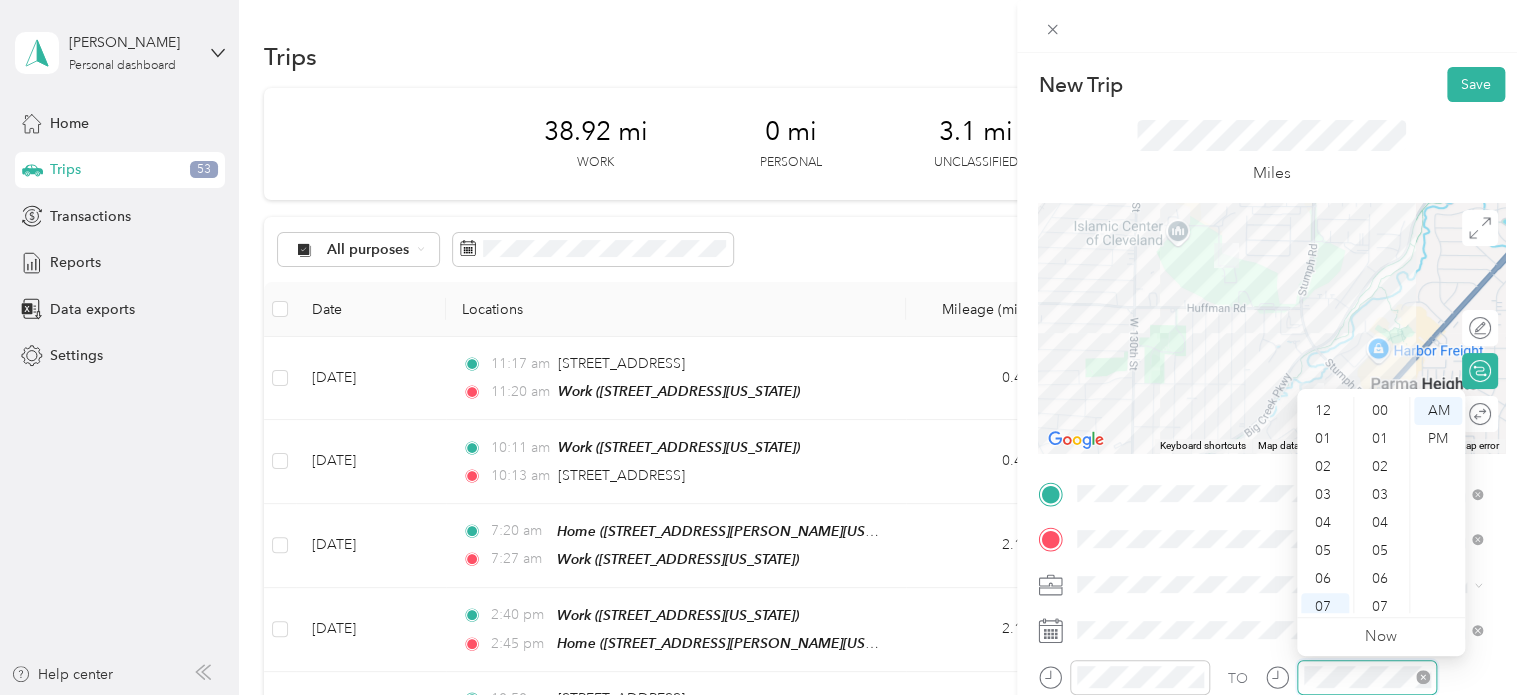 scroll, scrollTop: 1232, scrollLeft: 0, axis: vertical 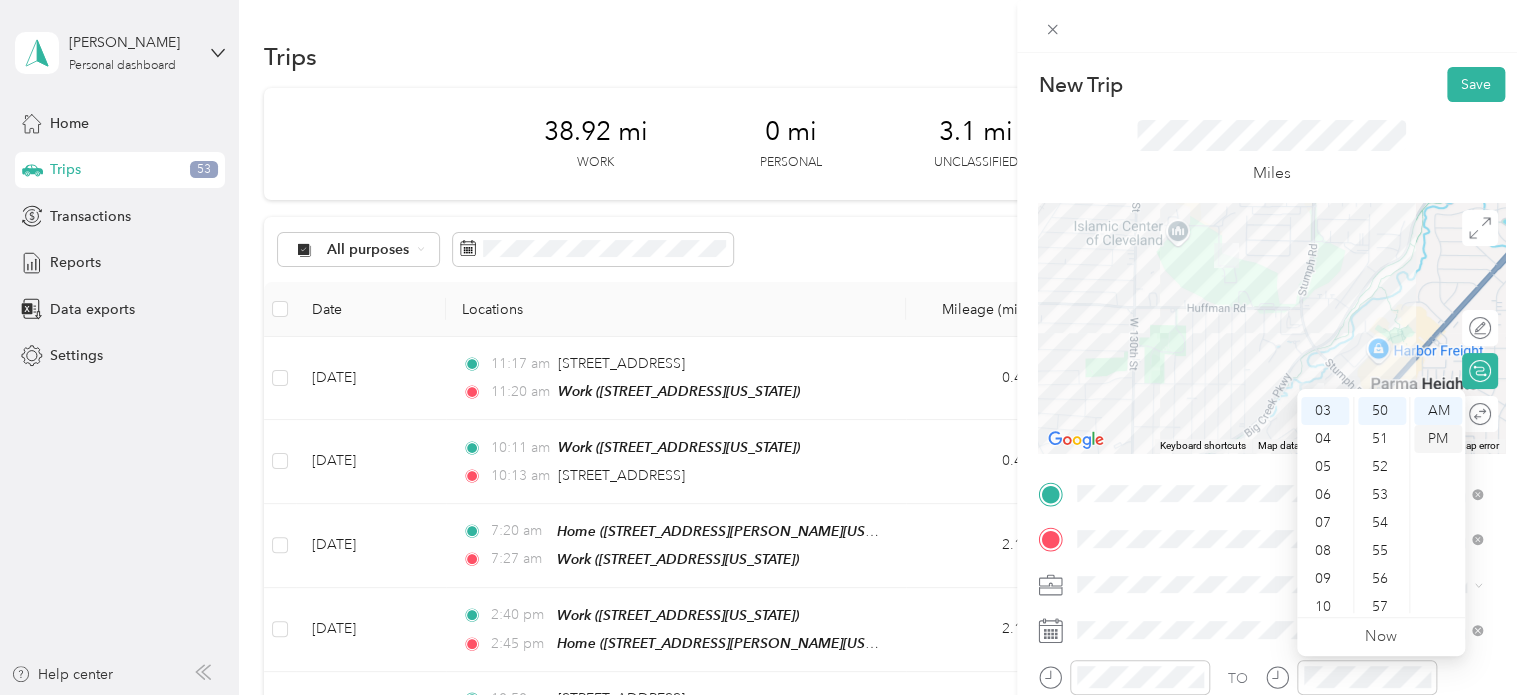 click on "PM" at bounding box center (1438, 439) 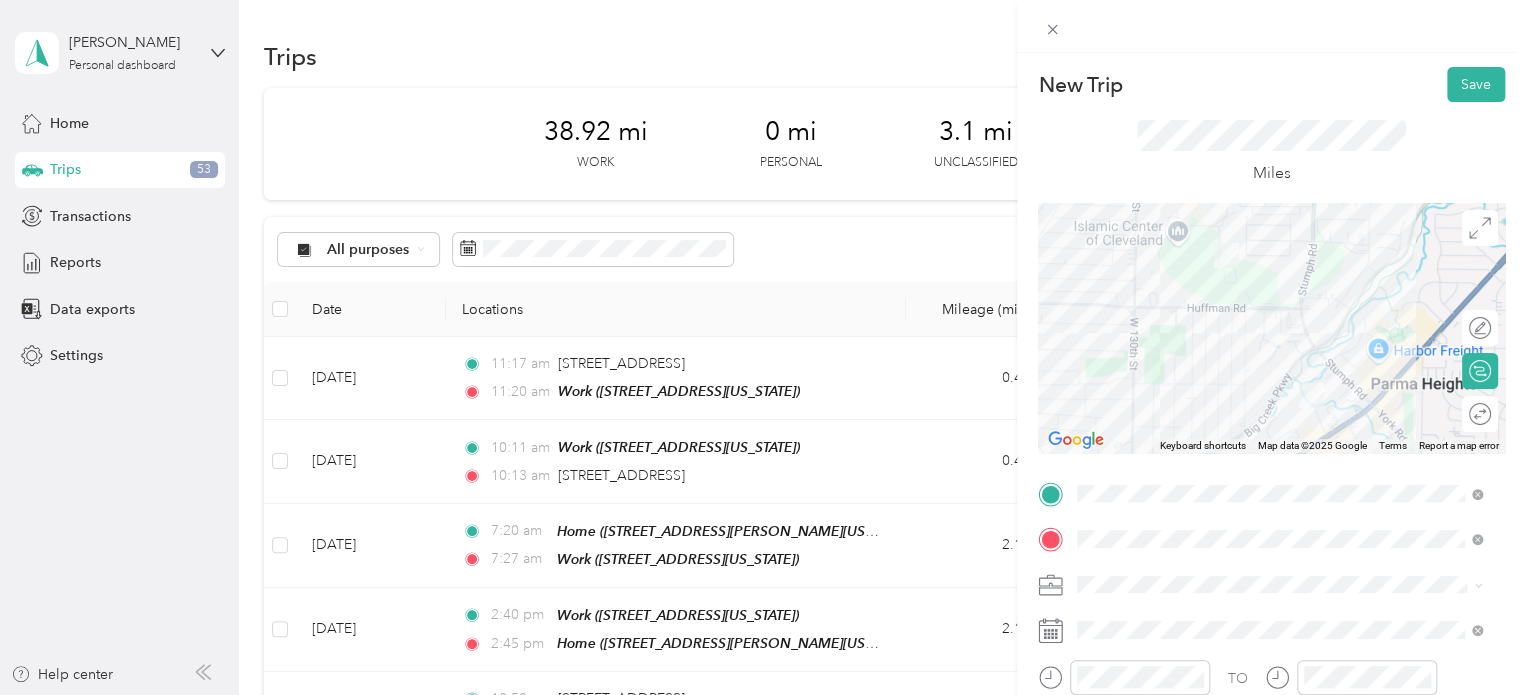 click on "Miles" at bounding box center (1271, 152) 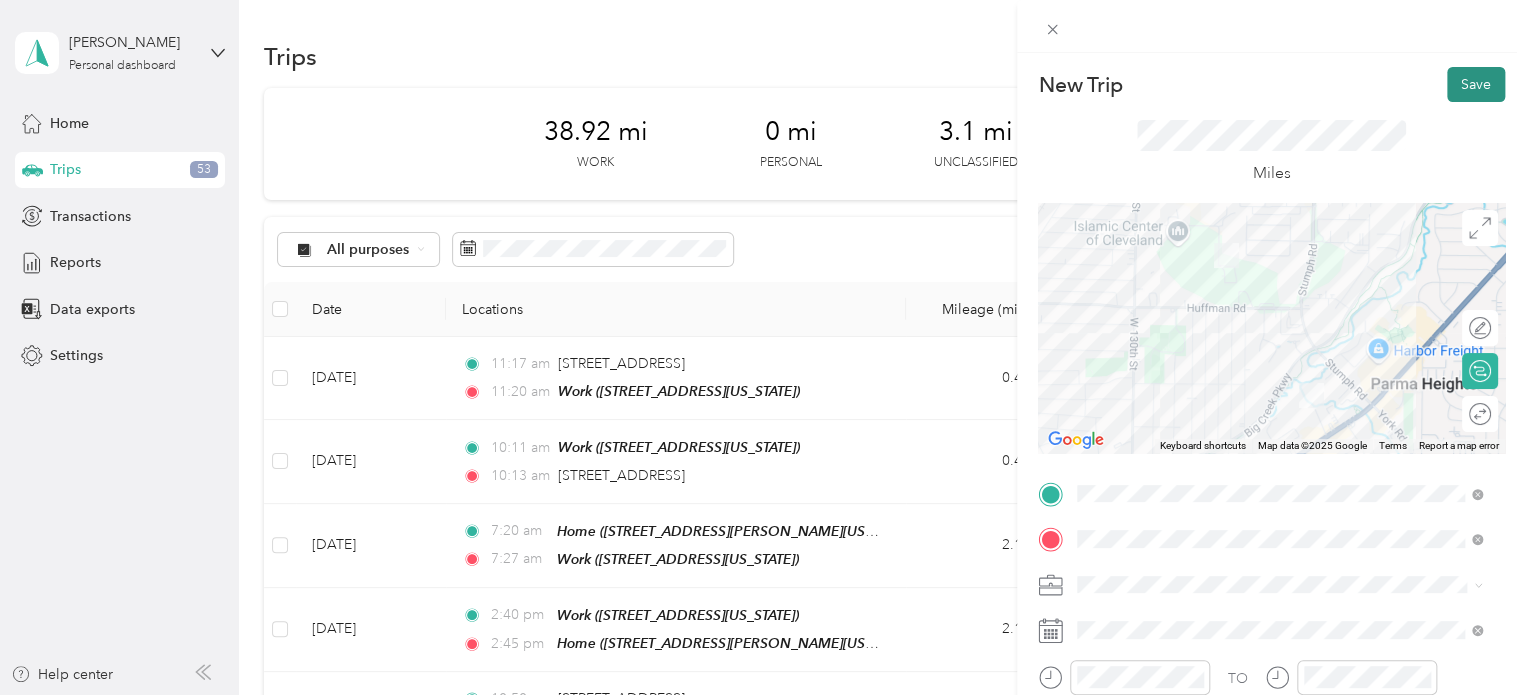 click on "Save" at bounding box center (1476, 84) 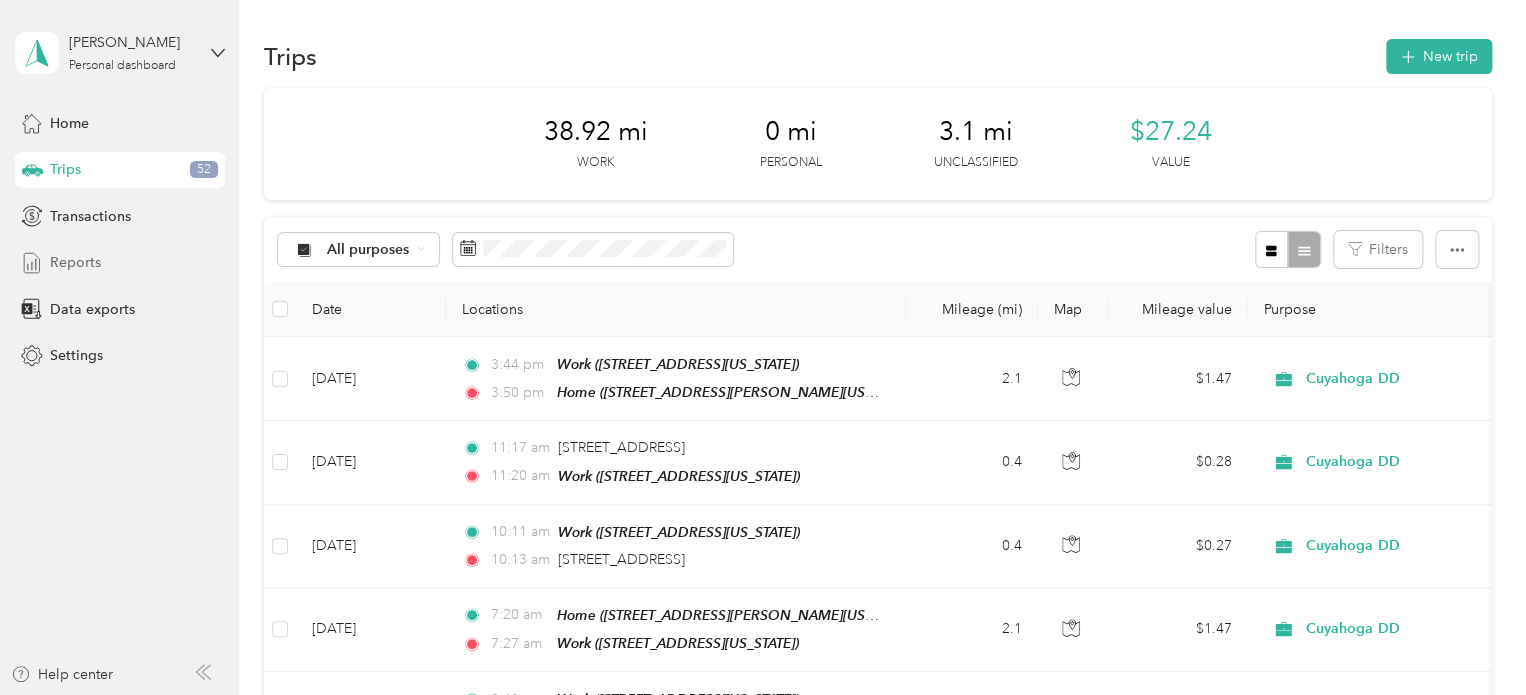 click on "Reports" at bounding box center [75, 262] 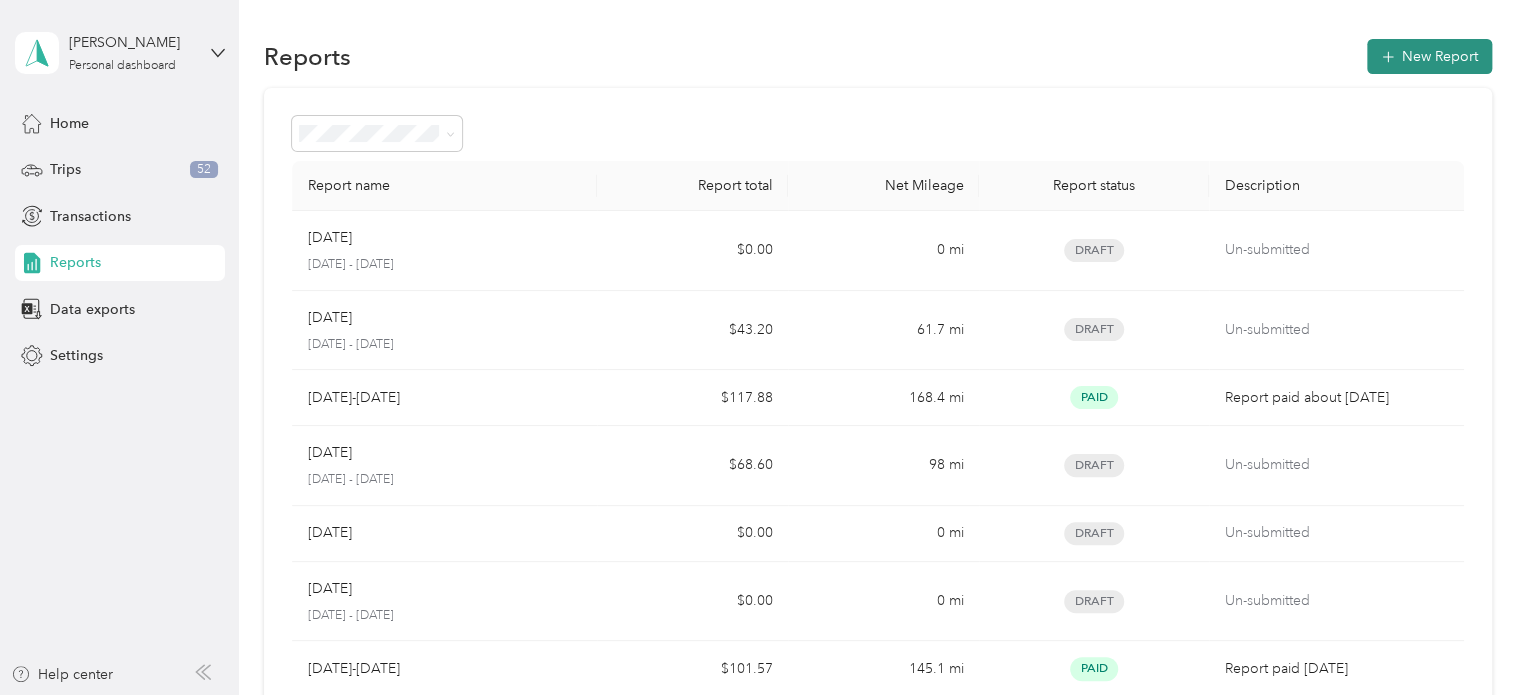 click 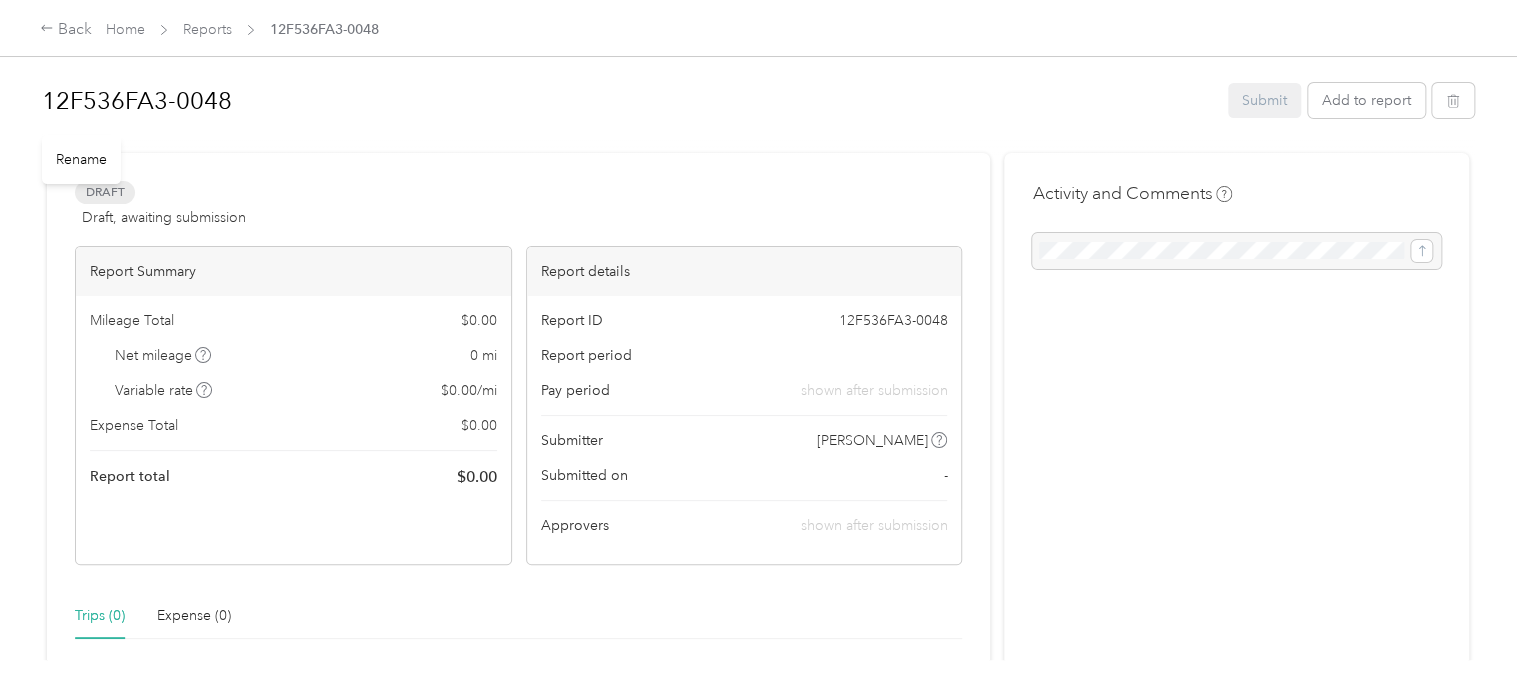 click on "Rename" at bounding box center [81, 159] 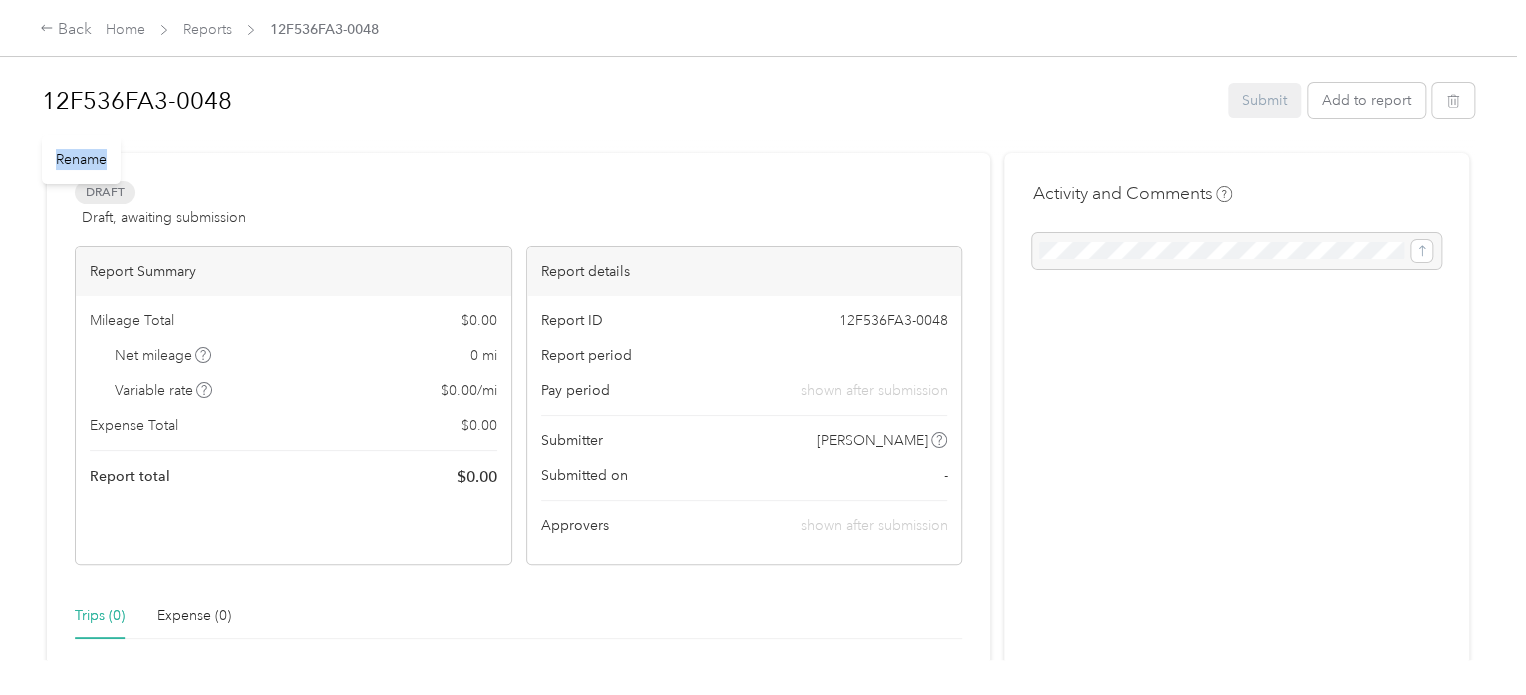 click on "Rename" at bounding box center (81, 159) 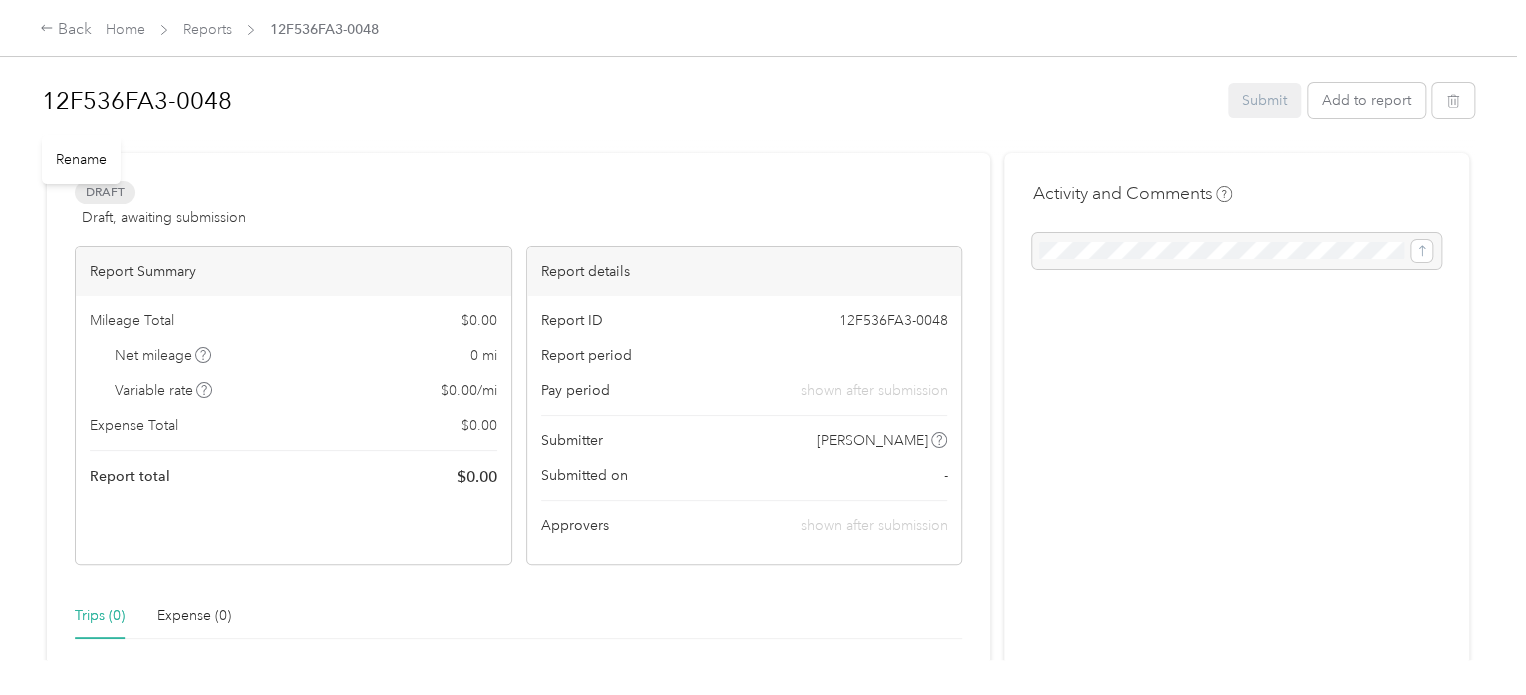 click on "12F536FA3-0048" at bounding box center (628, 101) 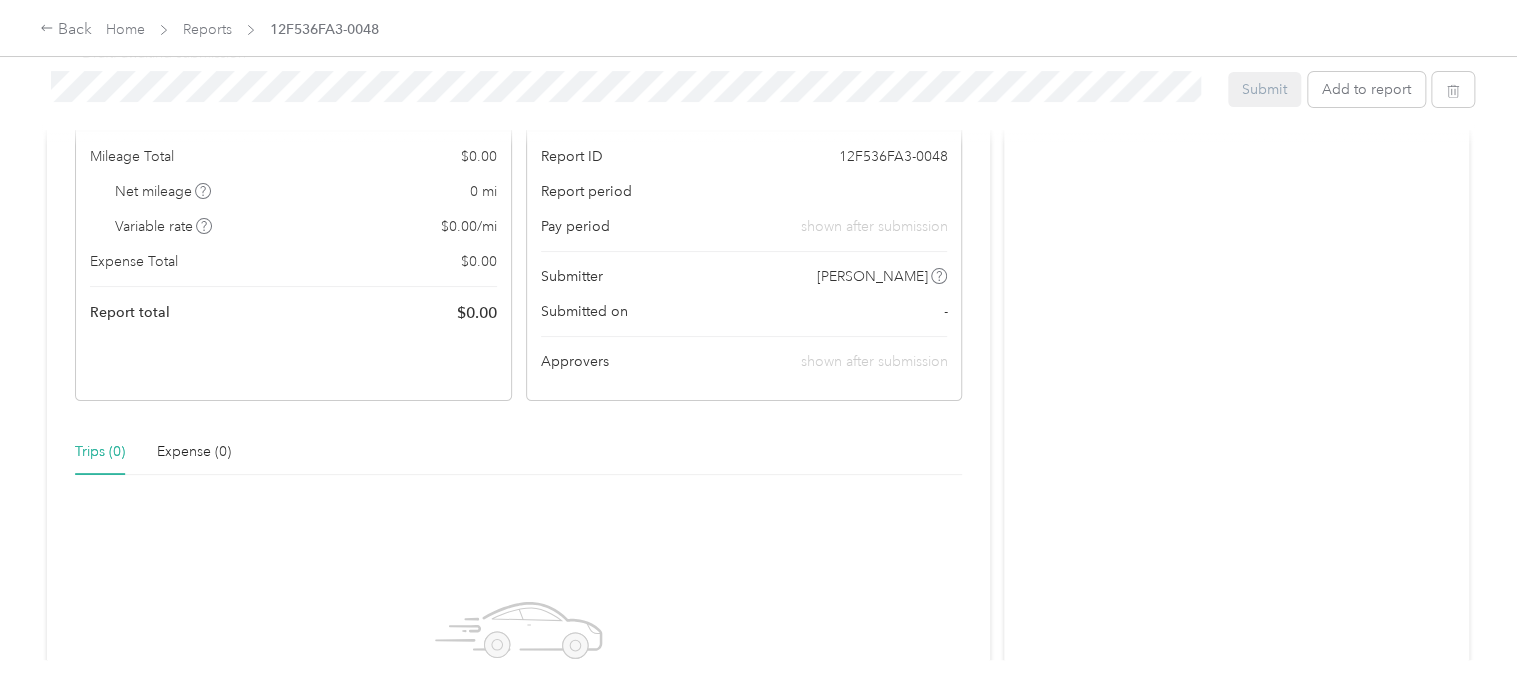 scroll, scrollTop: 0, scrollLeft: 0, axis: both 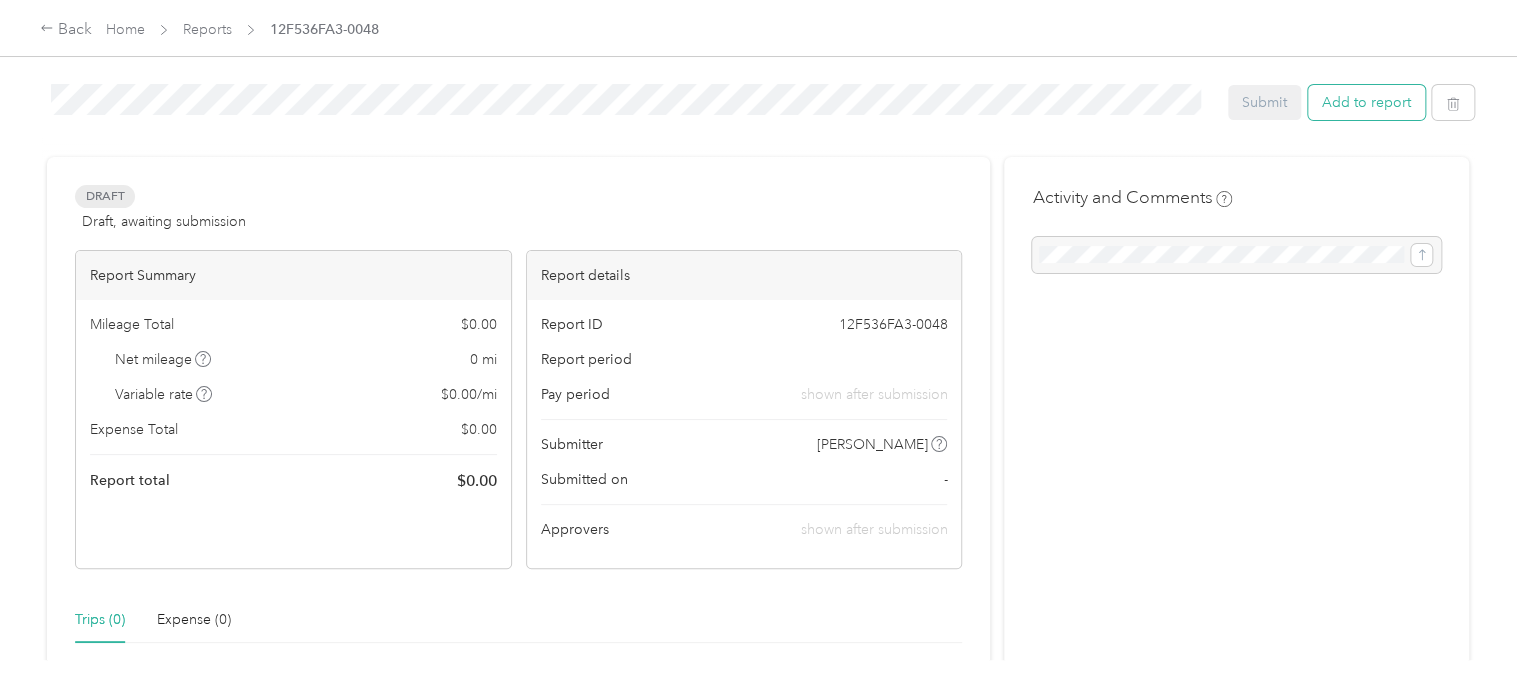 click on "Add to report" at bounding box center (1366, 102) 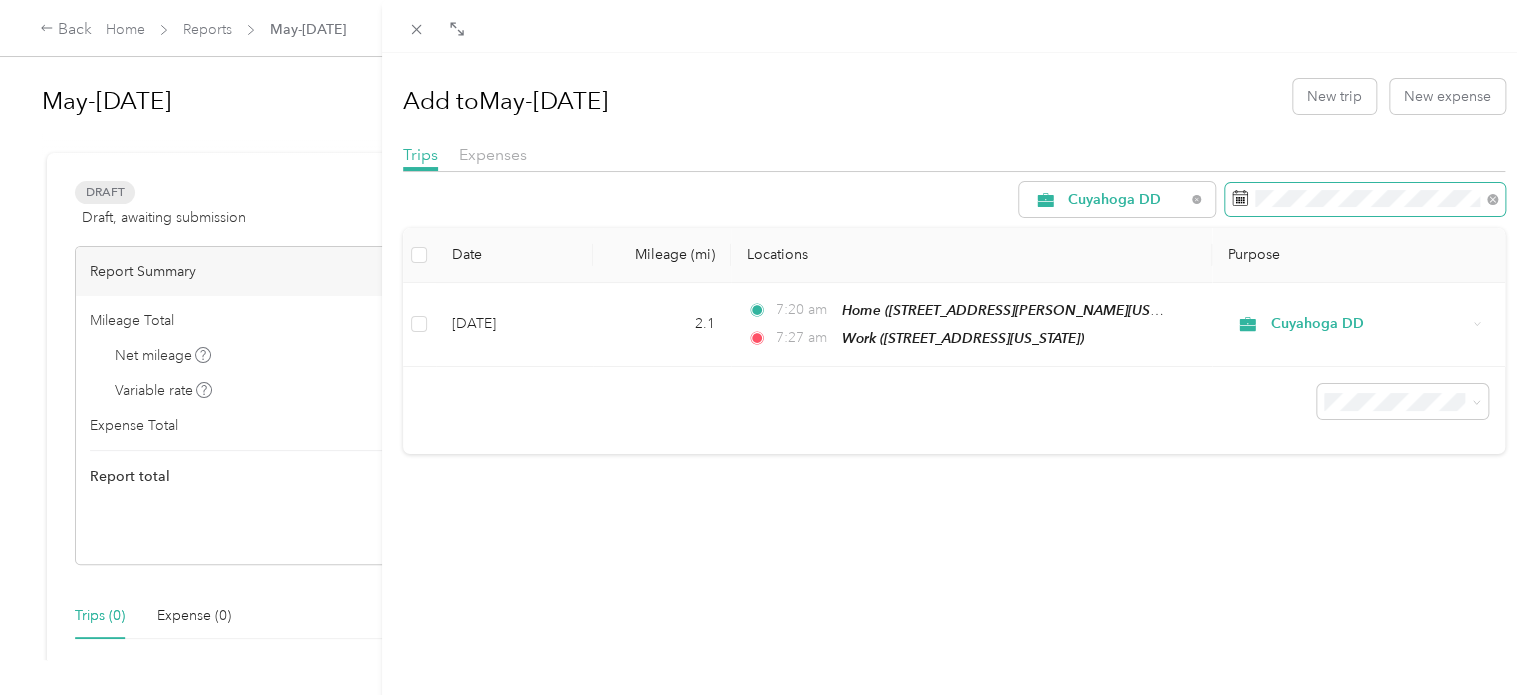 click 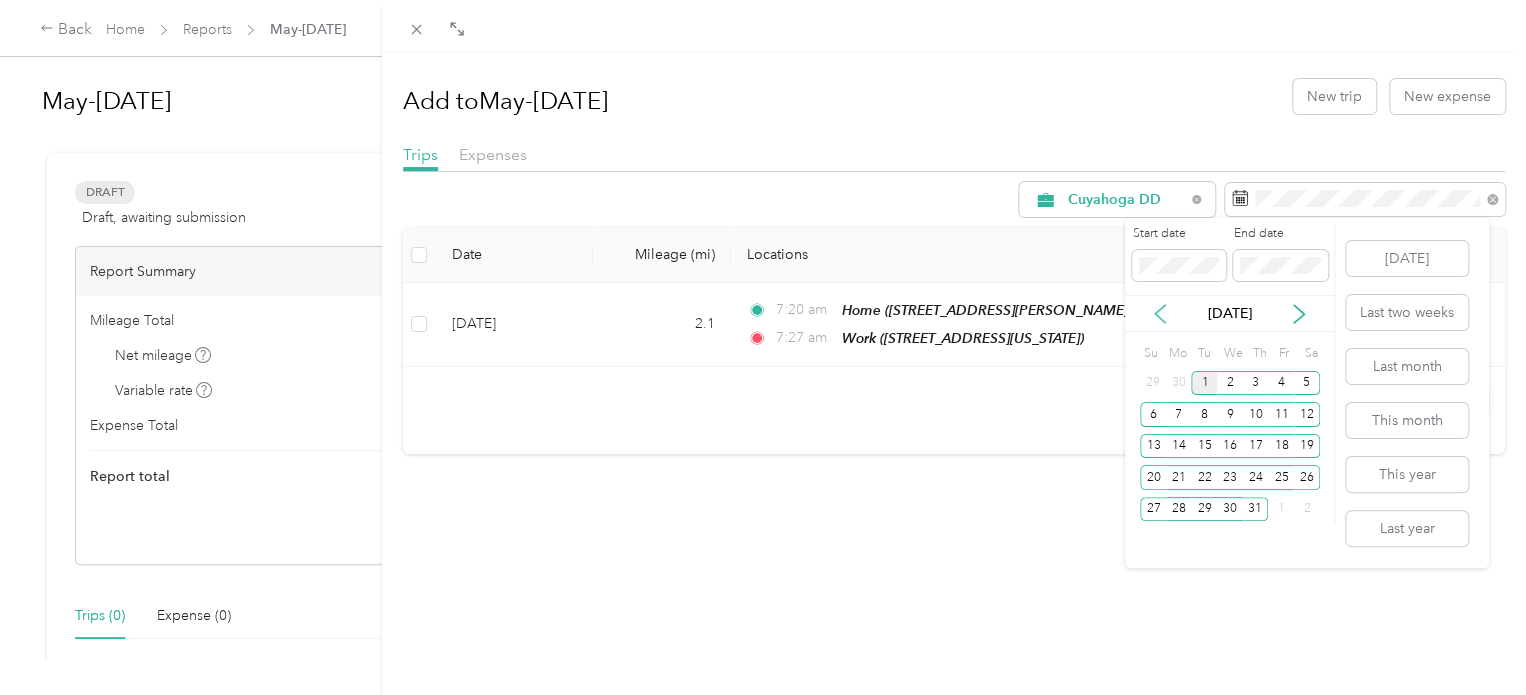 click 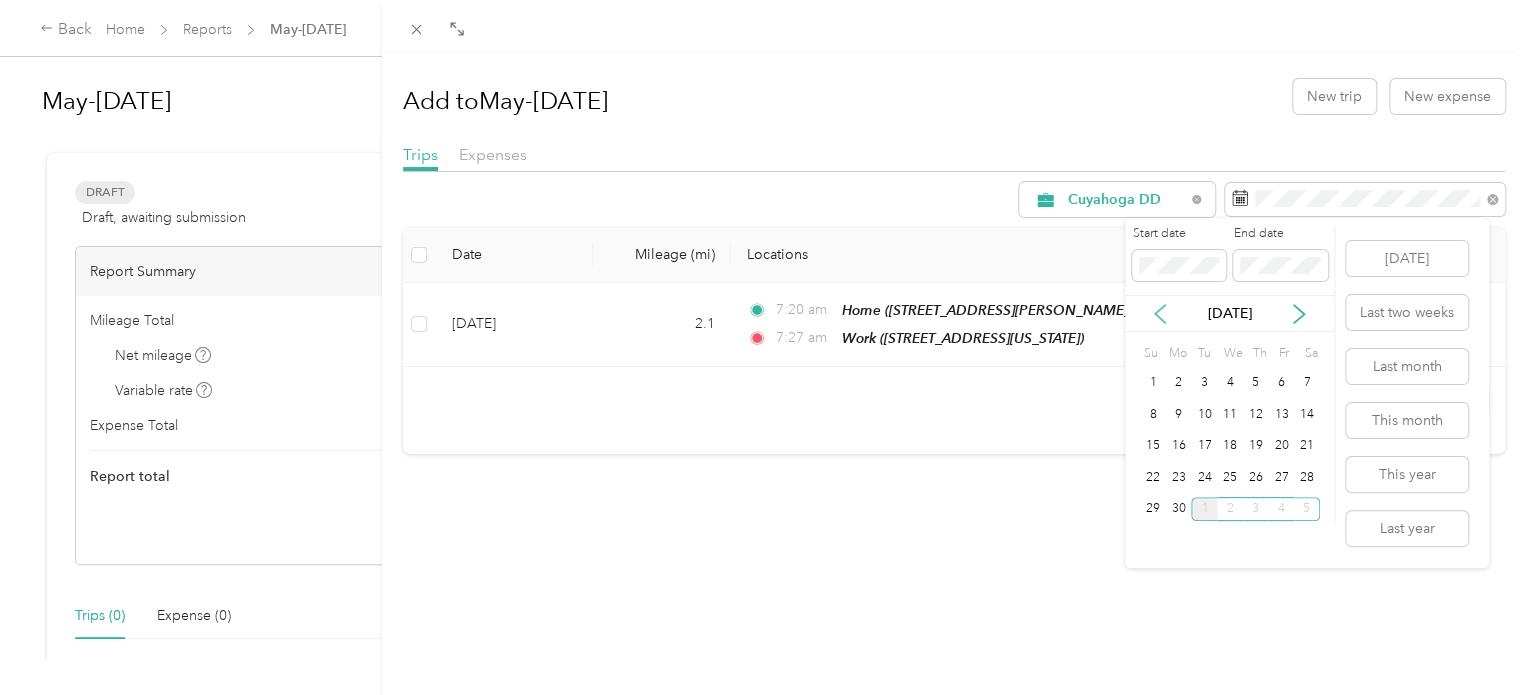 click 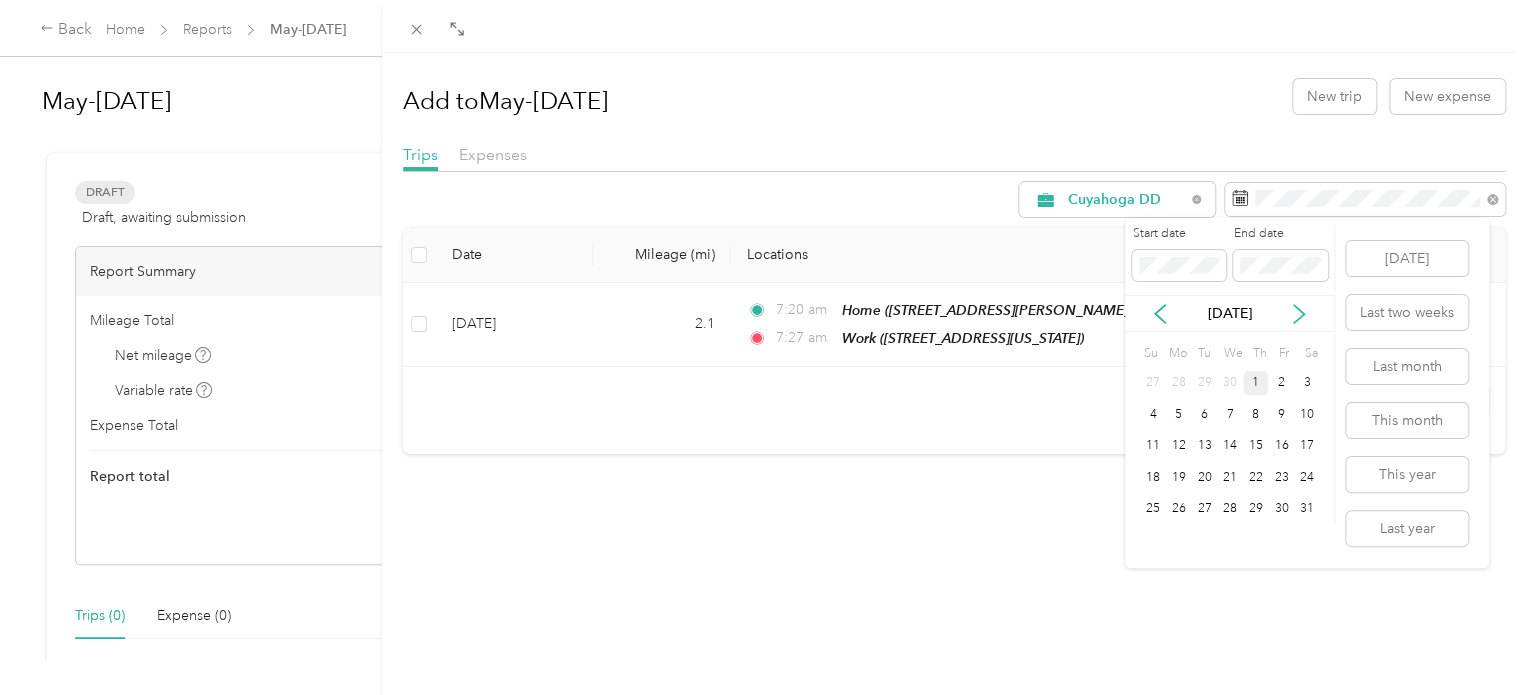 click on "1" at bounding box center (1256, 383) 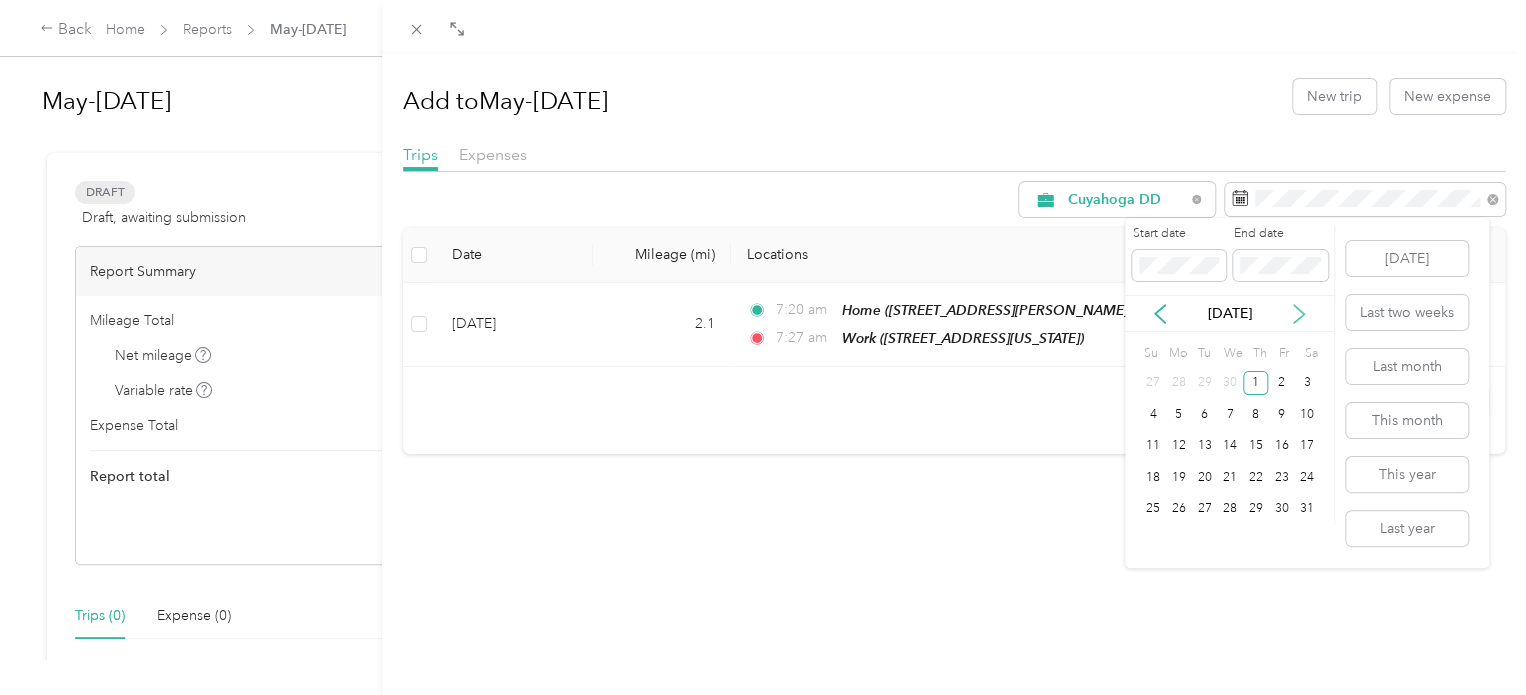 click 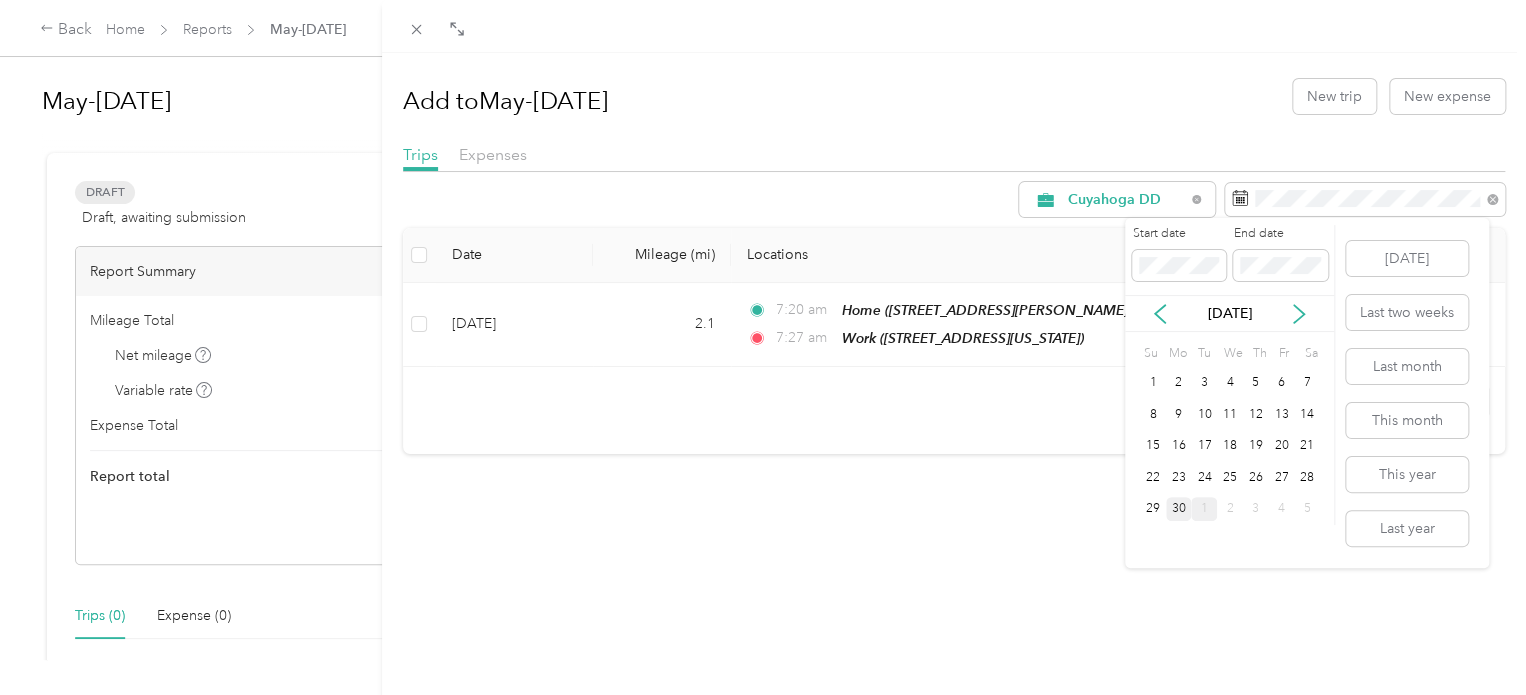 click on "30" at bounding box center (1179, 509) 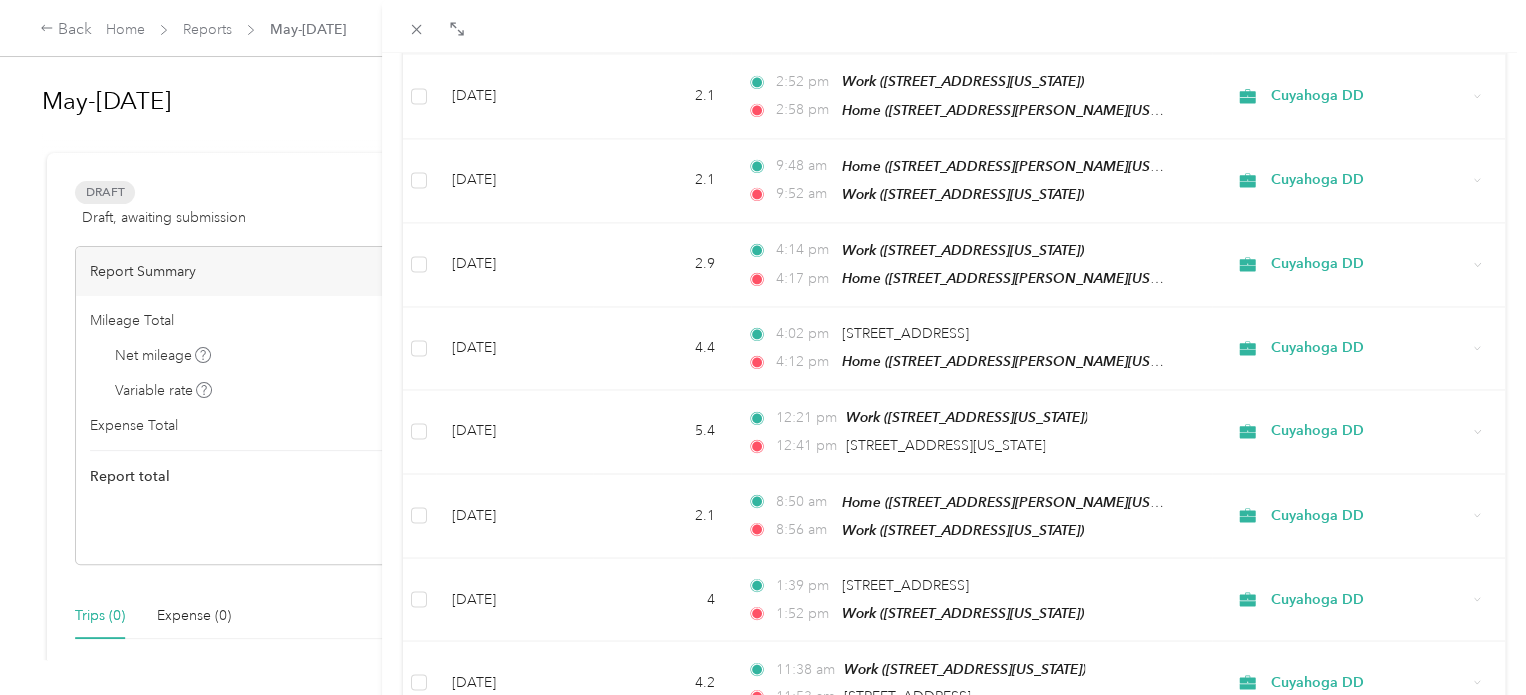 scroll, scrollTop: 1792, scrollLeft: 0, axis: vertical 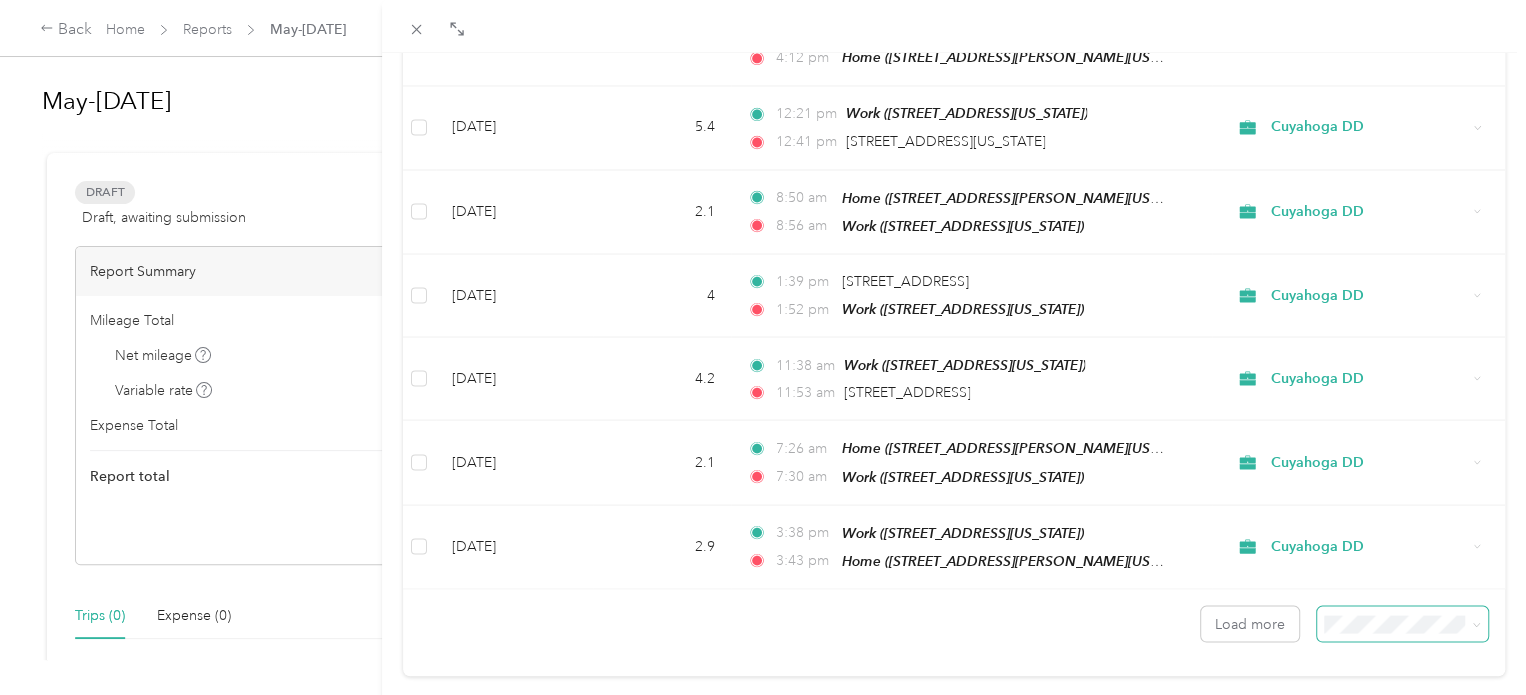 click 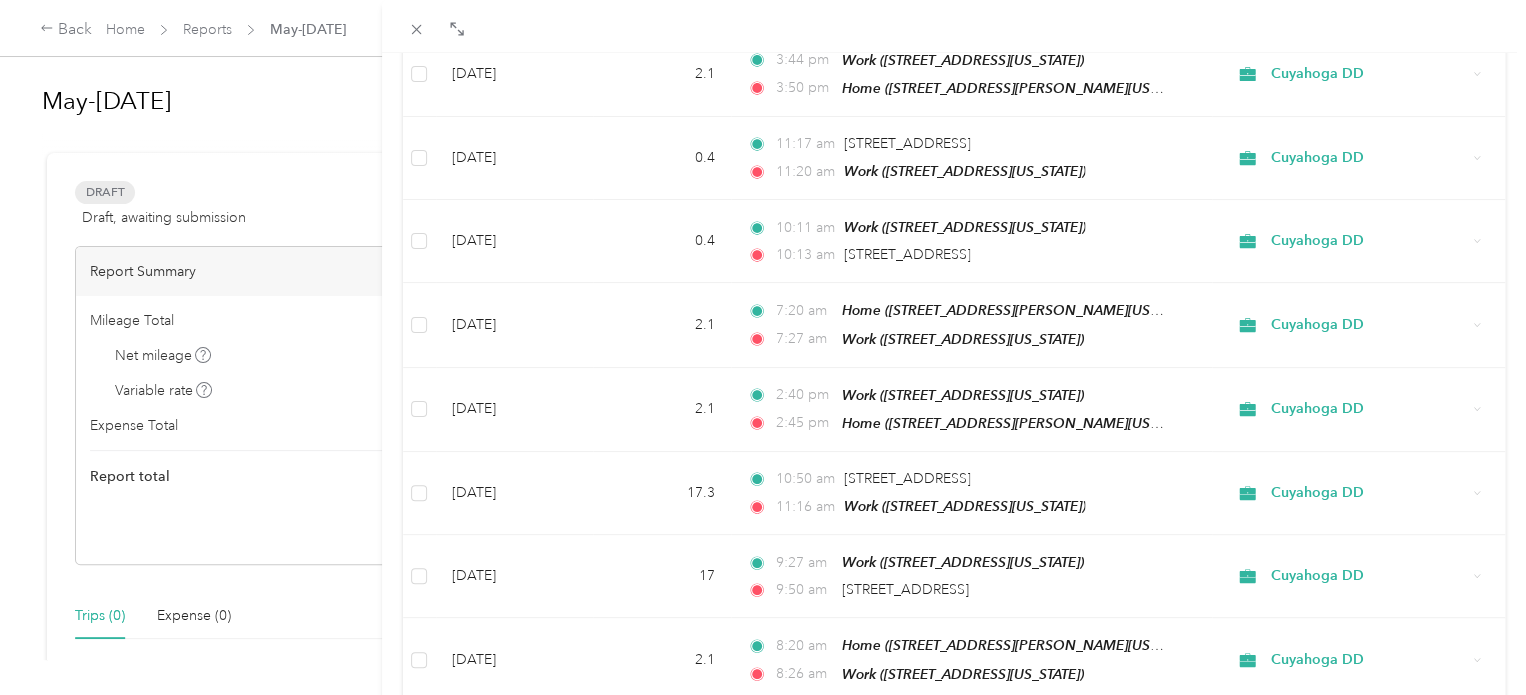 scroll, scrollTop: 1792, scrollLeft: 0, axis: vertical 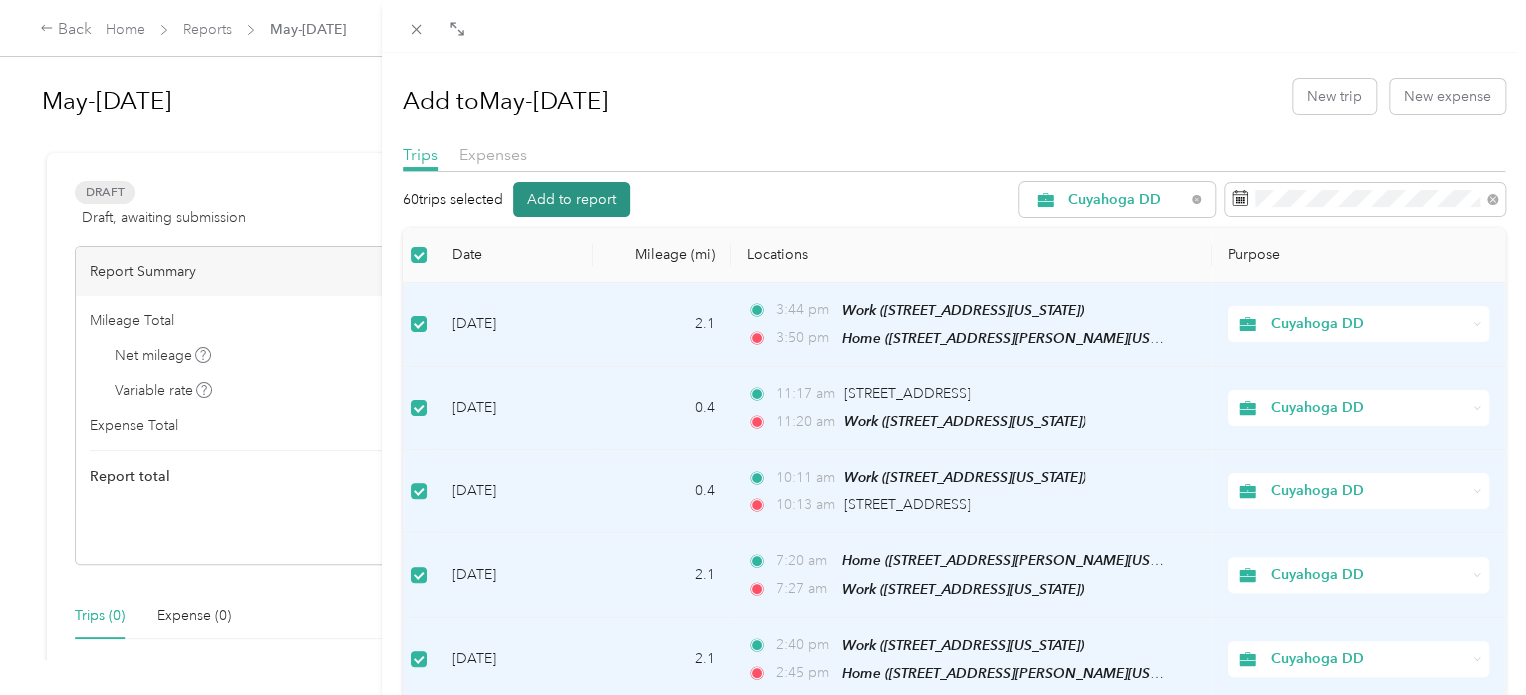click on "Add to report" at bounding box center [571, 199] 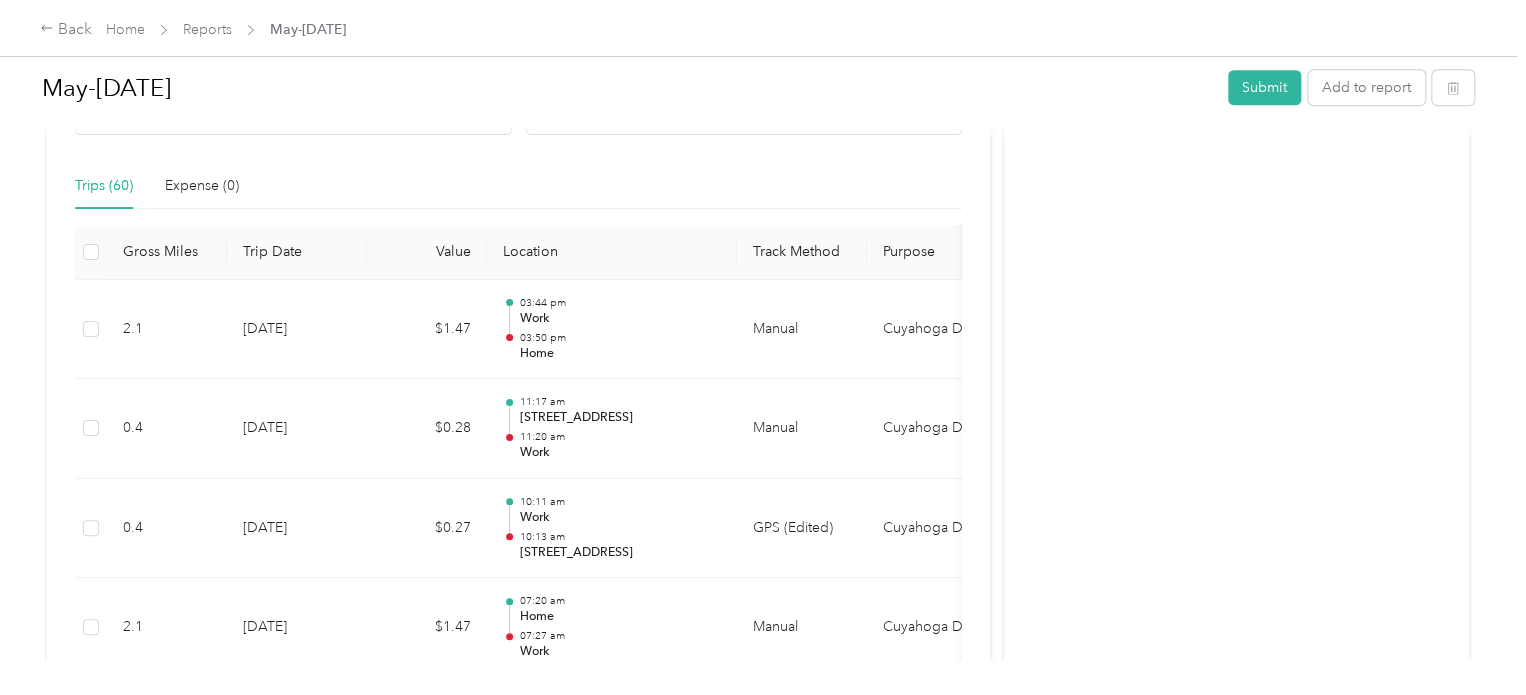 scroll, scrollTop: 0, scrollLeft: 0, axis: both 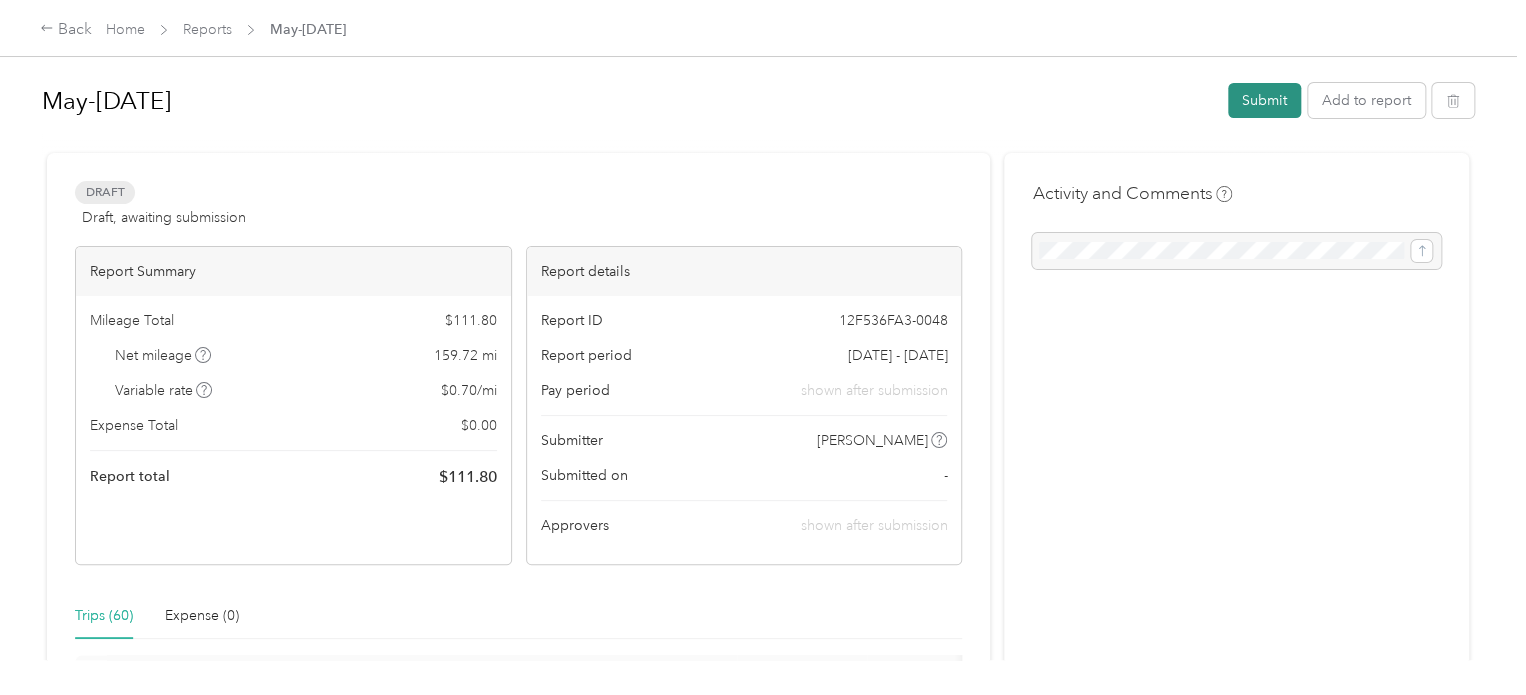 click on "Submit" at bounding box center [1264, 100] 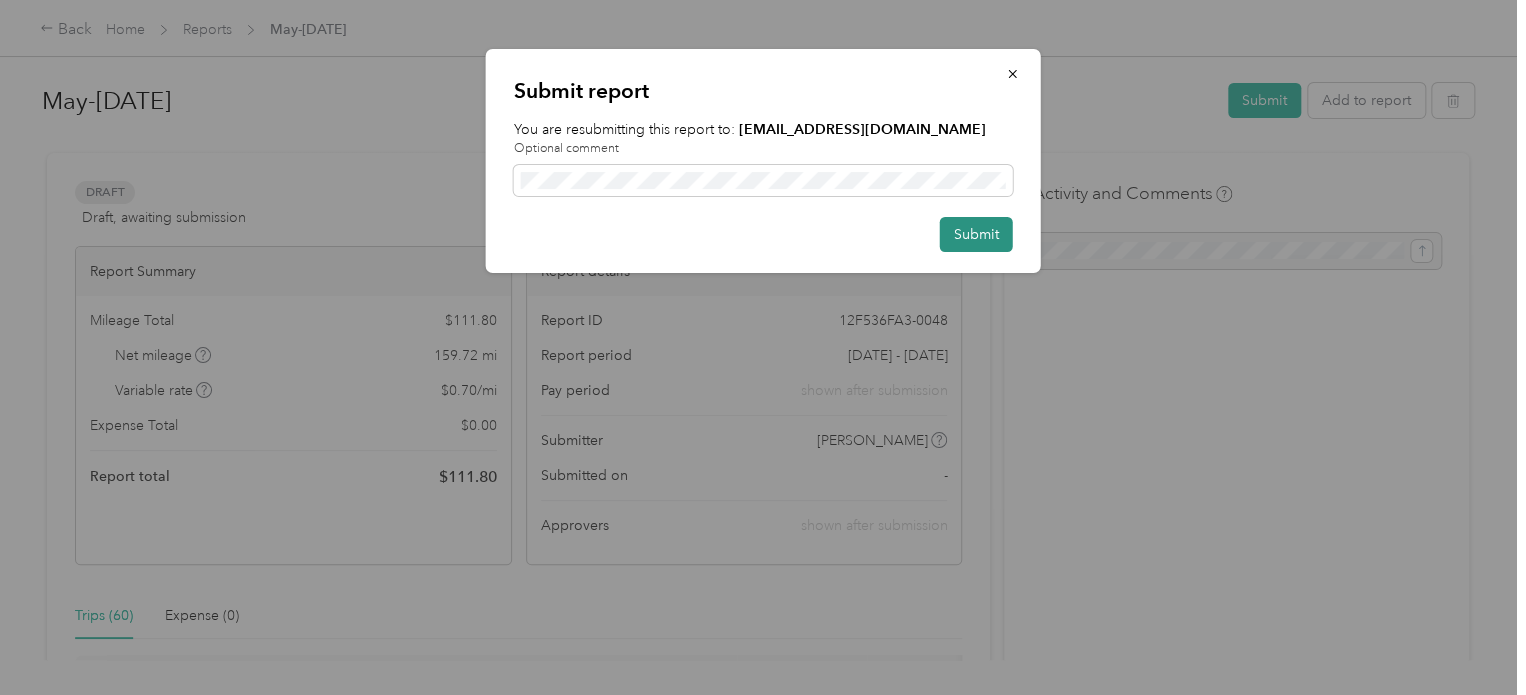 click on "Submit" at bounding box center [976, 234] 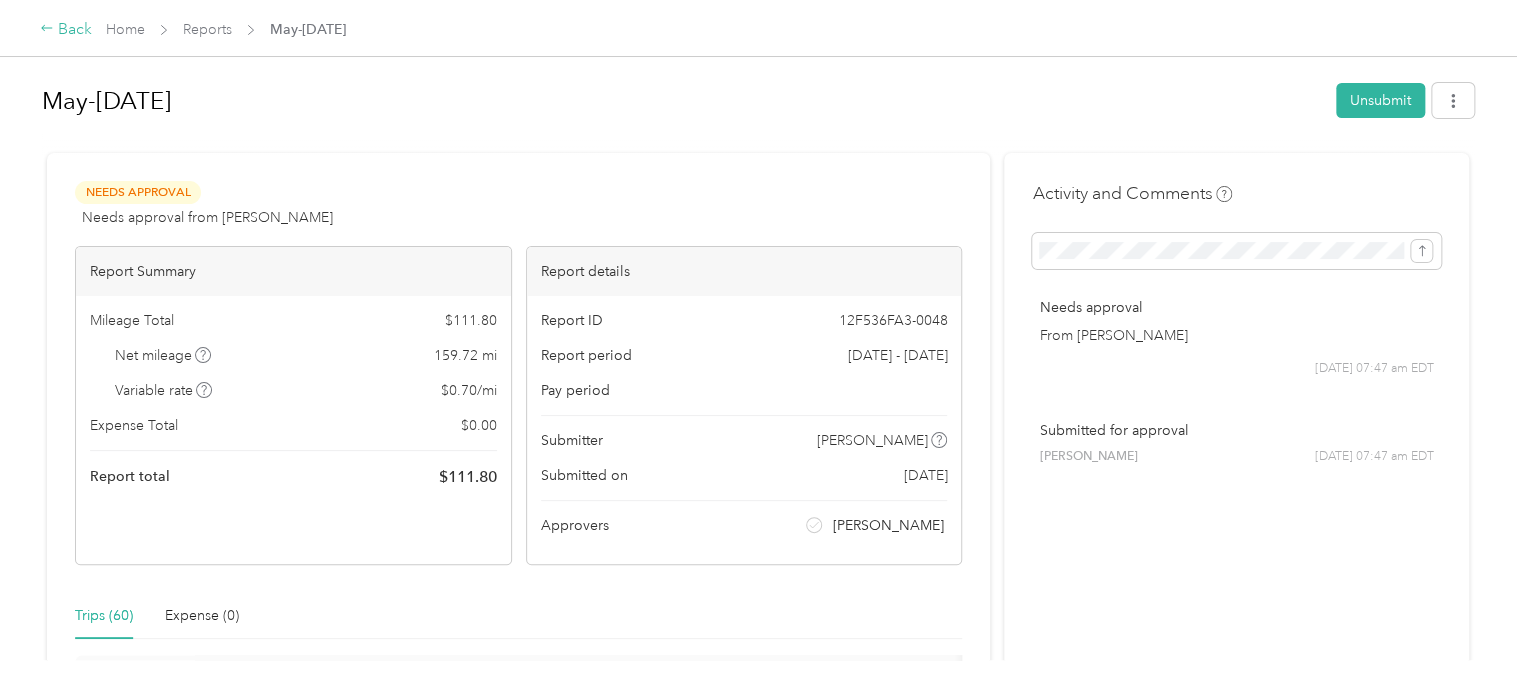 click on "Back" at bounding box center (66, 30) 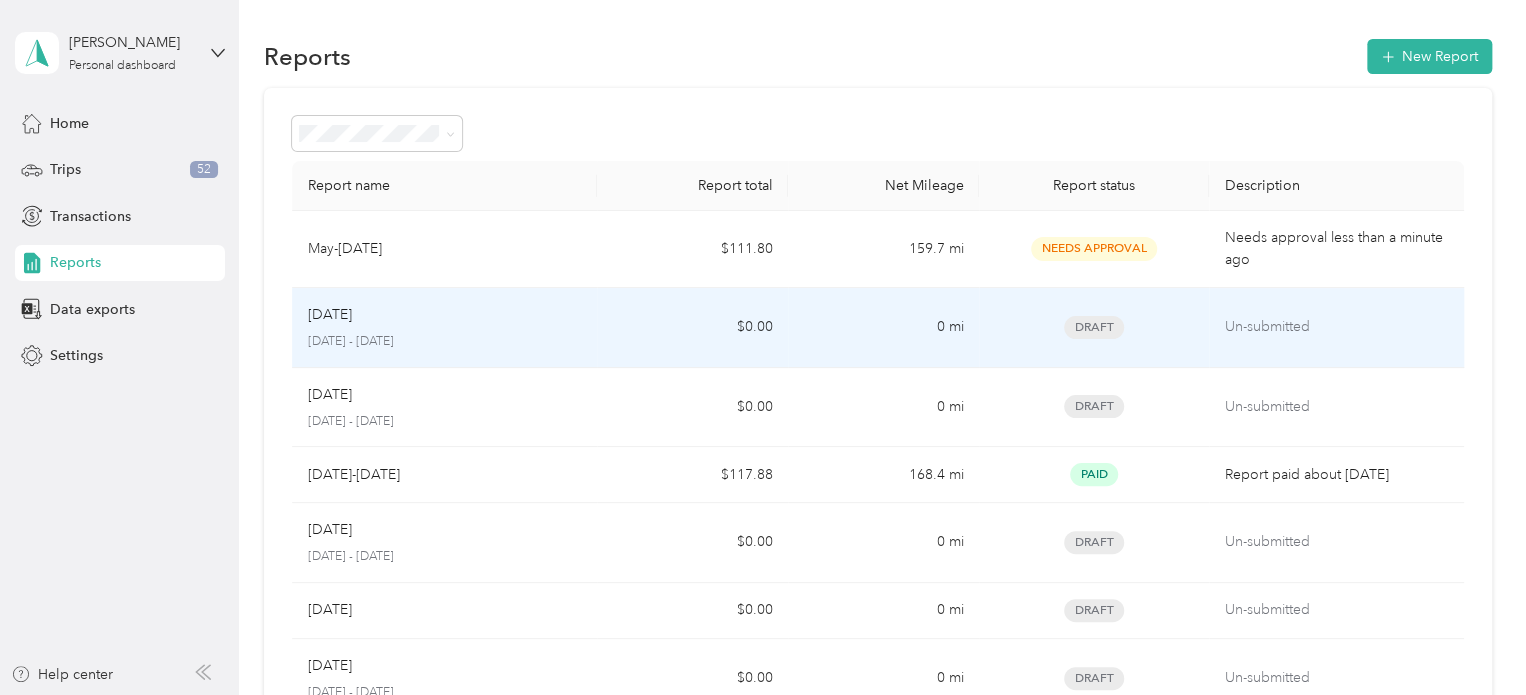 click on "[DATE] - [DATE]" at bounding box center [445, 342] 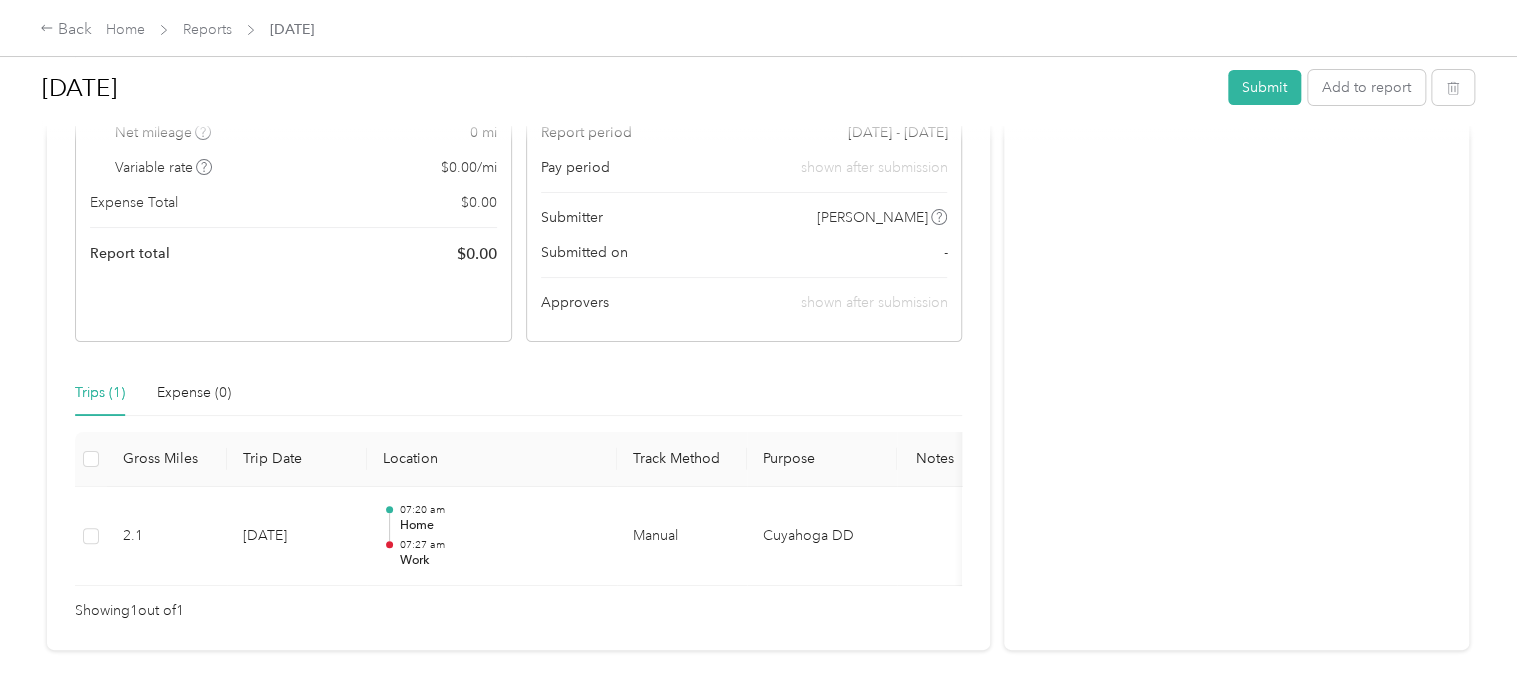 scroll, scrollTop: 226, scrollLeft: 0, axis: vertical 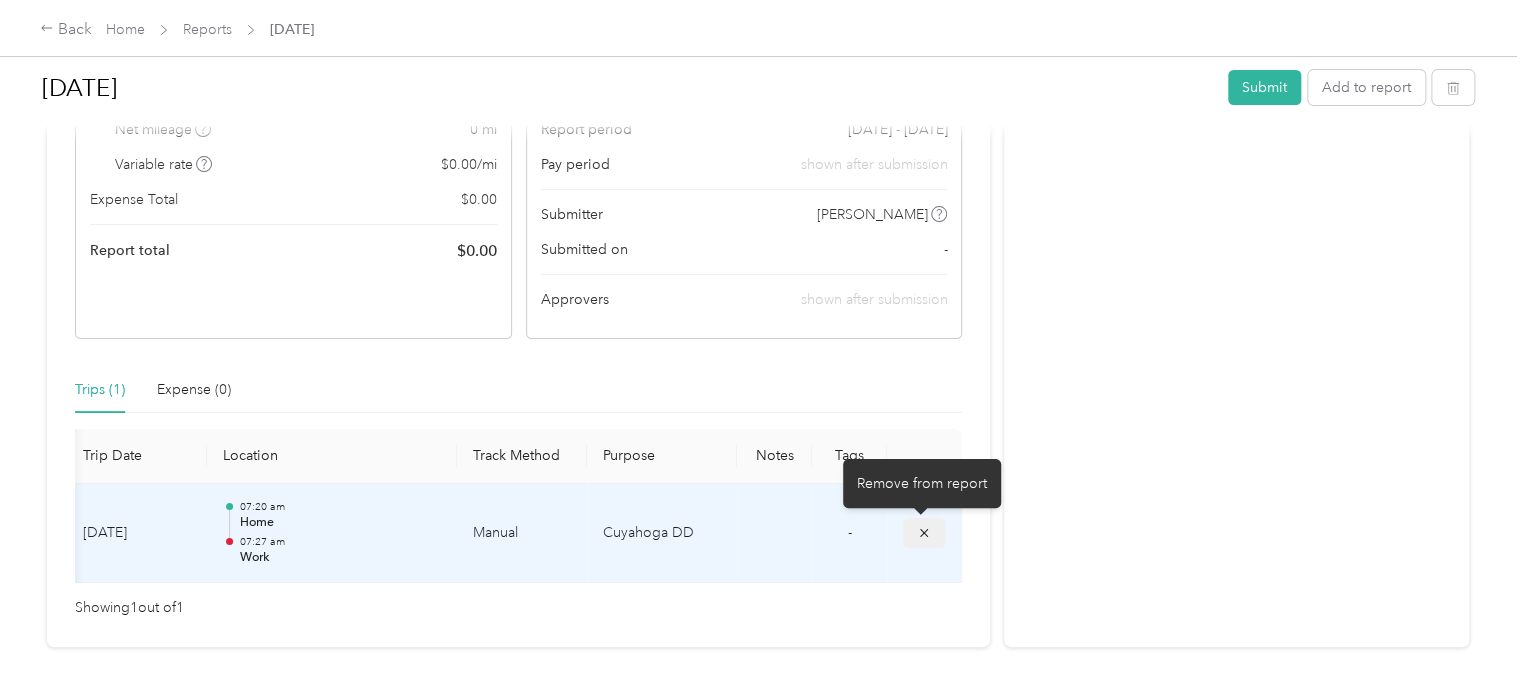 click 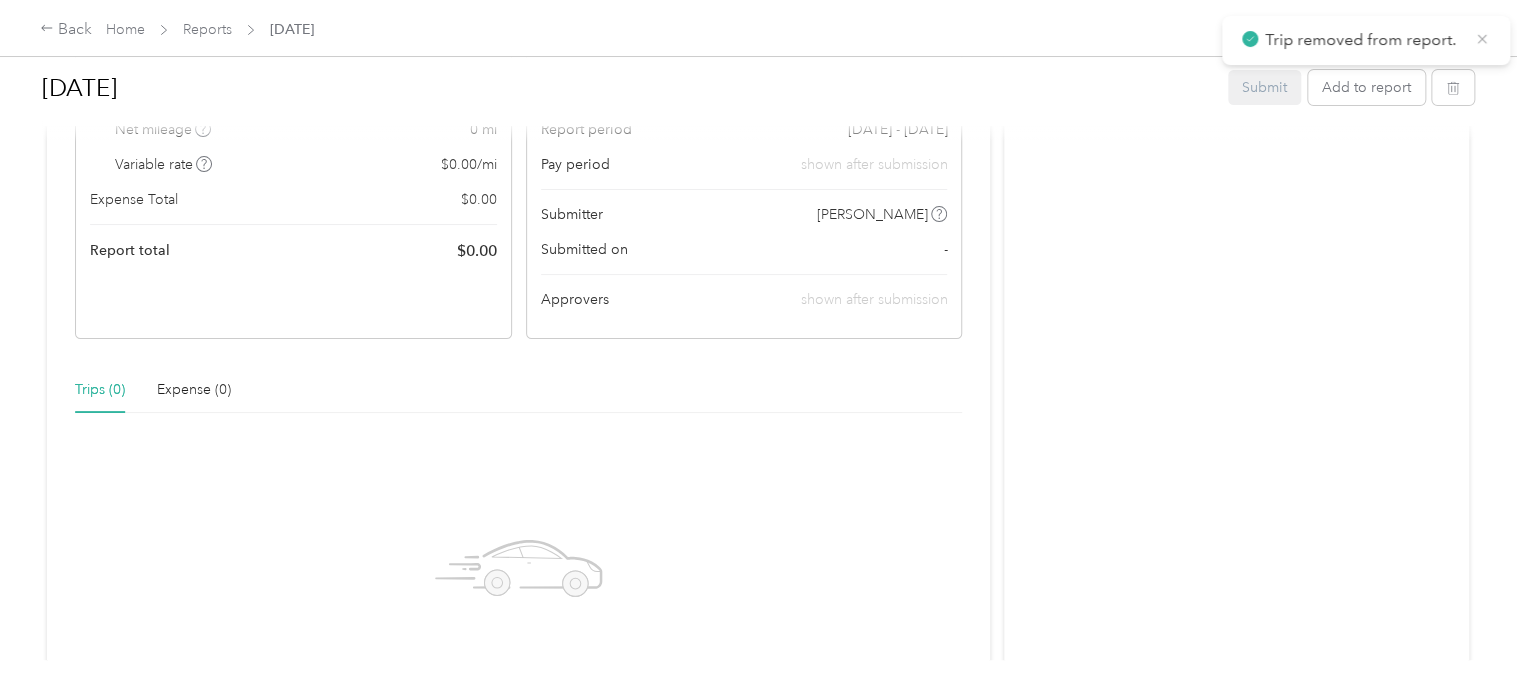click 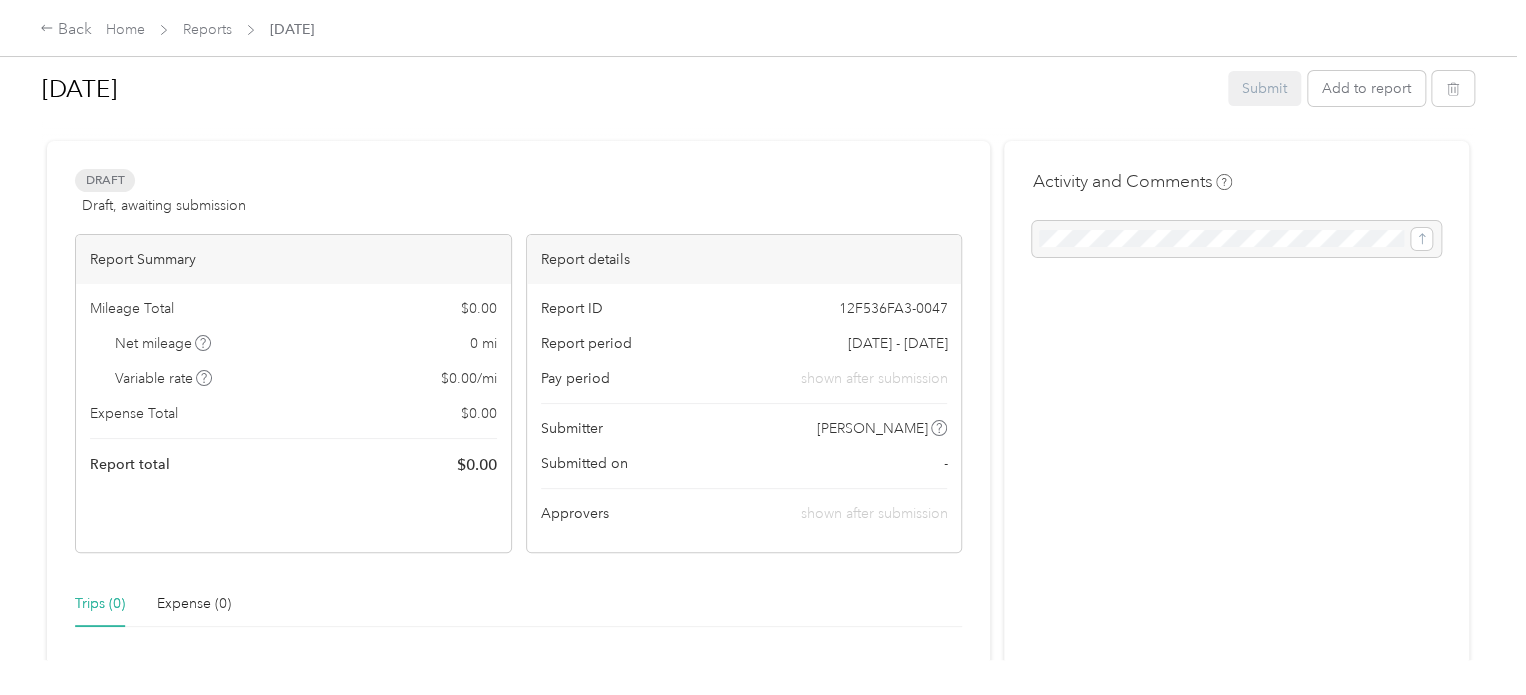 scroll, scrollTop: 8, scrollLeft: 0, axis: vertical 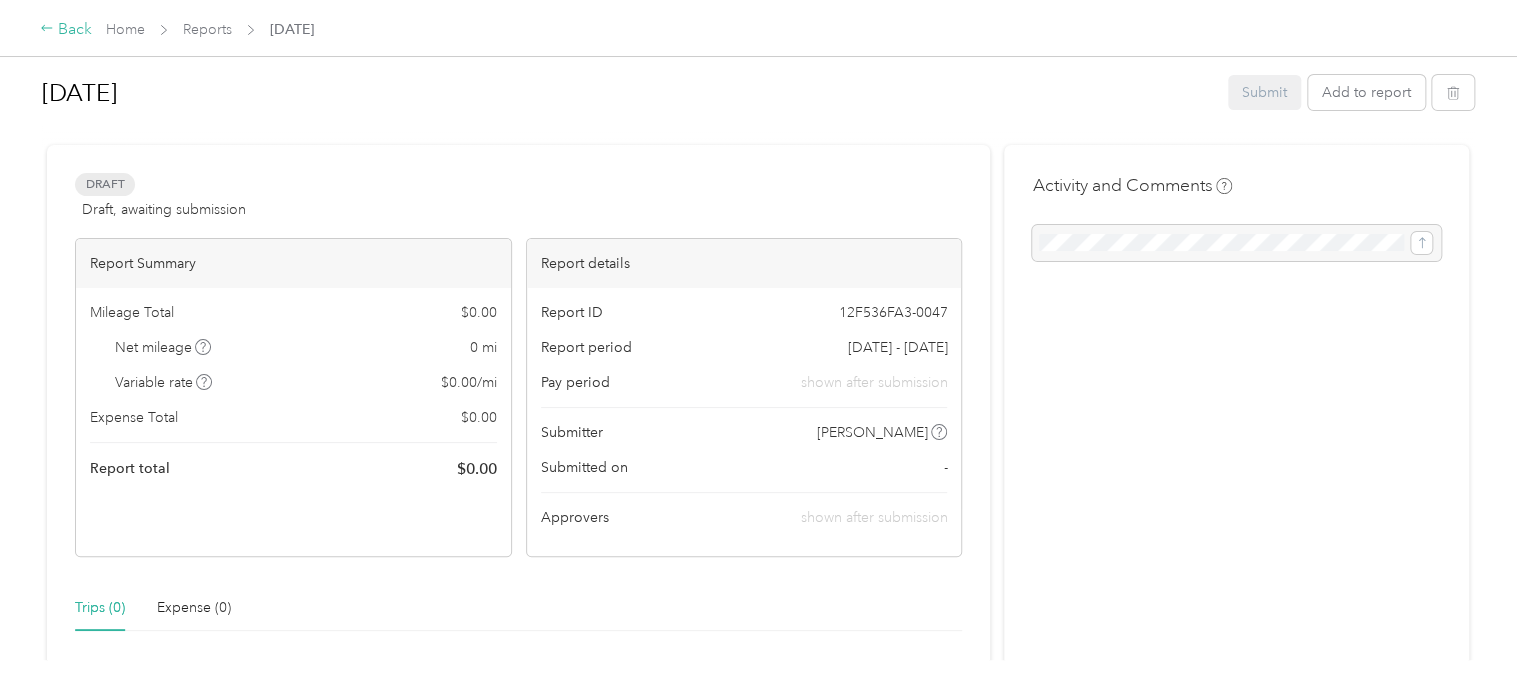 click on "Back" at bounding box center [66, 30] 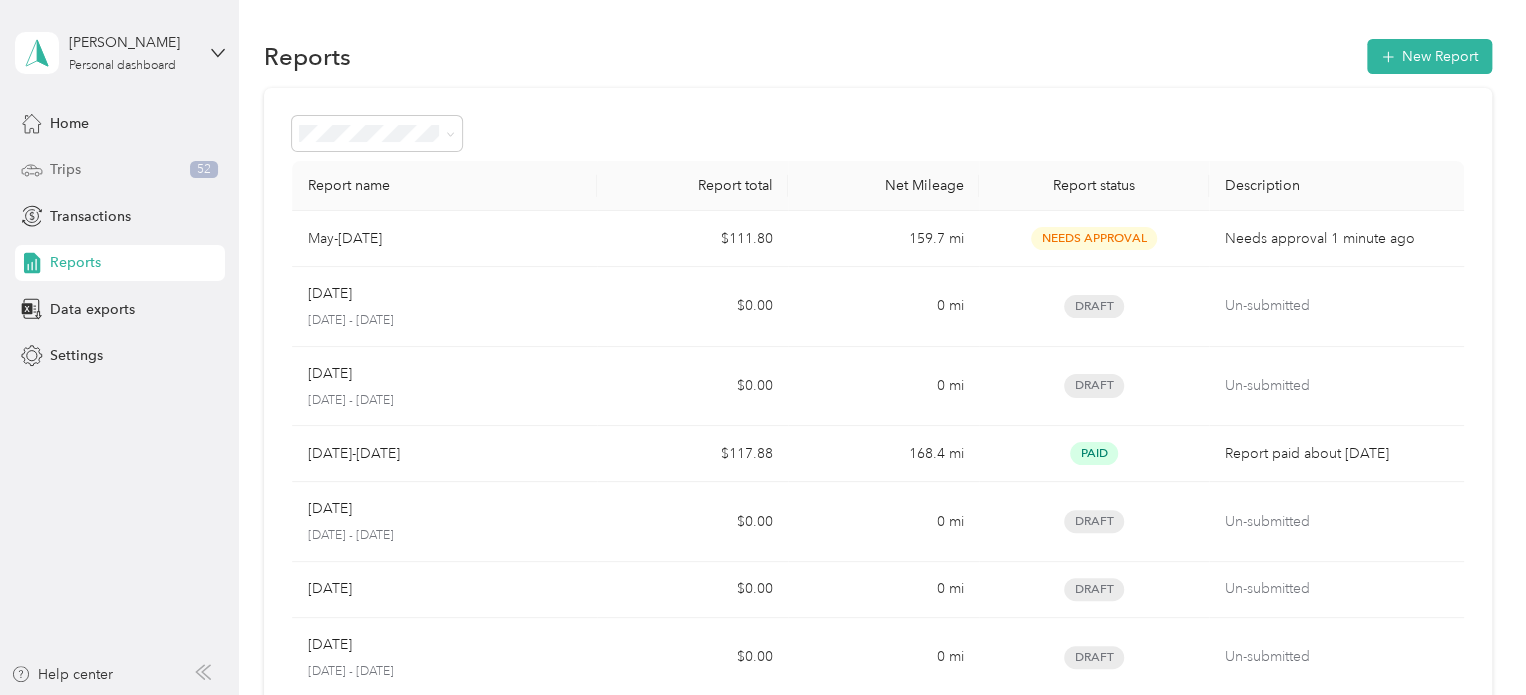 click on "Trips 52" at bounding box center [120, 170] 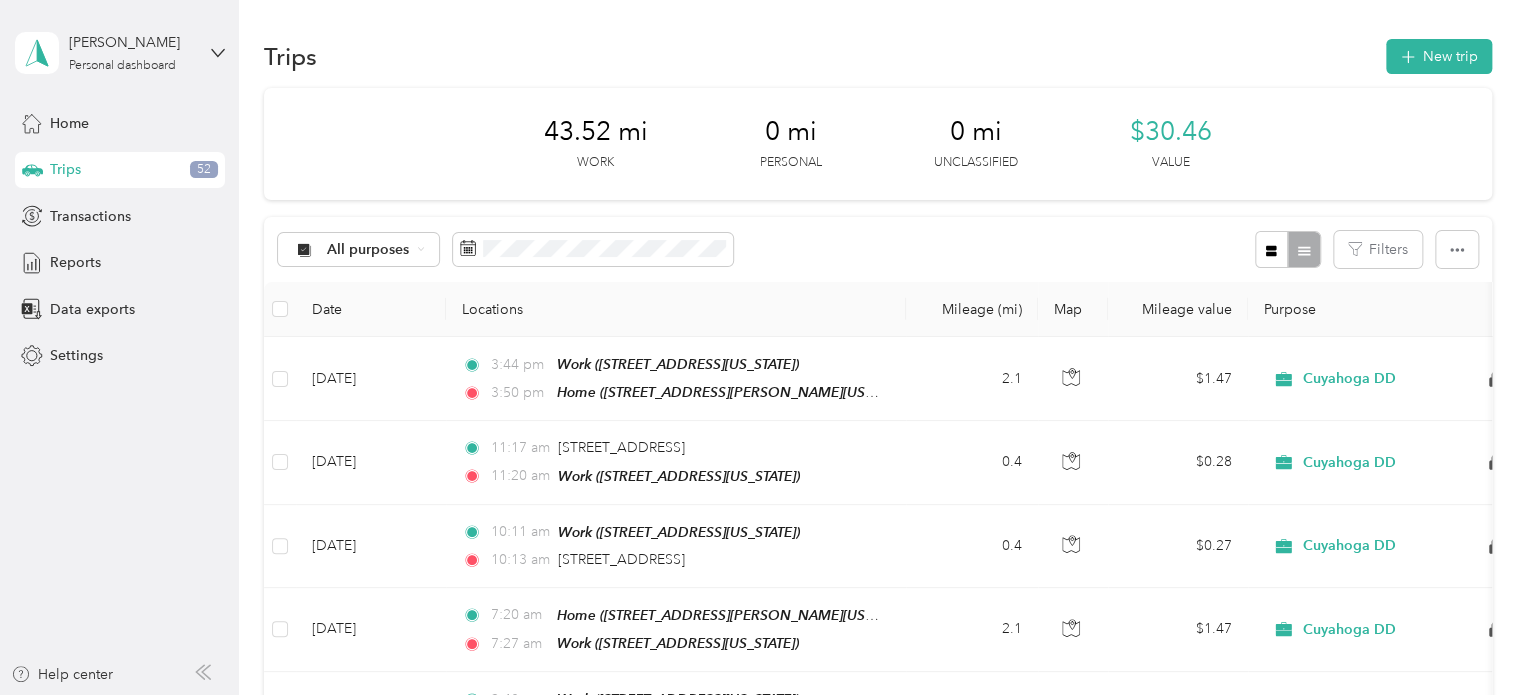 click on "All purposes Filters" at bounding box center [878, 249] 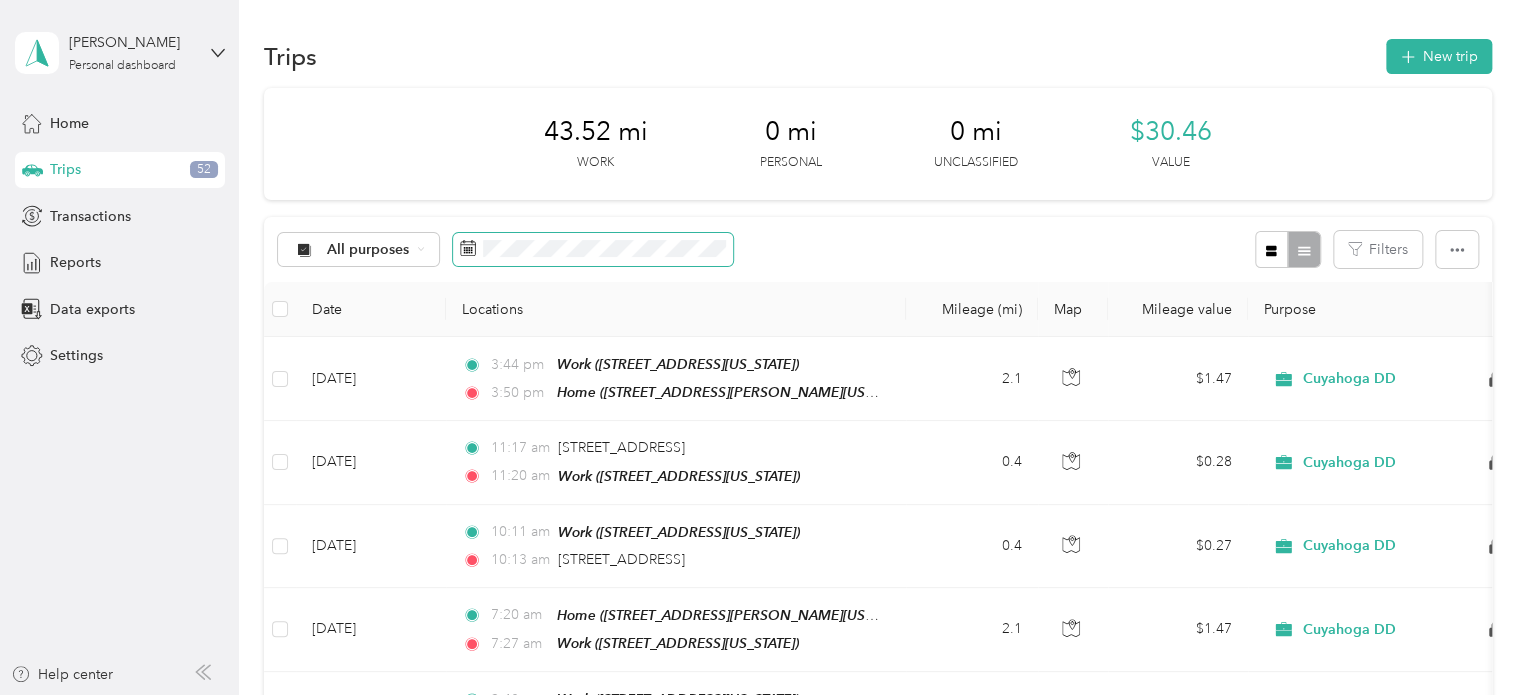 click 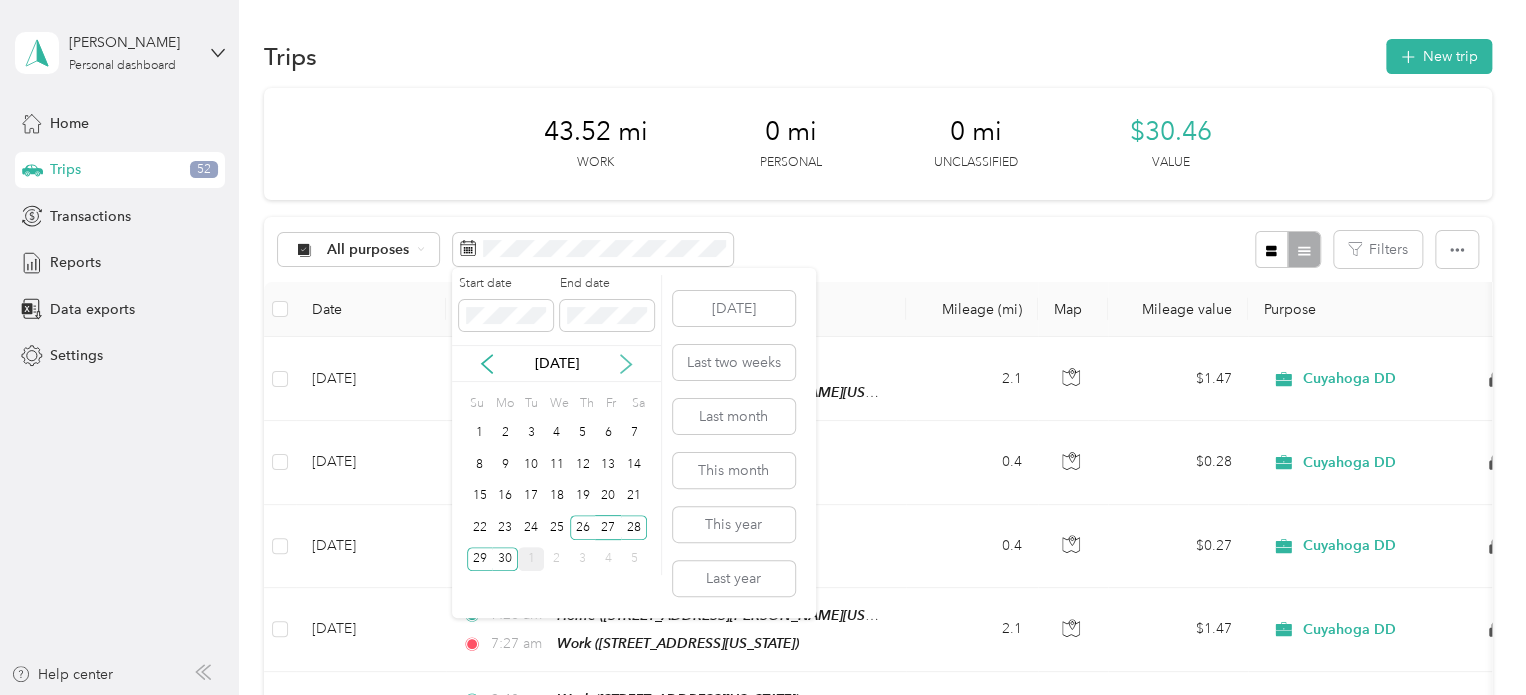 click 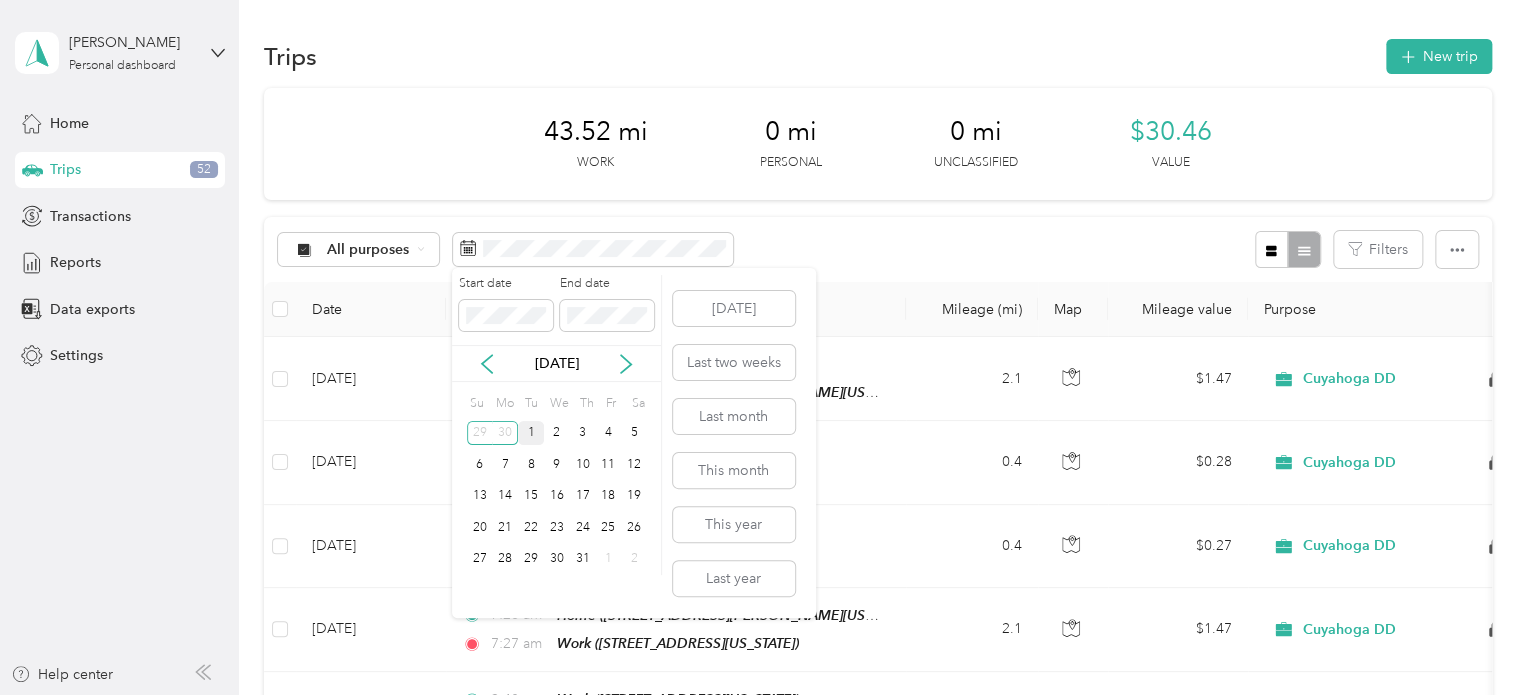 click on "1" at bounding box center (531, 433) 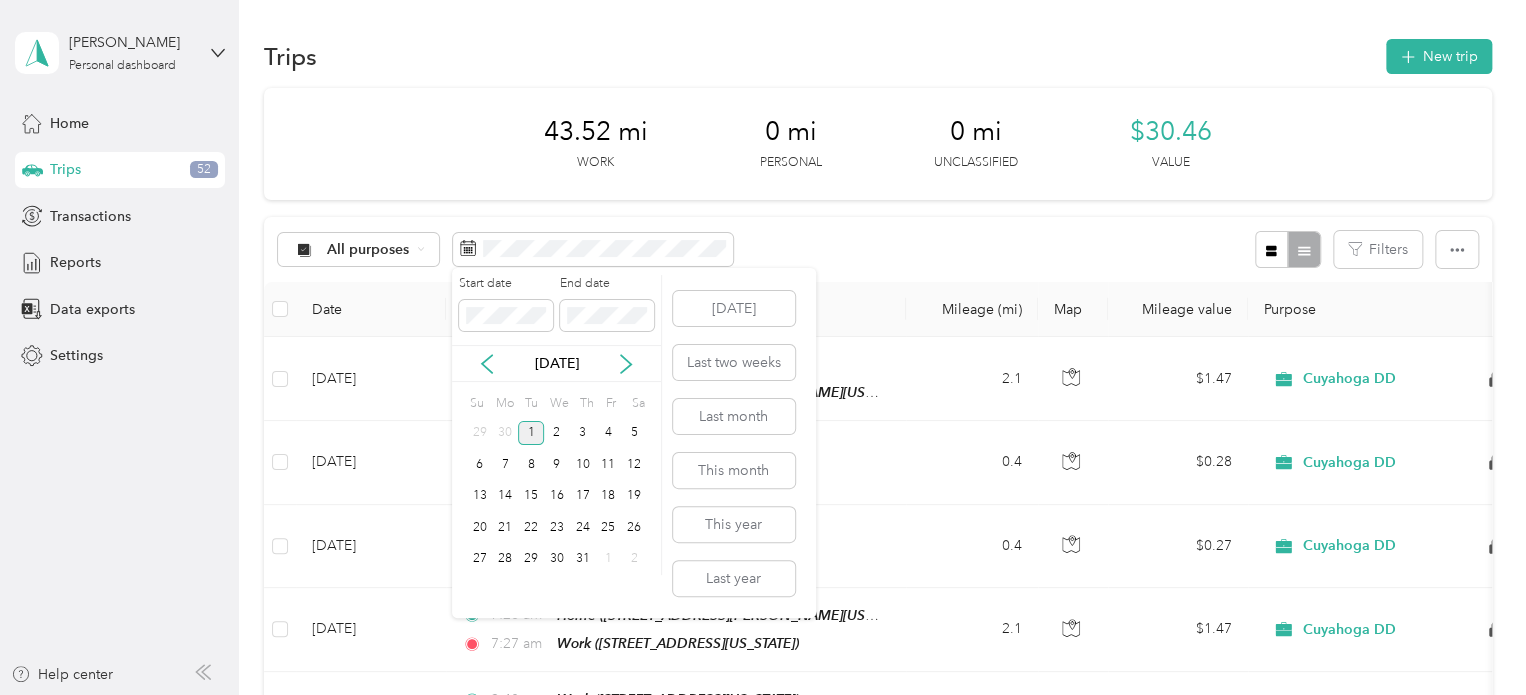 click on "1" at bounding box center (531, 433) 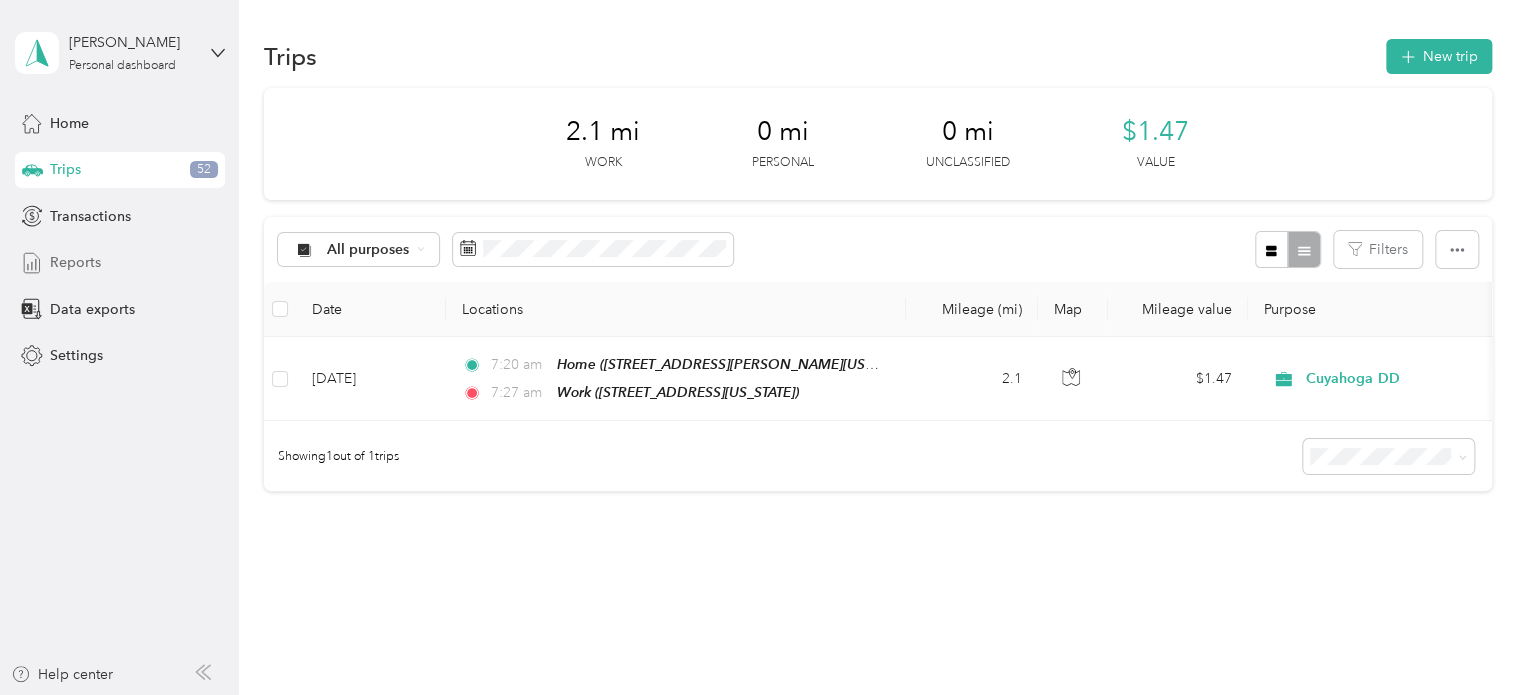 click on "Reports" at bounding box center [75, 262] 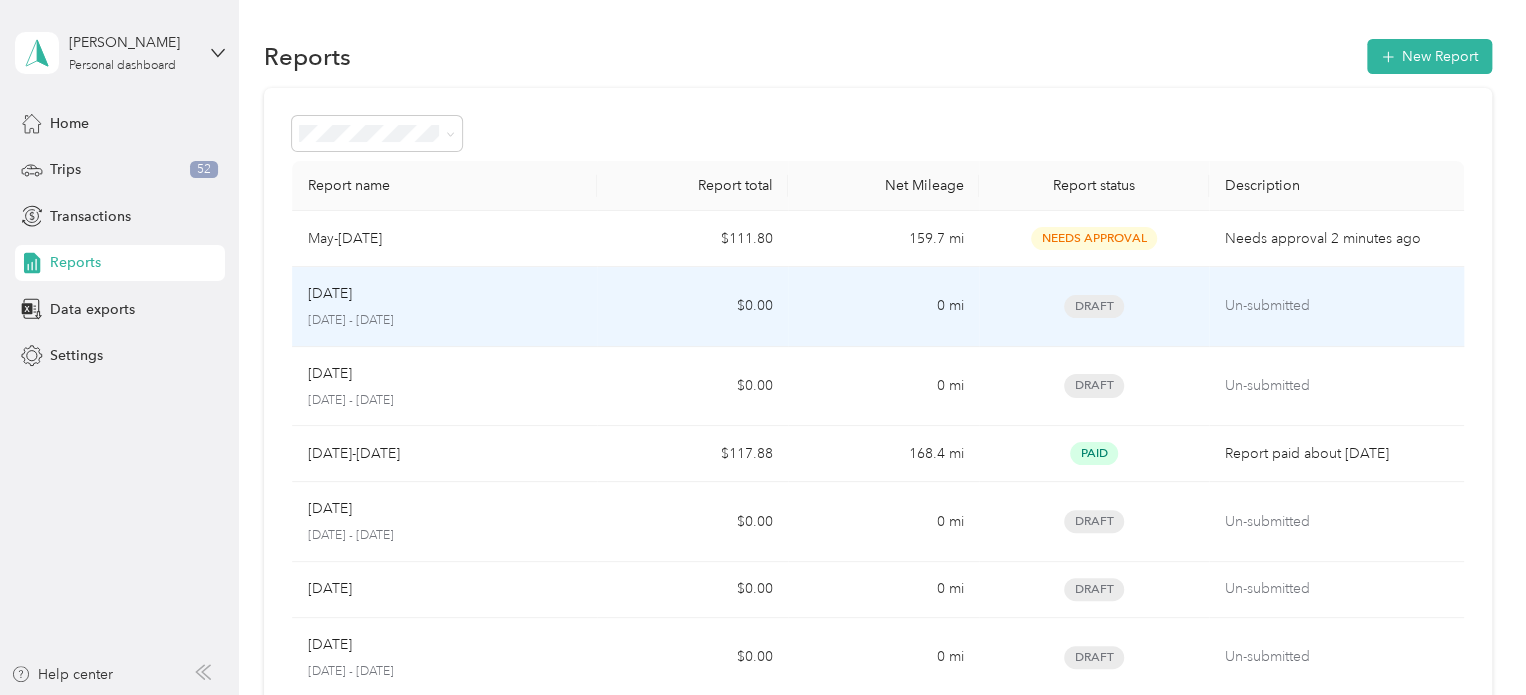 click on "[DATE] - [DATE]" at bounding box center [445, 321] 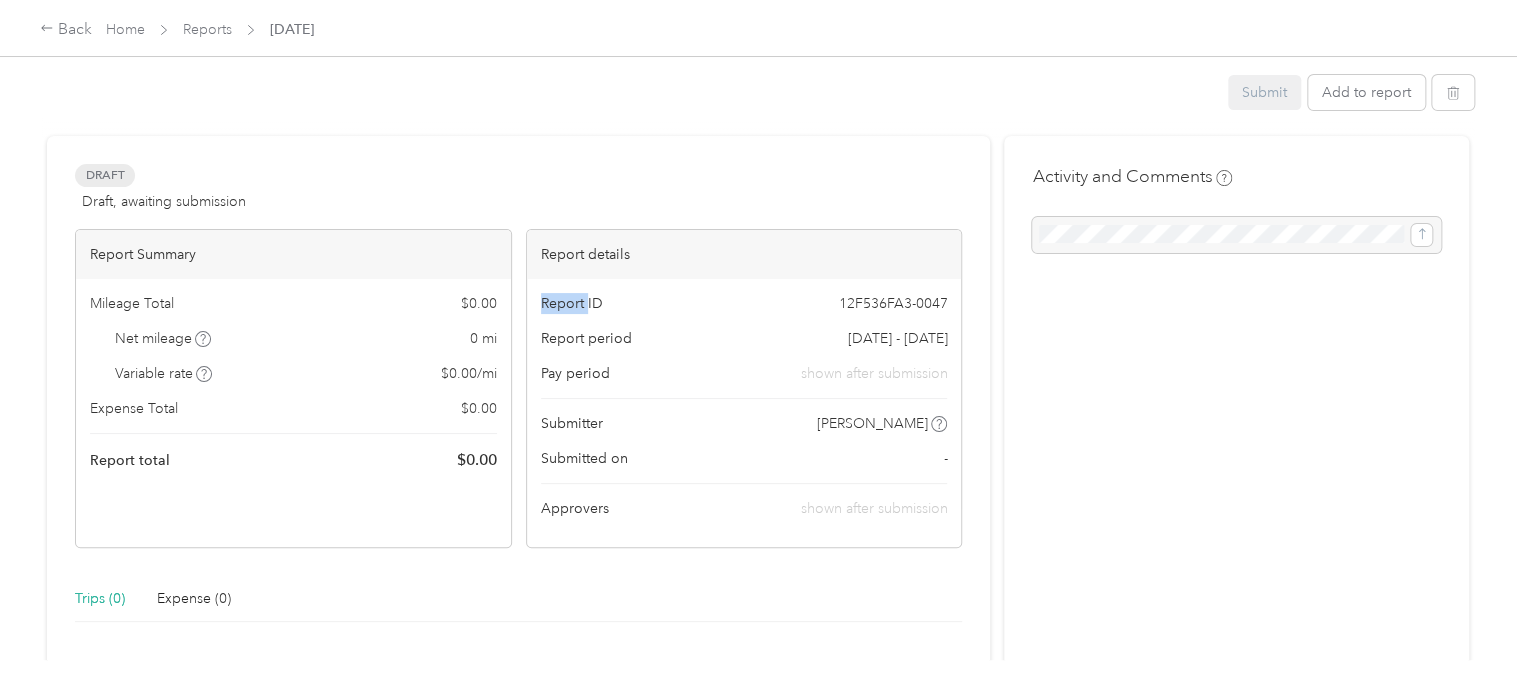 click on "Report ID 12F536FA3-0047 Report period [DATE] - [DATE] Pay period shown after submission Submitter [PERSON_NAME] Submitted on - Approvers shown after submission" at bounding box center (744, 413) 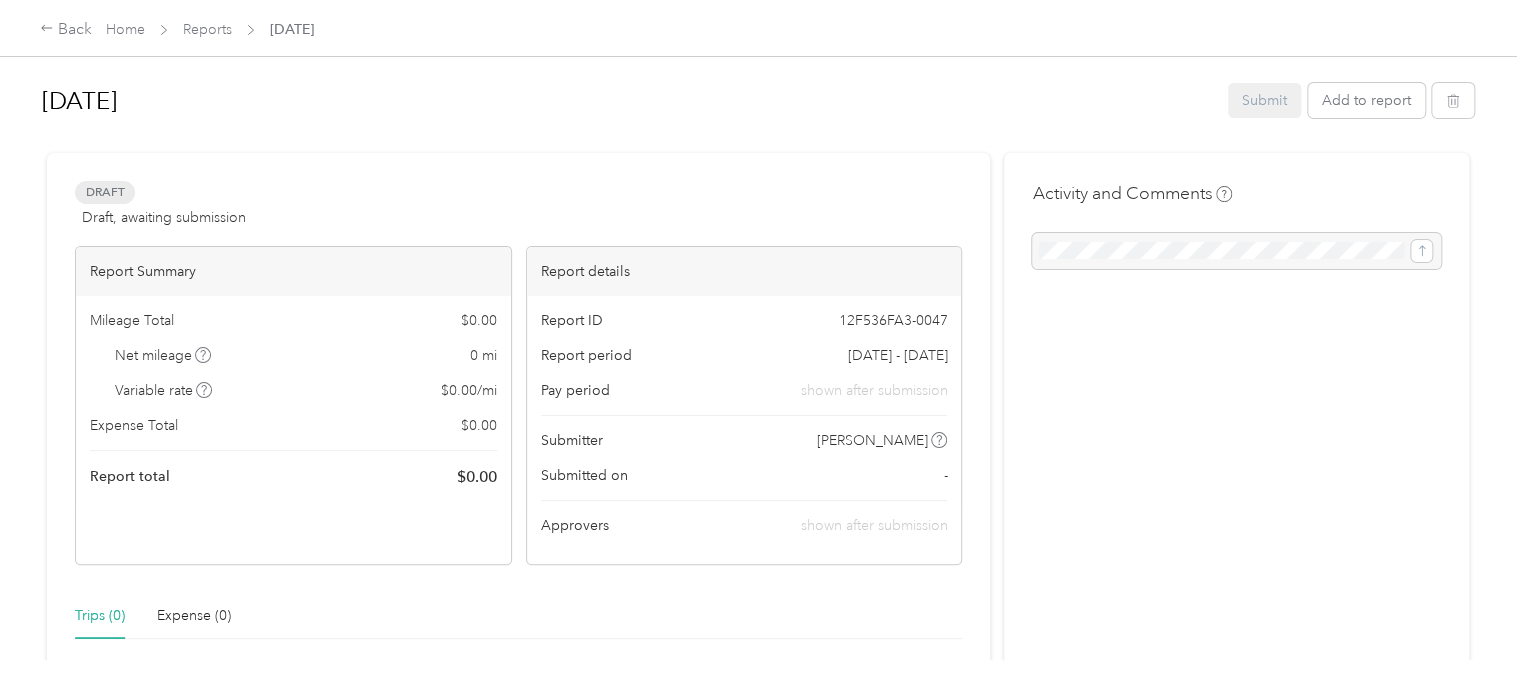 click on "Activity and Comments" at bounding box center [1236, 606] 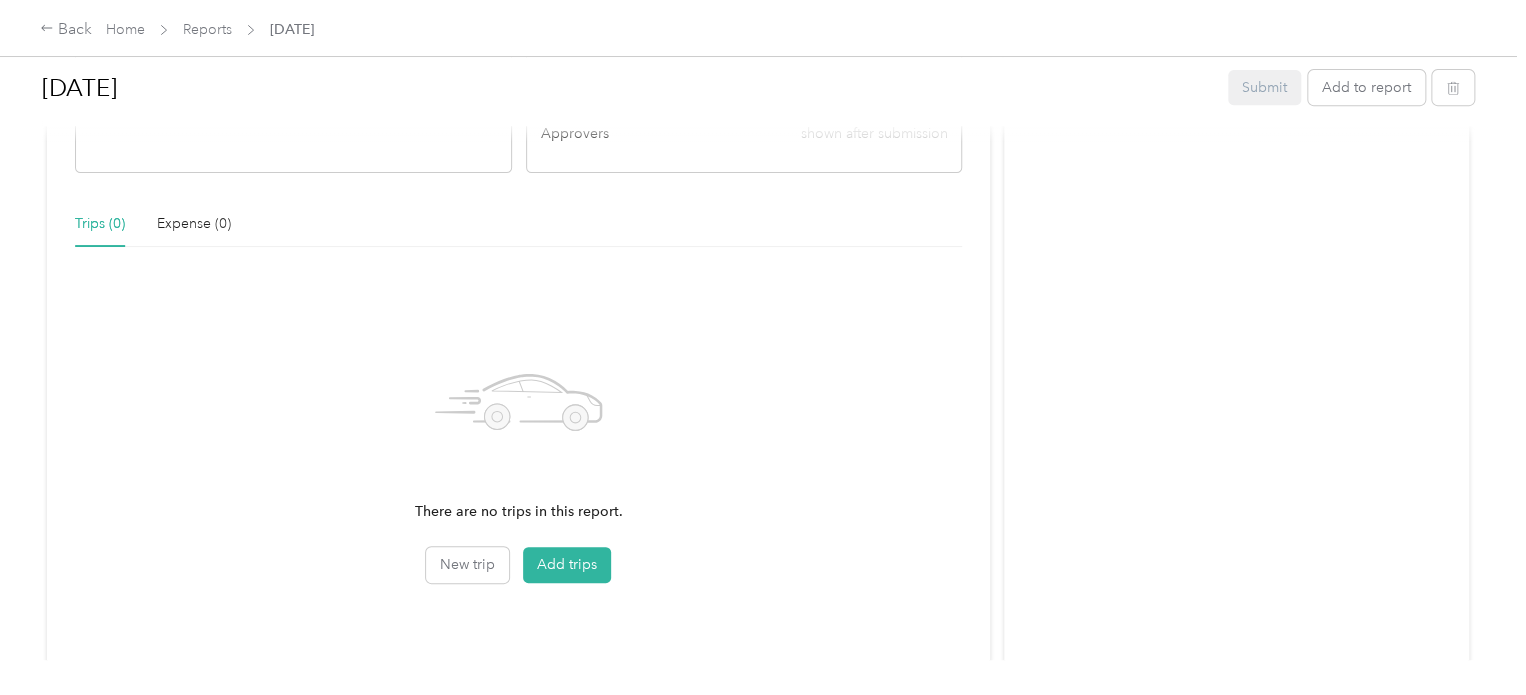 scroll, scrollTop: 390, scrollLeft: 0, axis: vertical 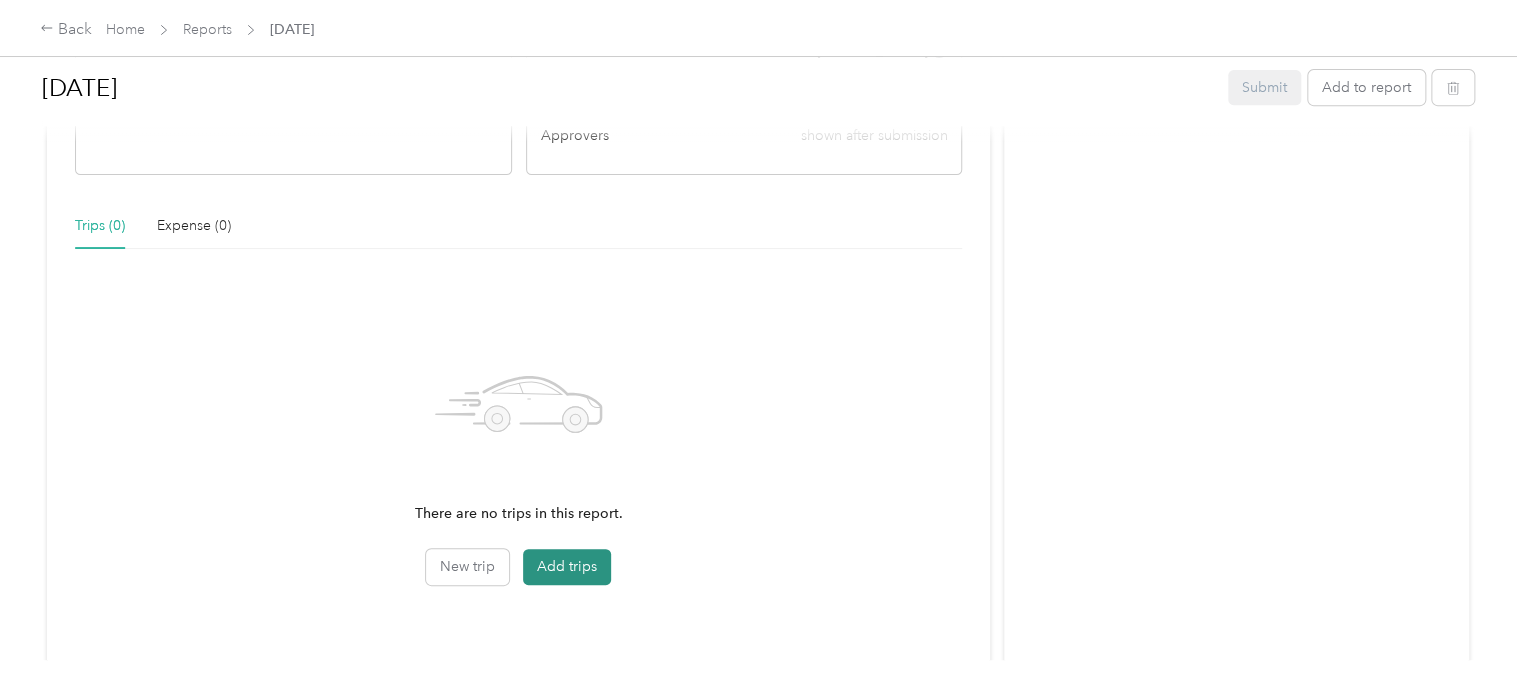 click on "Add trips" at bounding box center (567, 567) 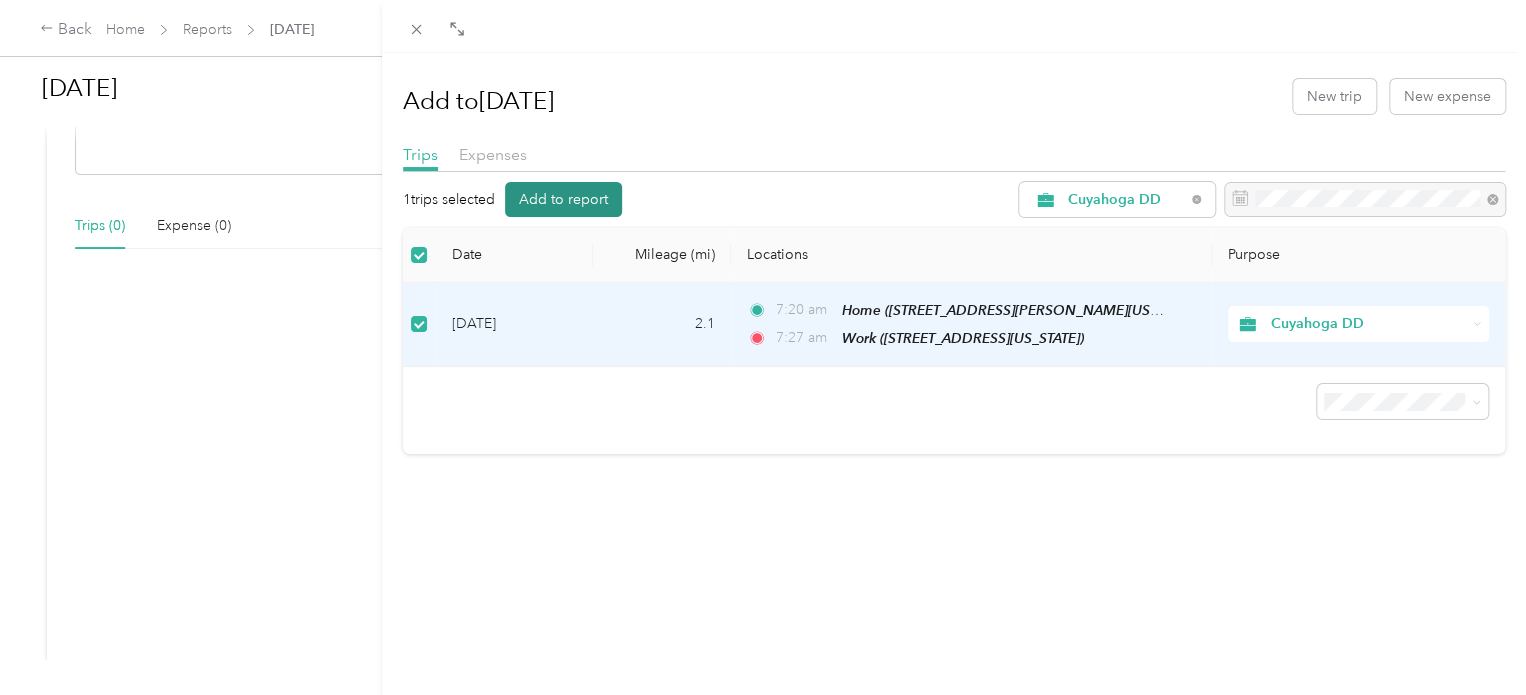 click on "Add to report" at bounding box center [563, 199] 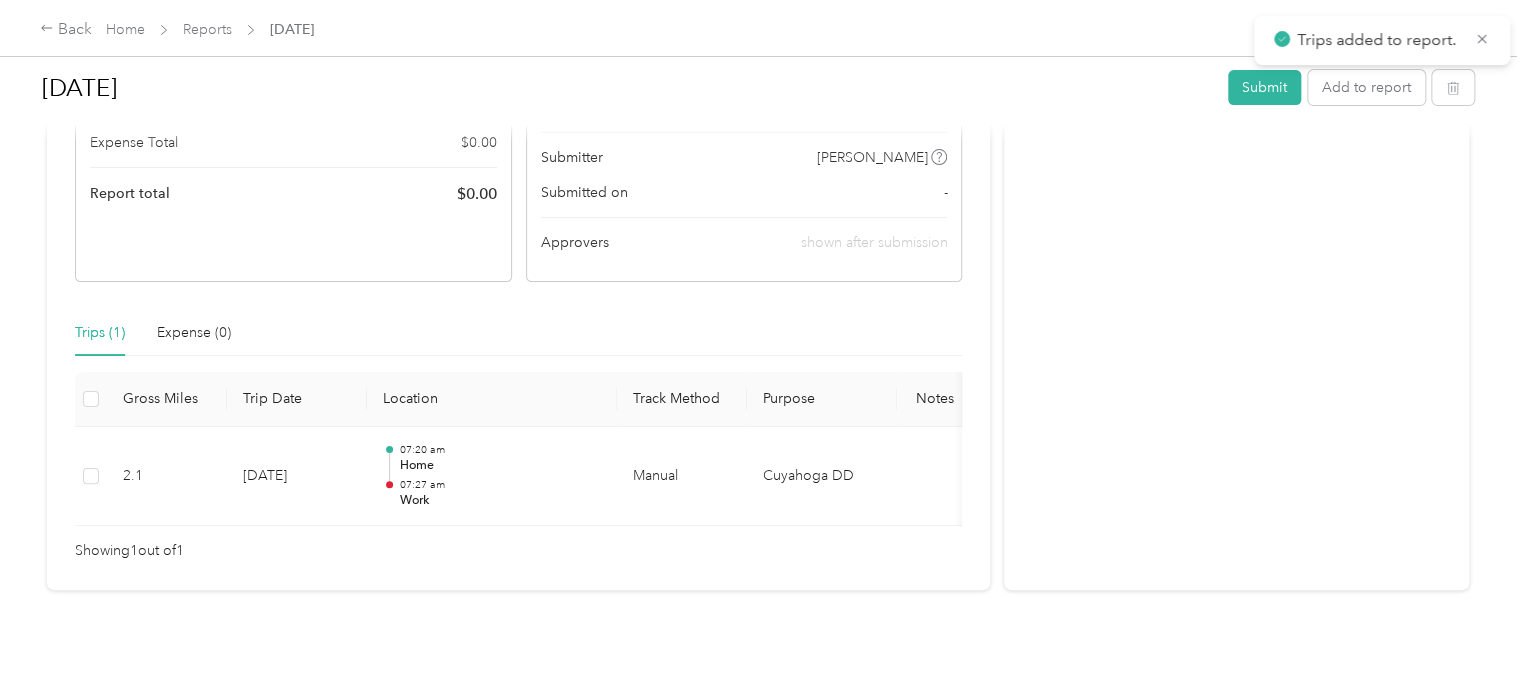 scroll, scrollTop: 312, scrollLeft: 0, axis: vertical 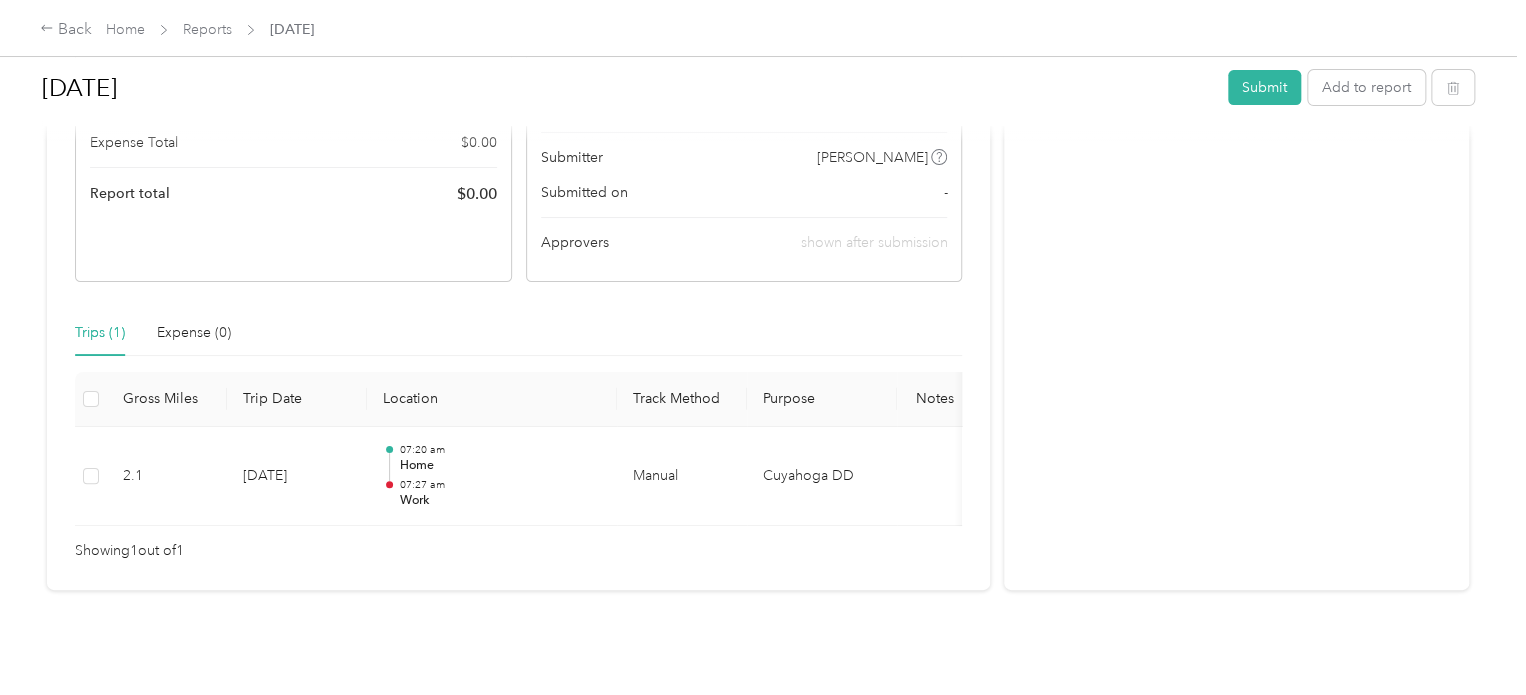 click on "Back Home Reports [DATE]" at bounding box center (177, 30) 